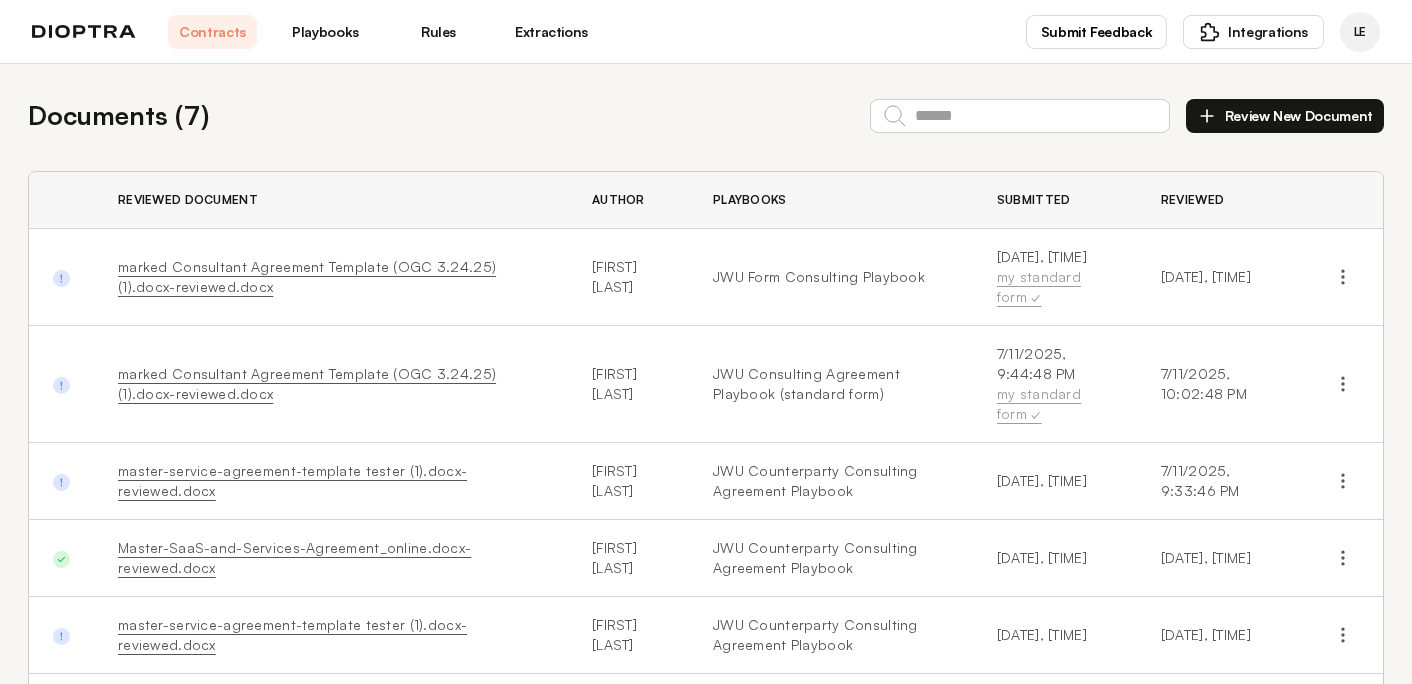 scroll, scrollTop: 0, scrollLeft: 0, axis: both 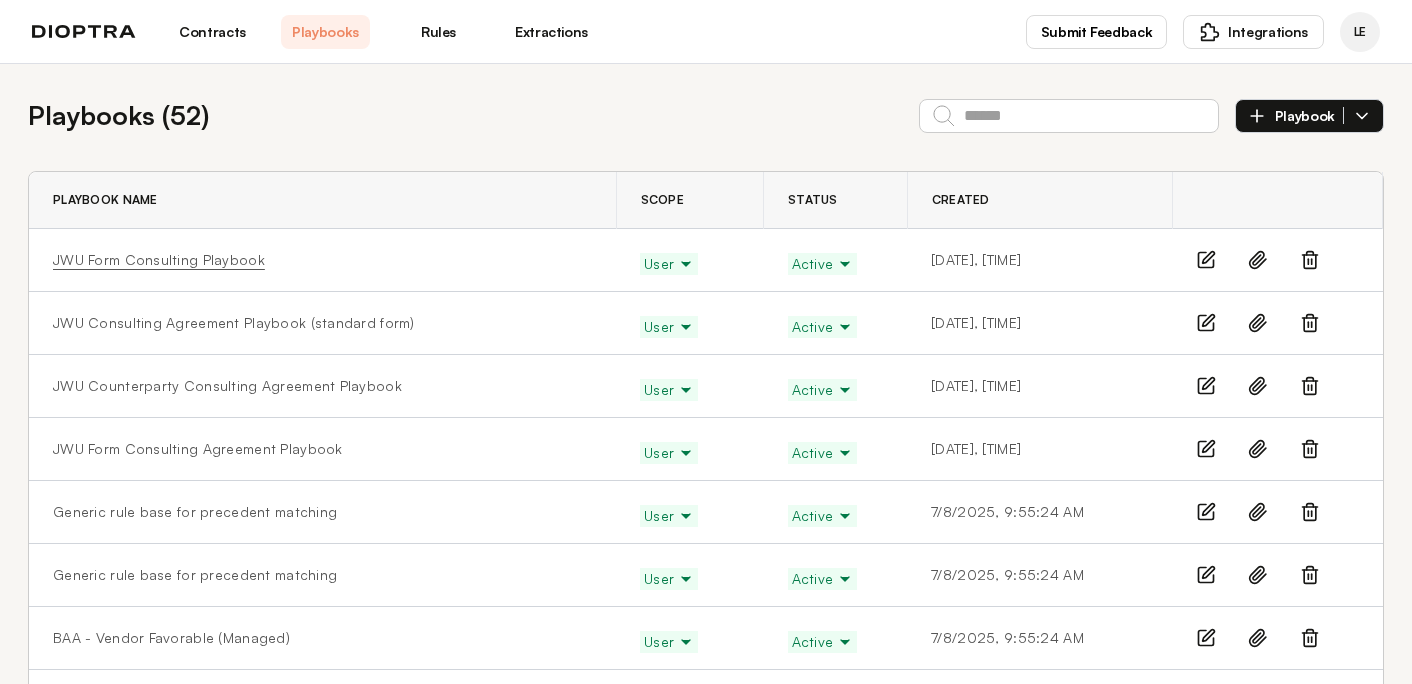 click on "JWU Form Consulting Playbook" at bounding box center [159, 260] 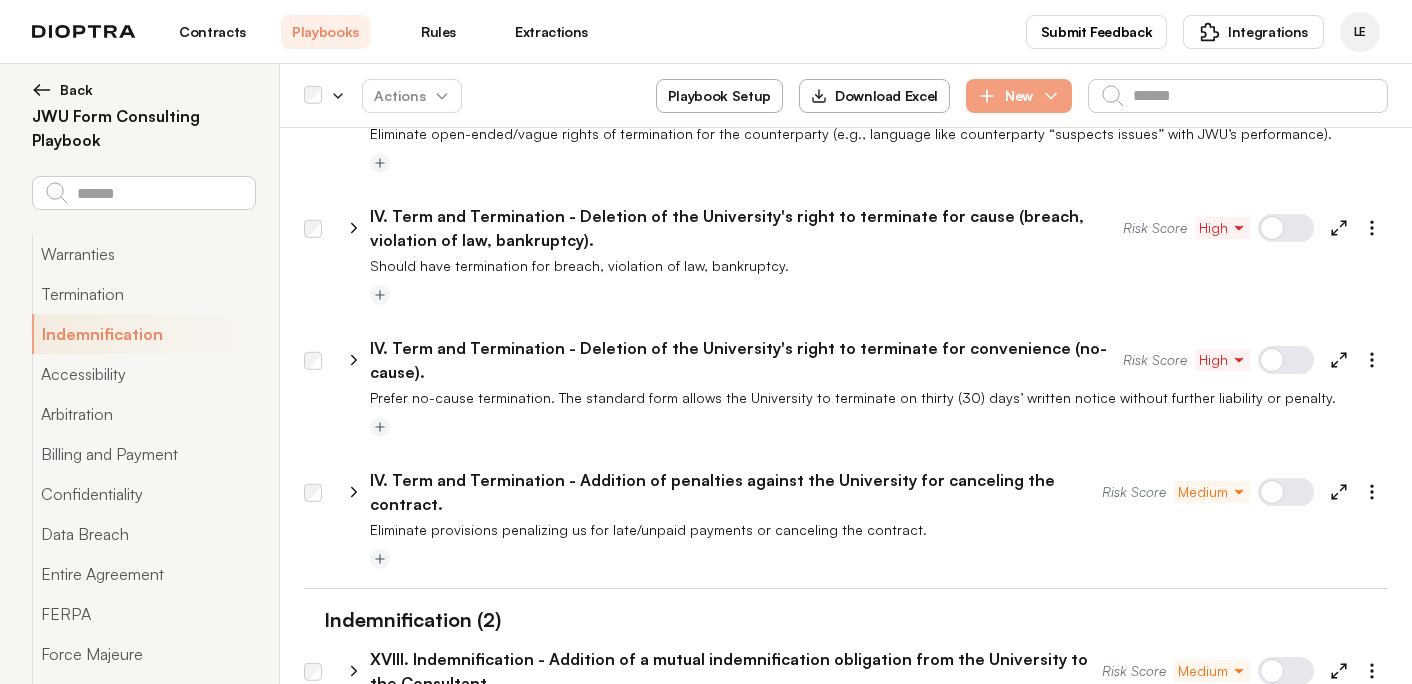 scroll, scrollTop: 541, scrollLeft: 0, axis: vertical 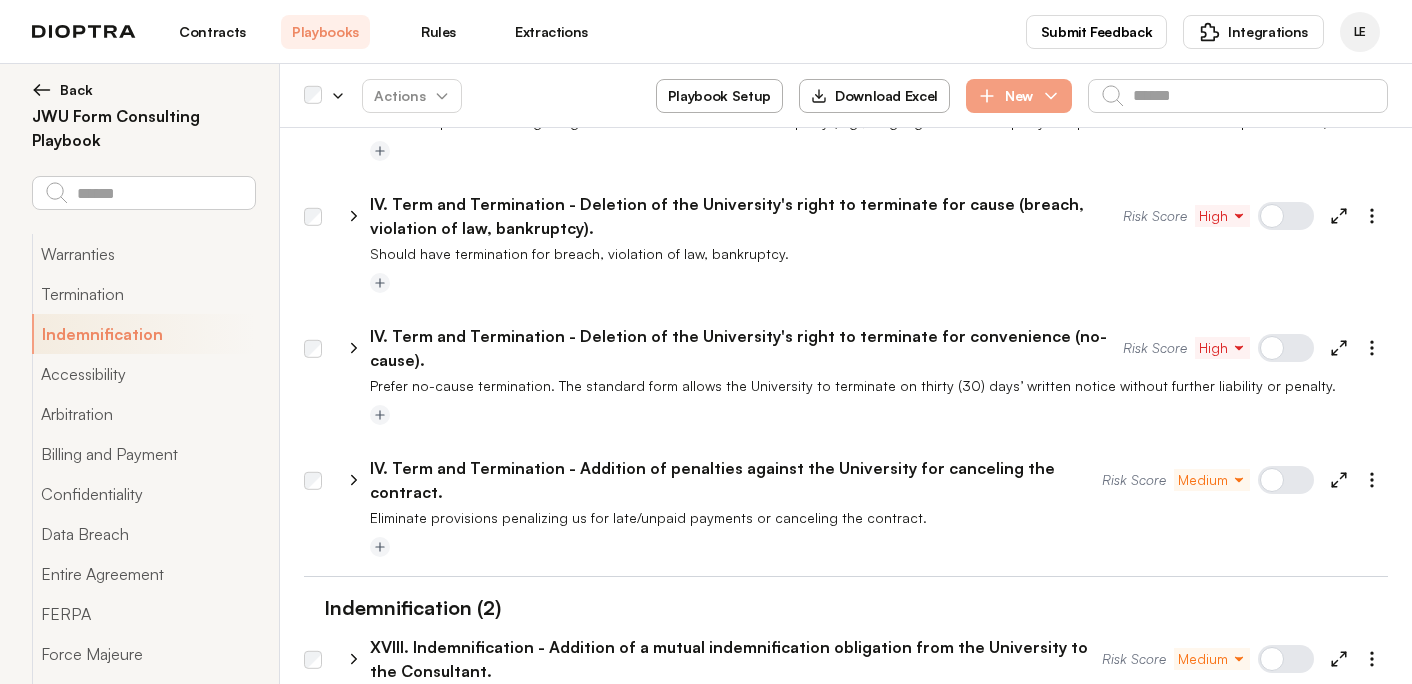 click 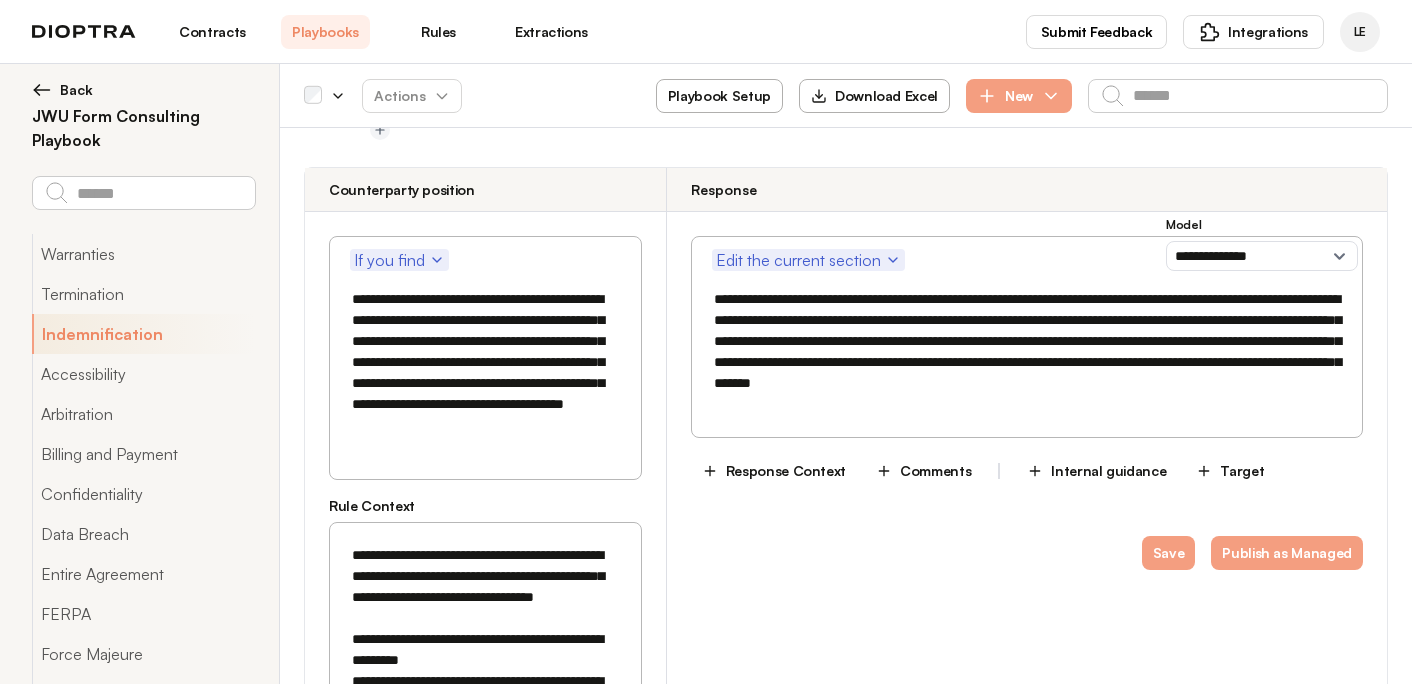 scroll, scrollTop: 968, scrollLeft: 0, axis: vertical 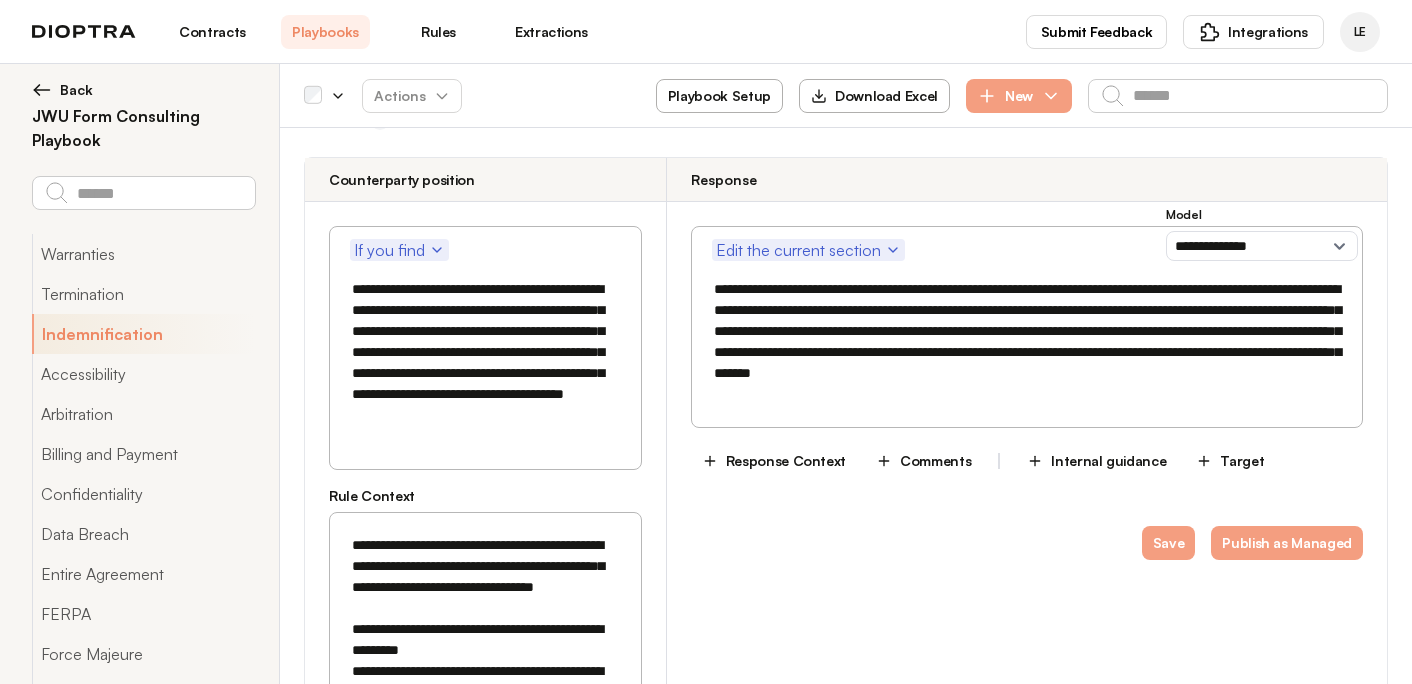 click on "**********" at bounding box center (485, 352) 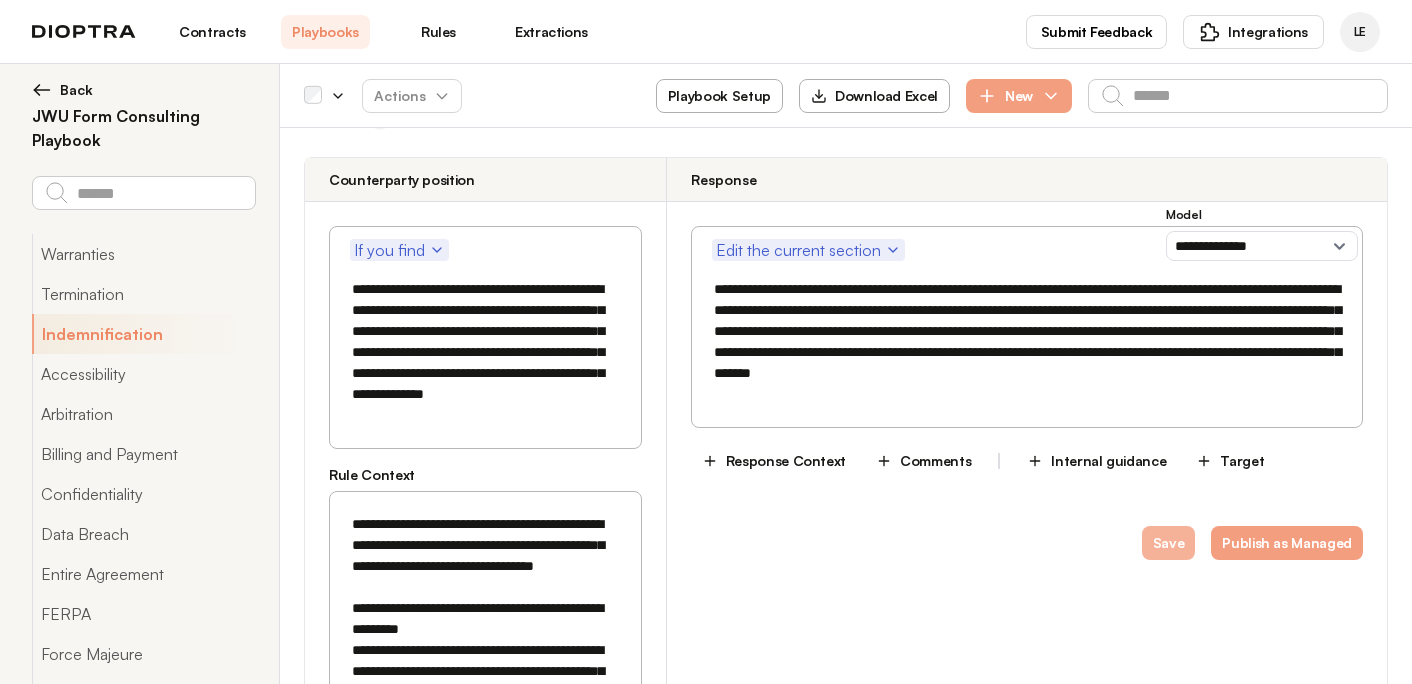 type on "**********" 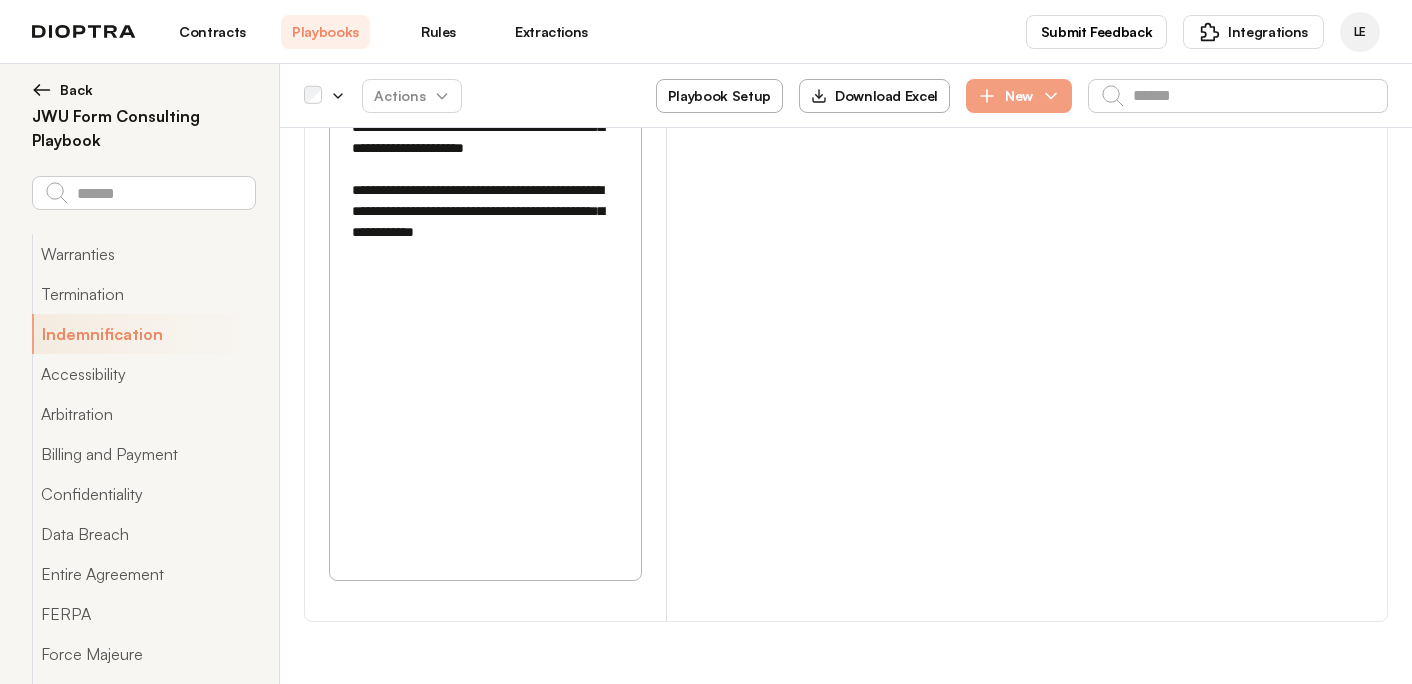 scroll, scrollTop: 2284, scrollLeft: 0, axis: vertical 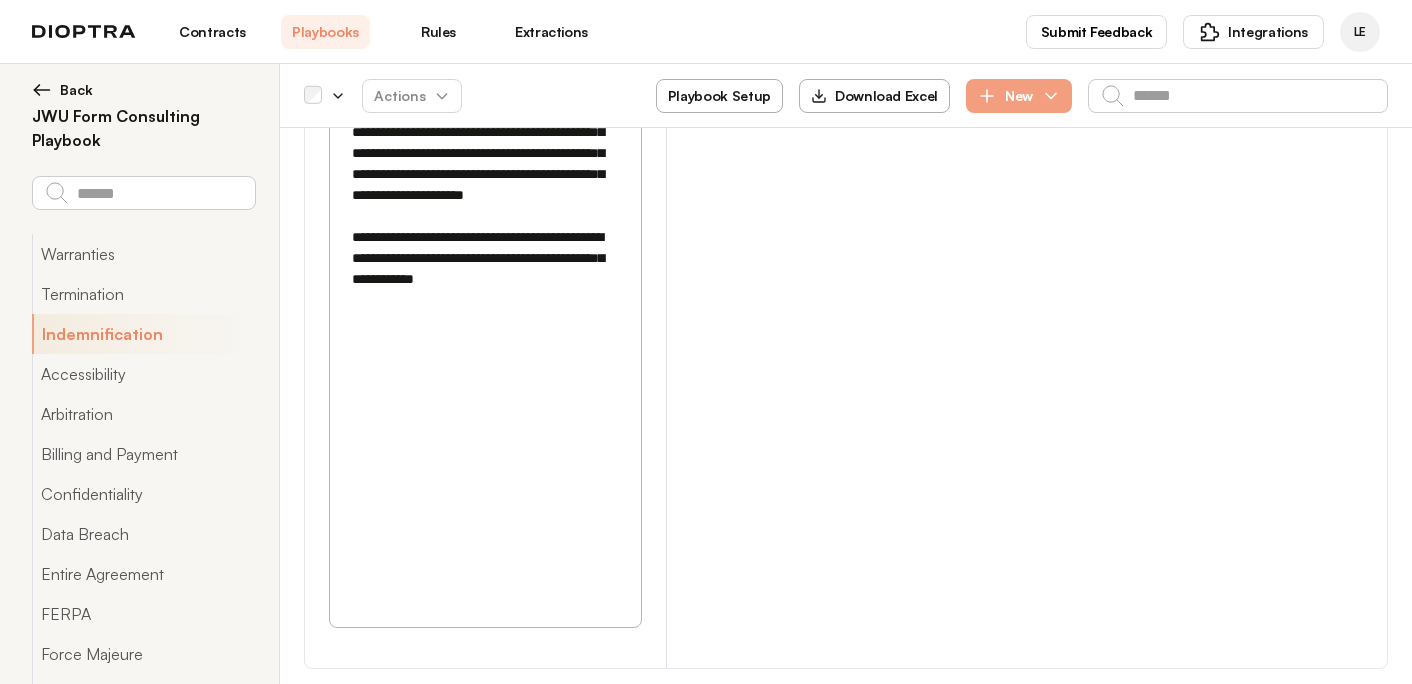 drag, startPoint x: 520, startPoint y: 415, endPoint x: 427, endPoint y: 435, distance: 95.12623 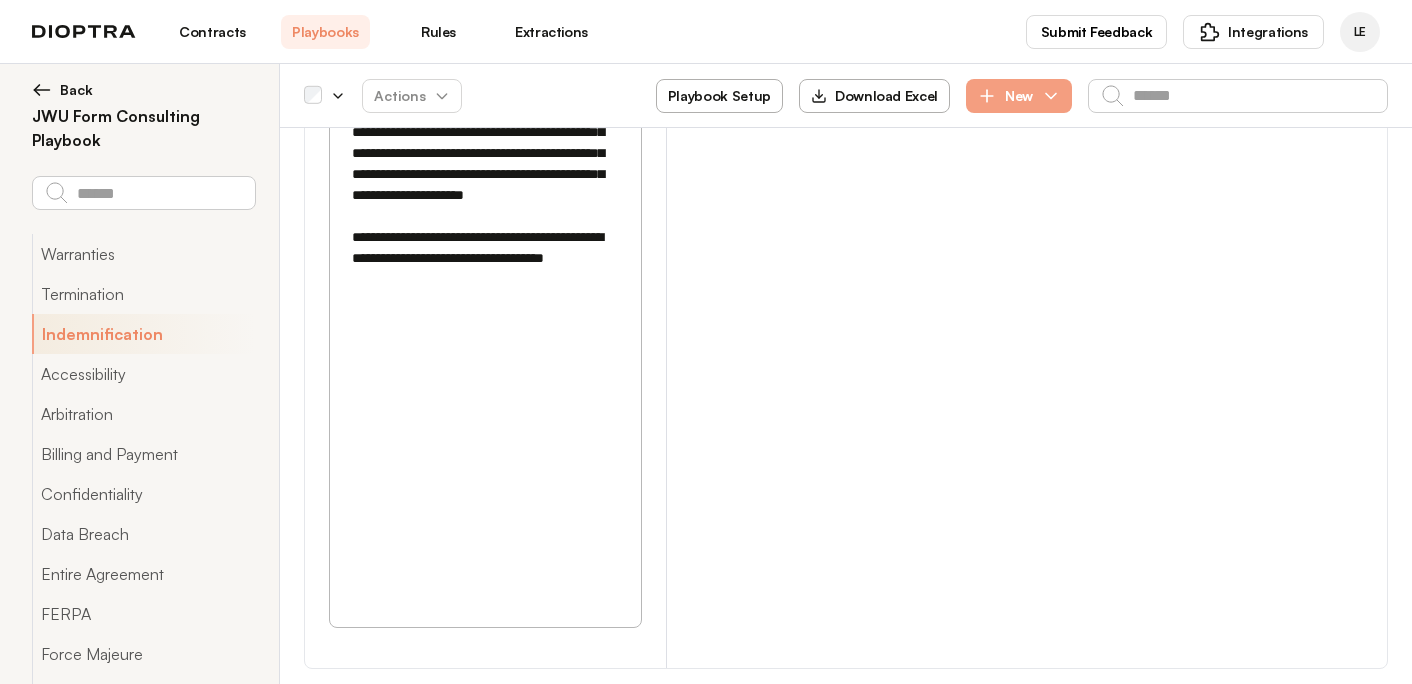 click at bounding box center (485, -162) 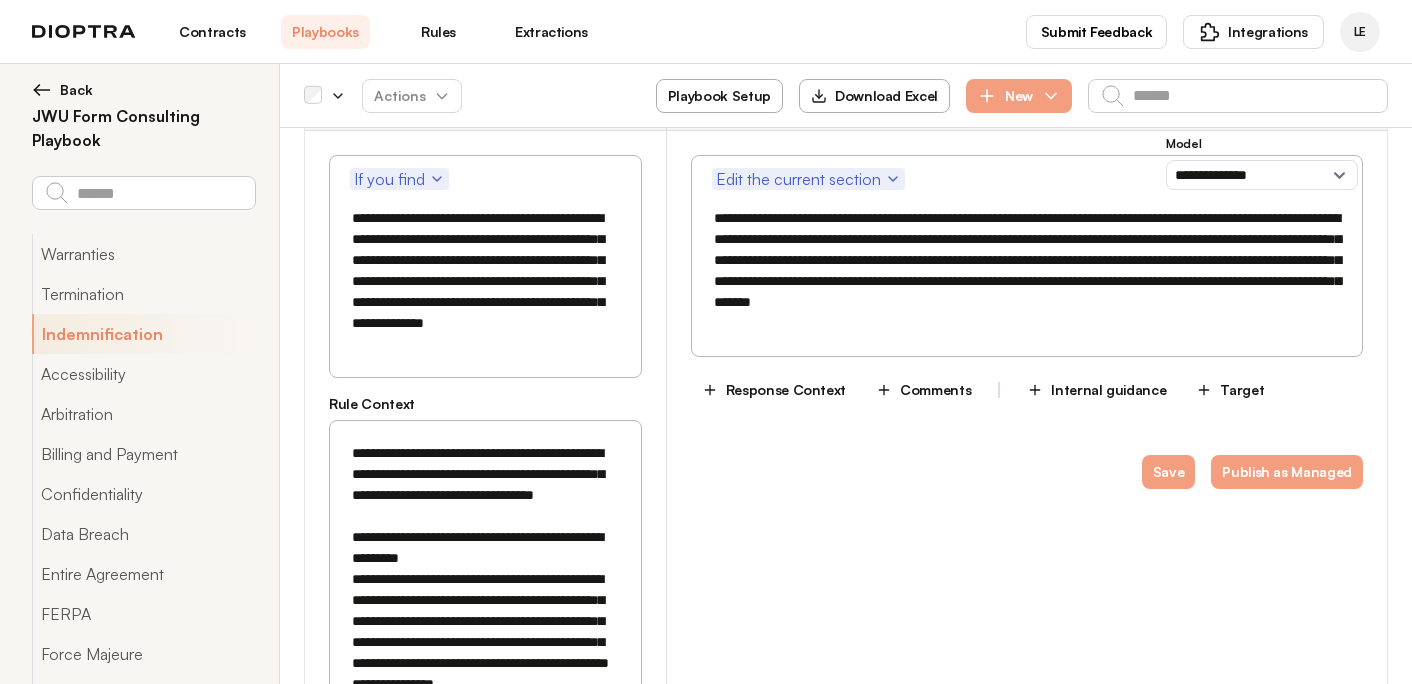scroll, scrollTop: 1011, scrollLeft: 0, axis: vertical 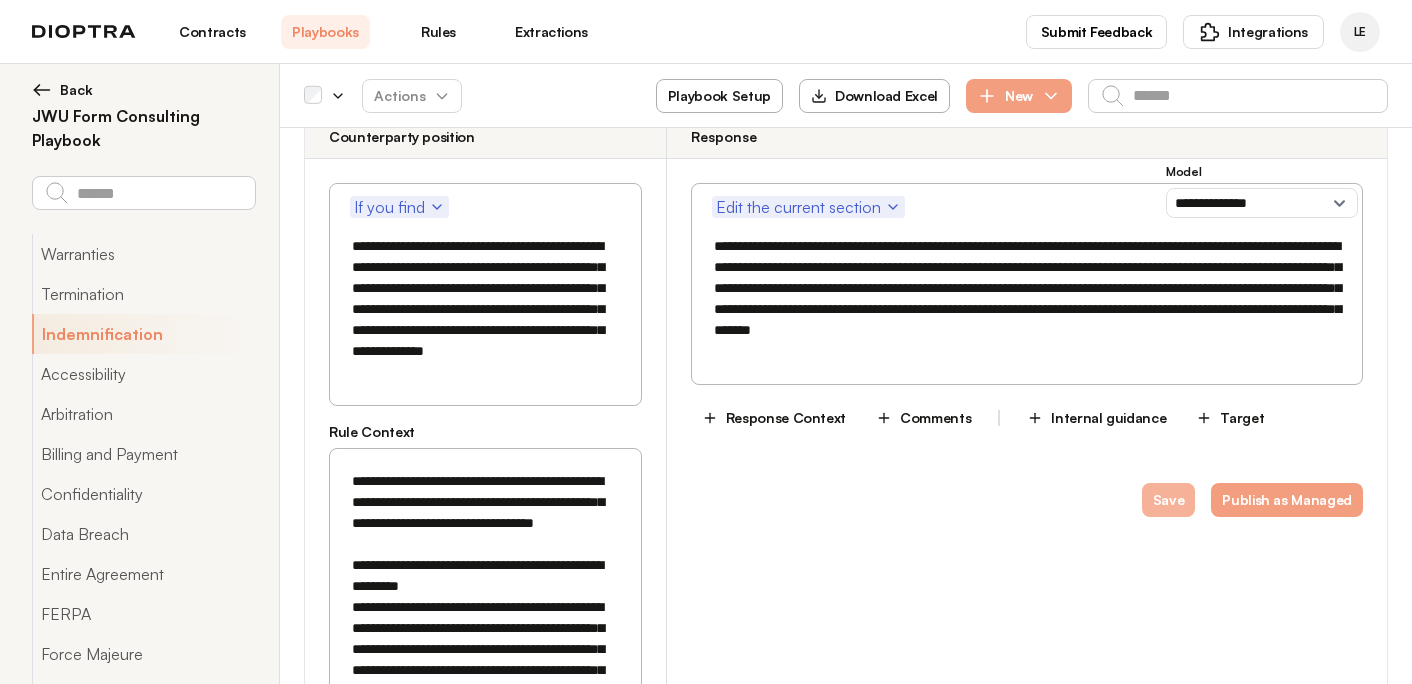 type on "**********" 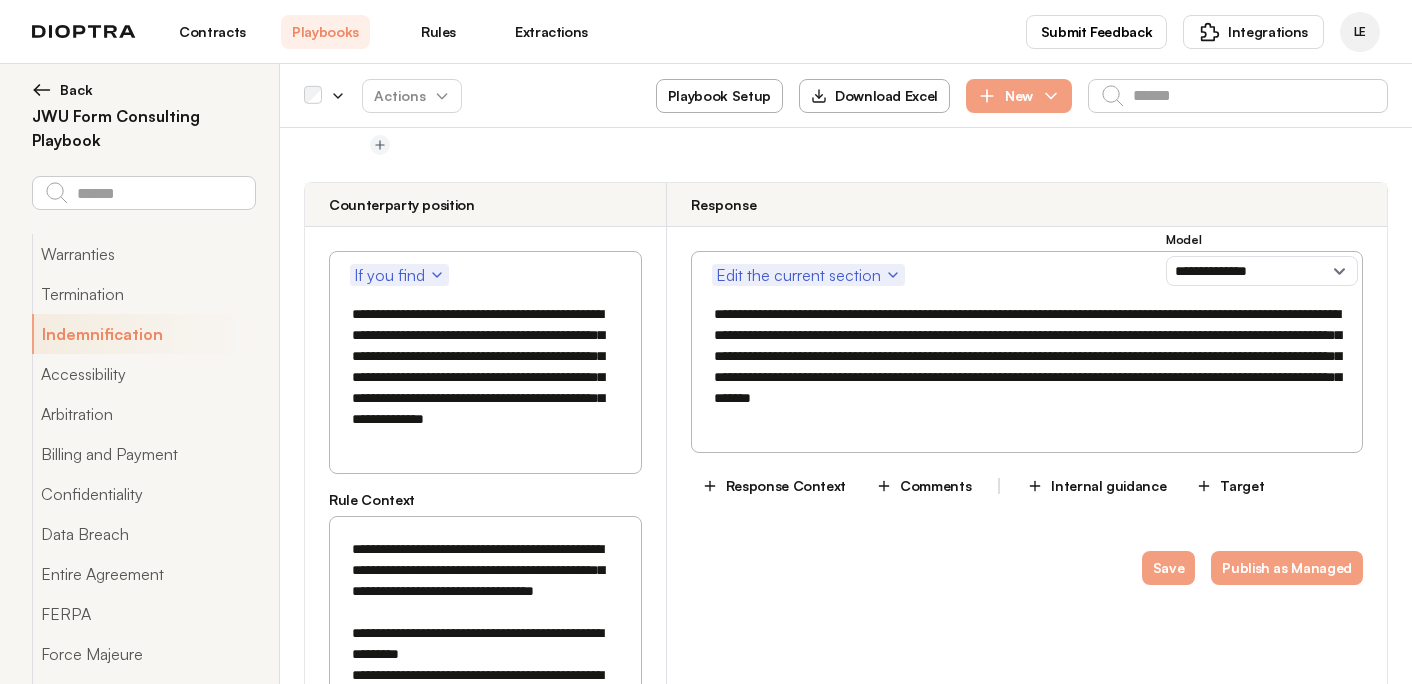 scroll, scrollTop: 925, scrollLeft: 0, axis: vertical 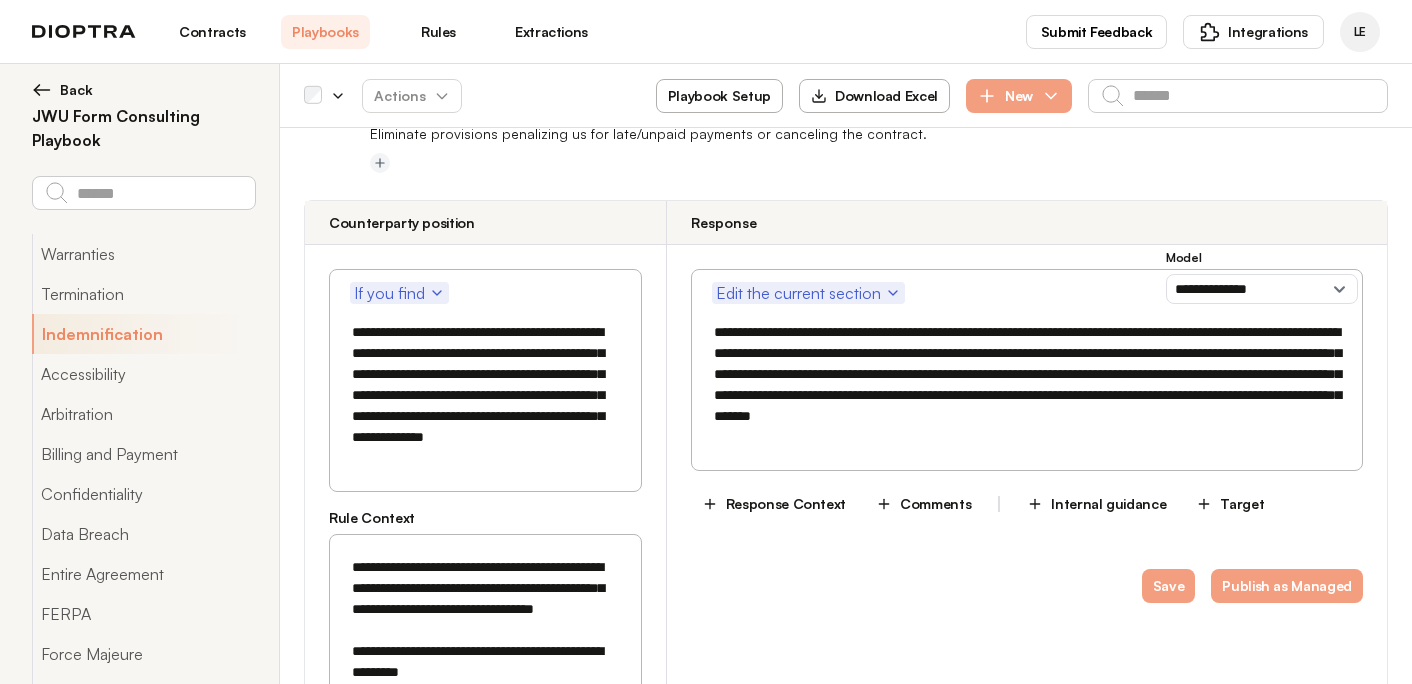 click on "**********" at bounding box center (1027, 385) 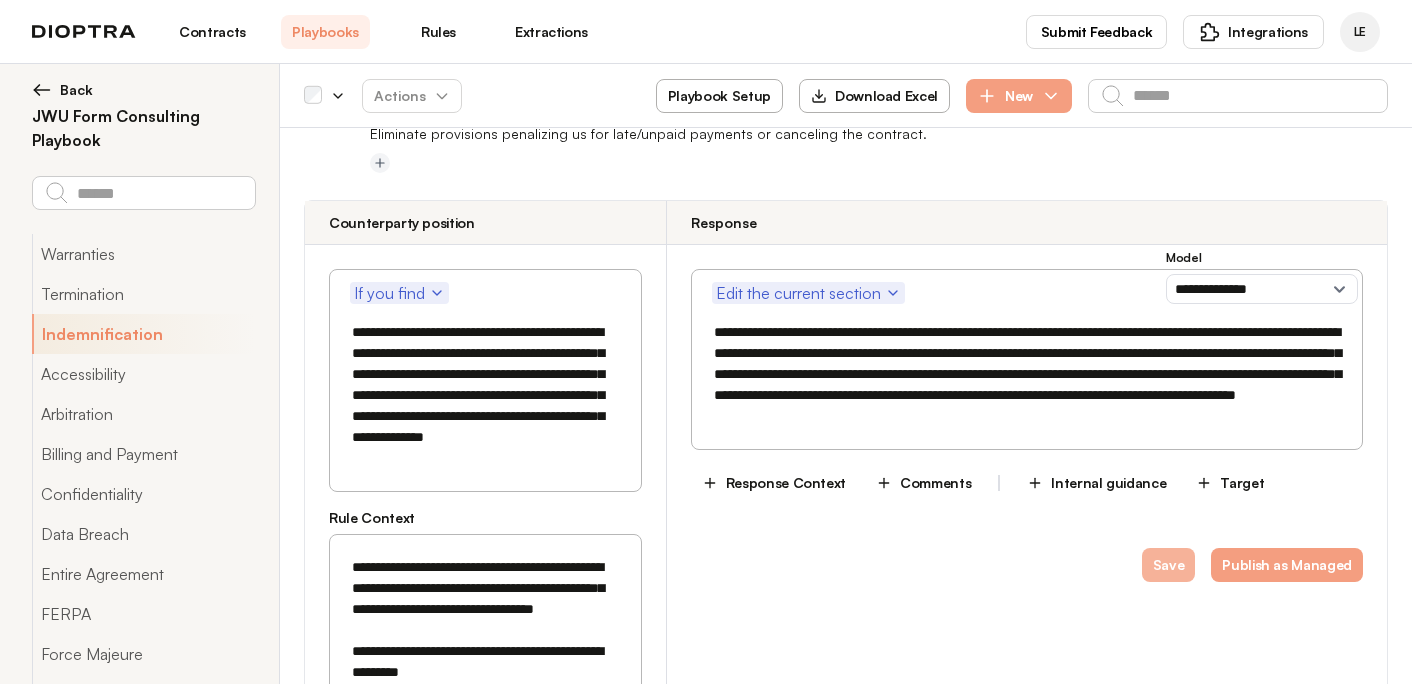 click on "Save" at bounding box center (1169, 565) 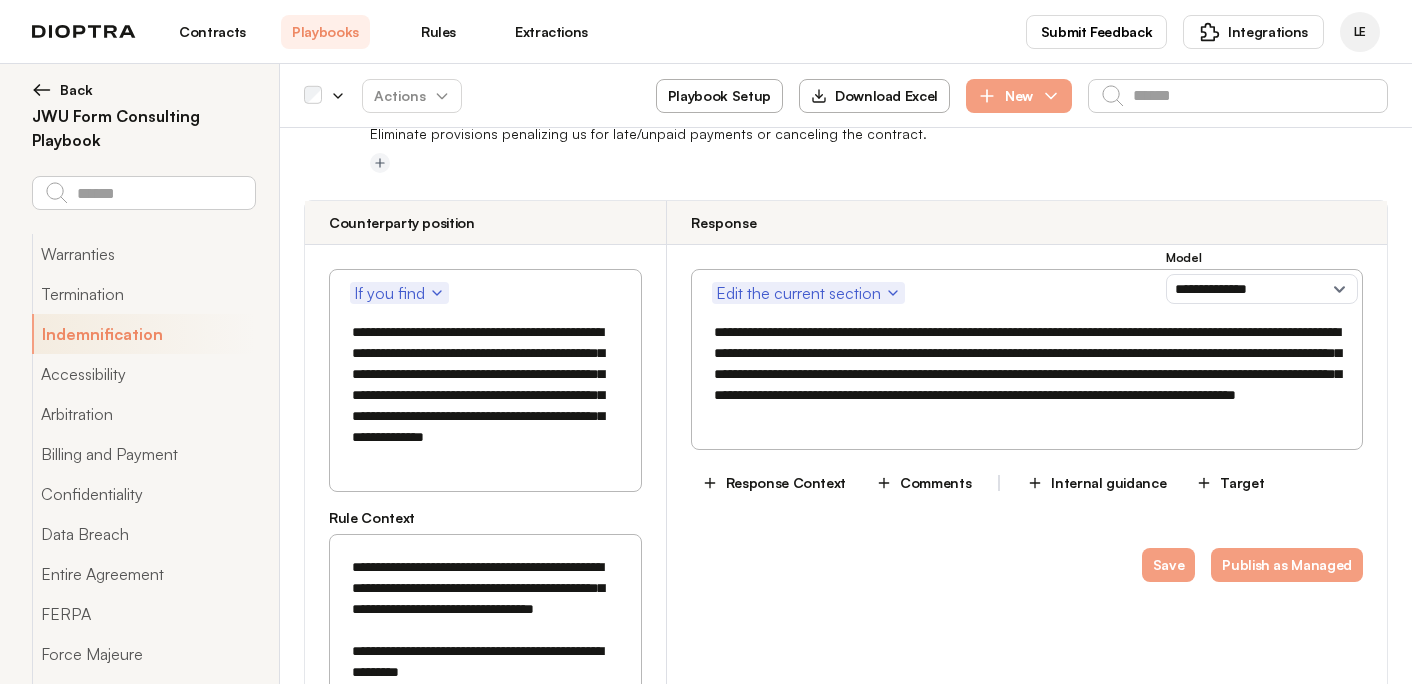 click on "**********" at bounding box center [1027, 374] 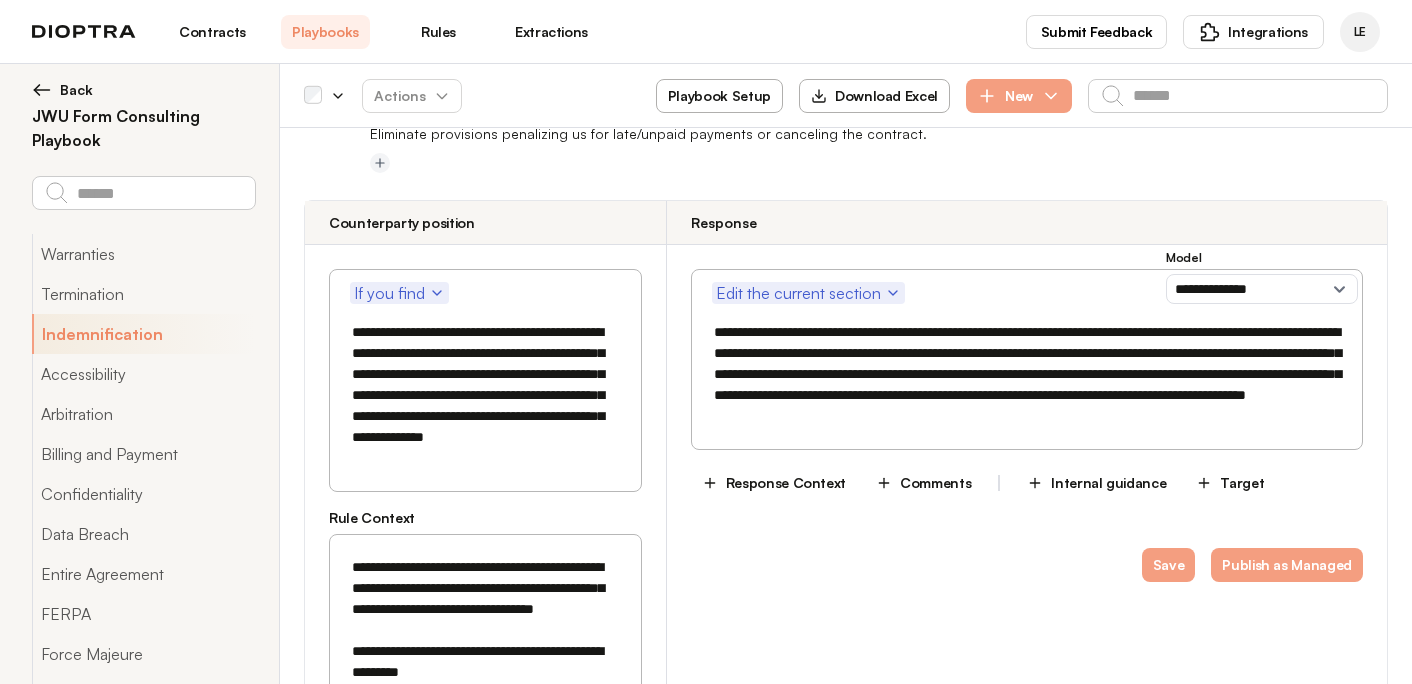 type on "**********" 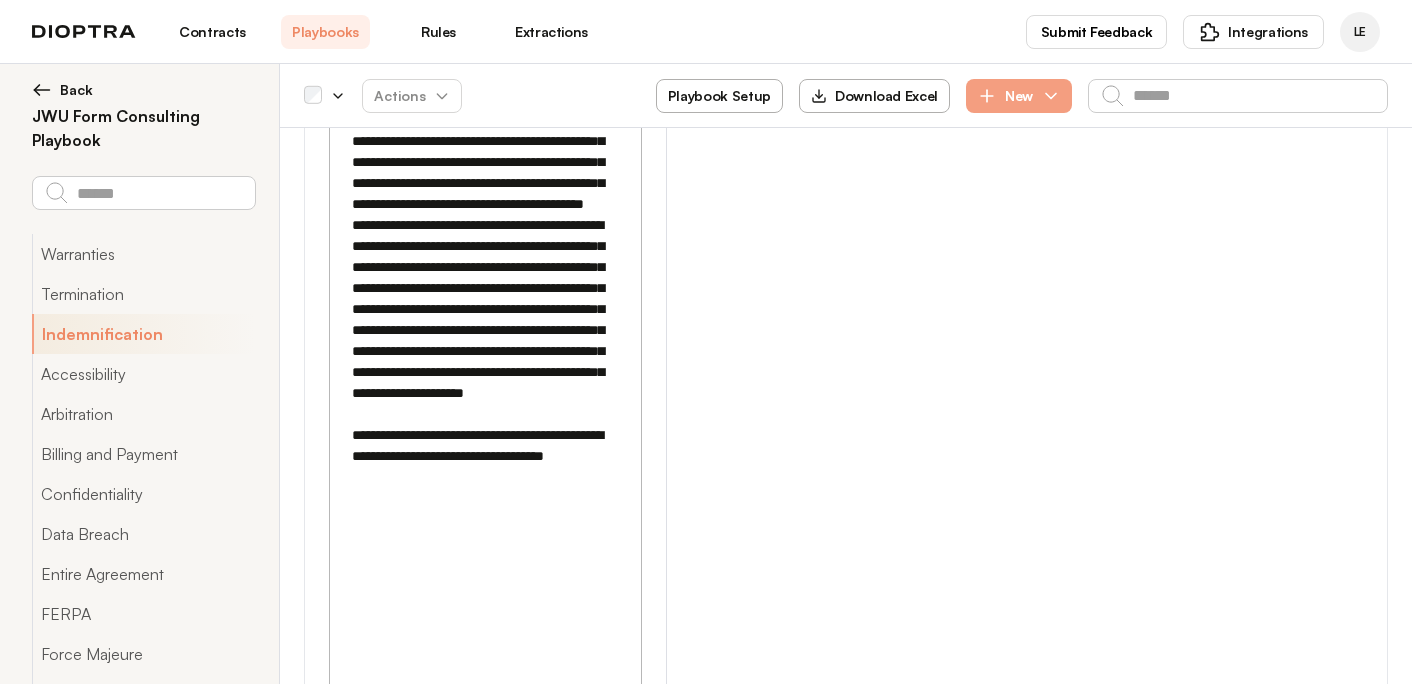 scroll, scrollTop: 2222, scrollLeft: 0, axis: vertical 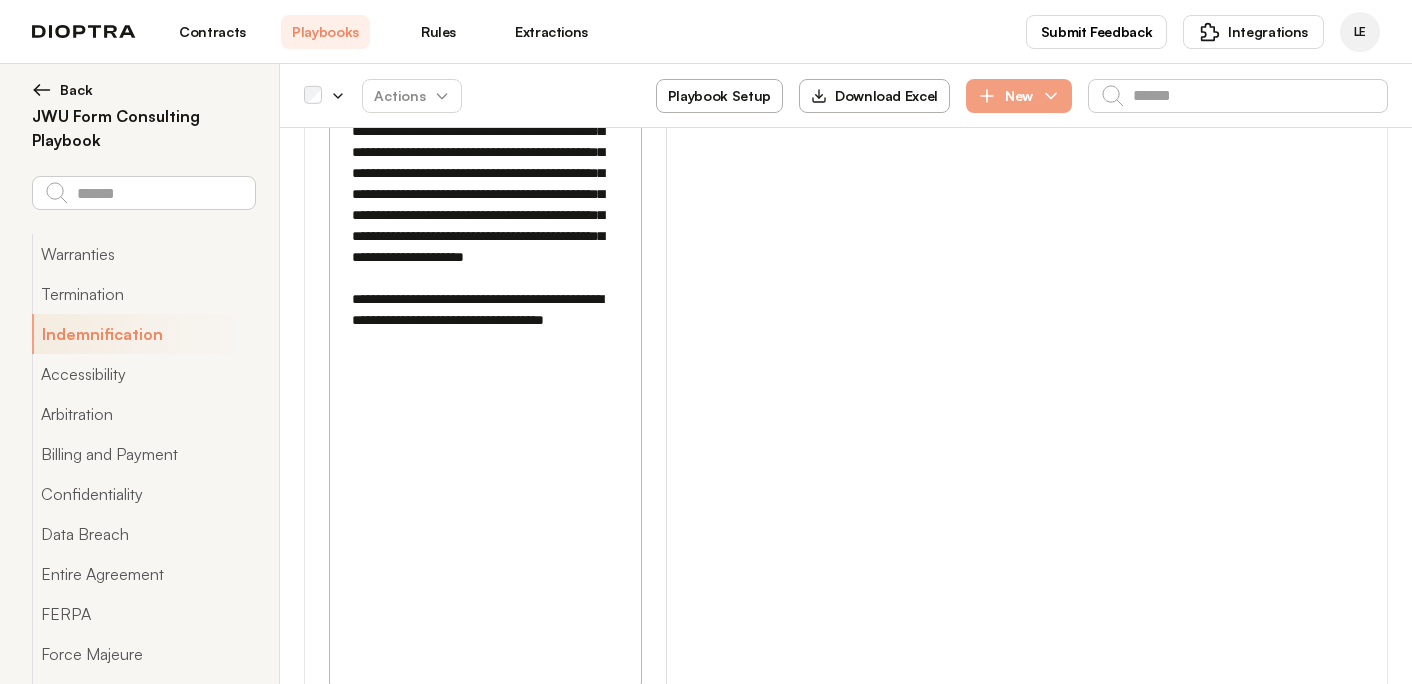 type on "**********" 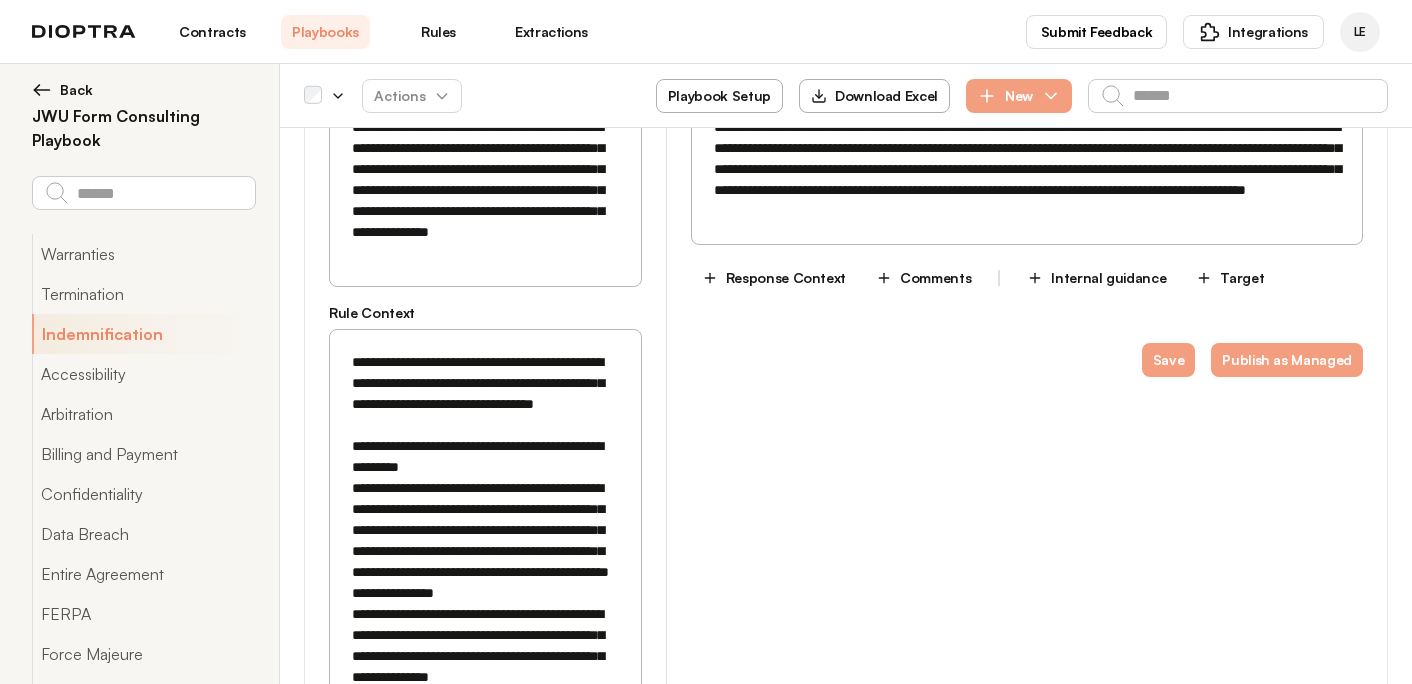 scroll, scrollTop: 1093, scrollLeft: 0, axis: vertical 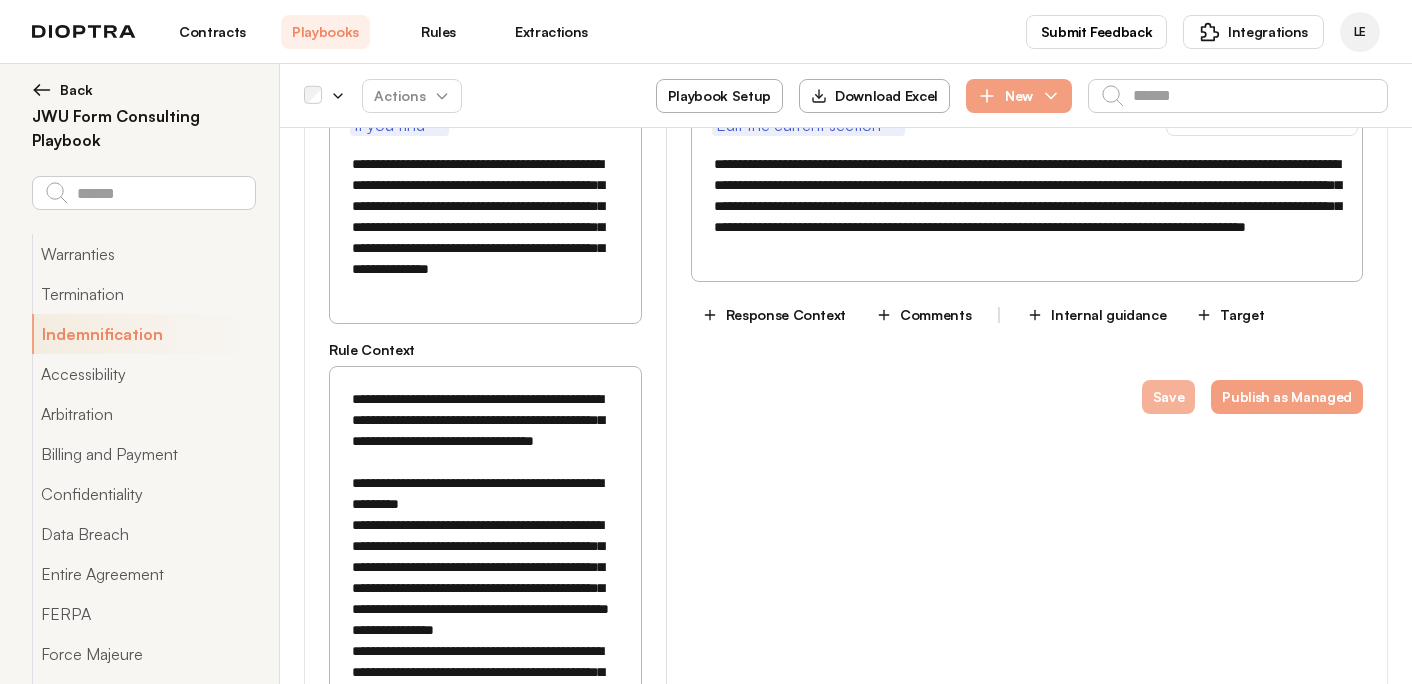 type on "**********" 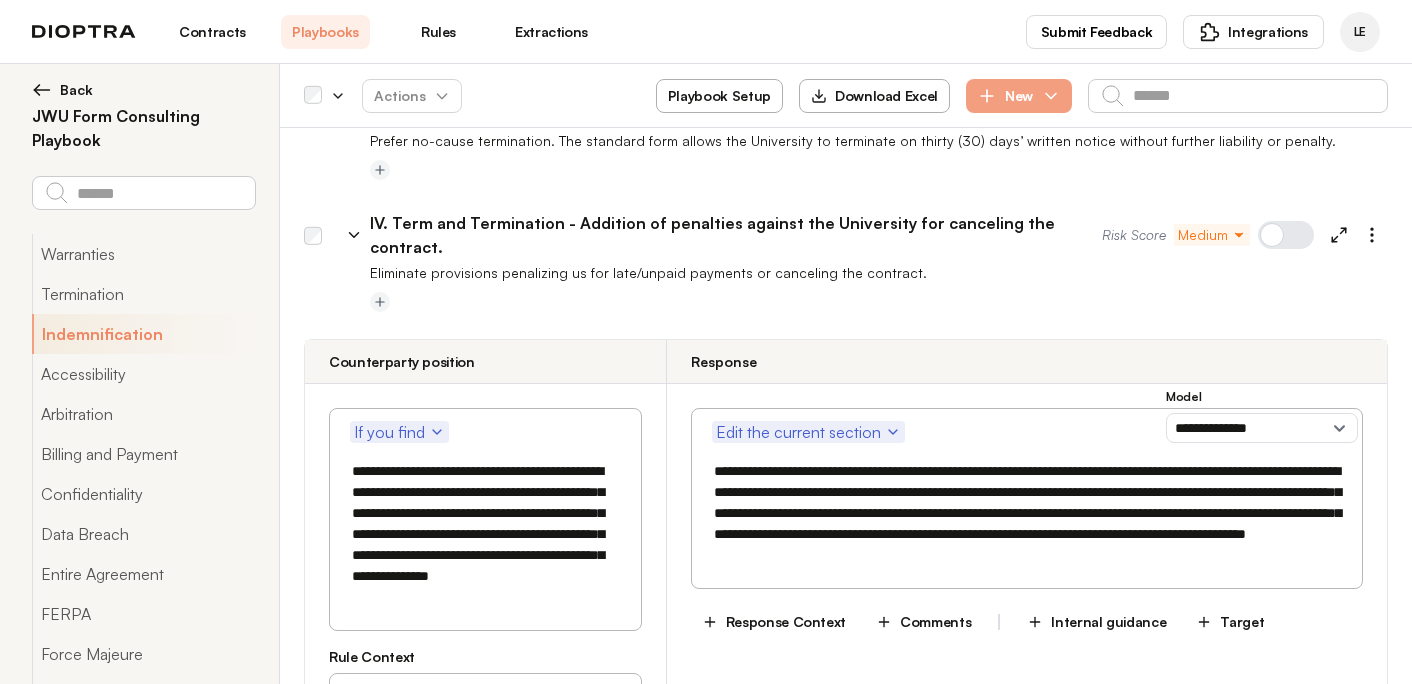 scroll, scrollTop: 763, scrollLeft: 0, axis: vertical 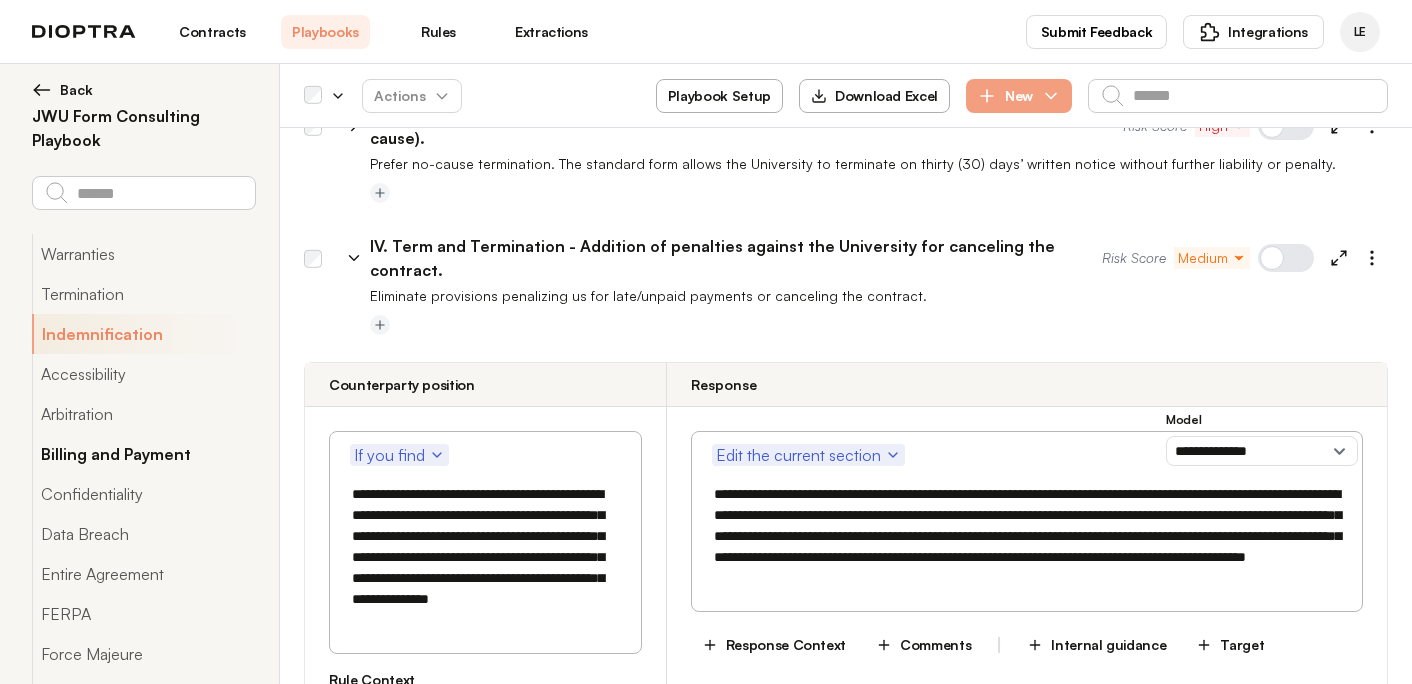 click on "Billing and Payment" at bounding box center (143, 454) 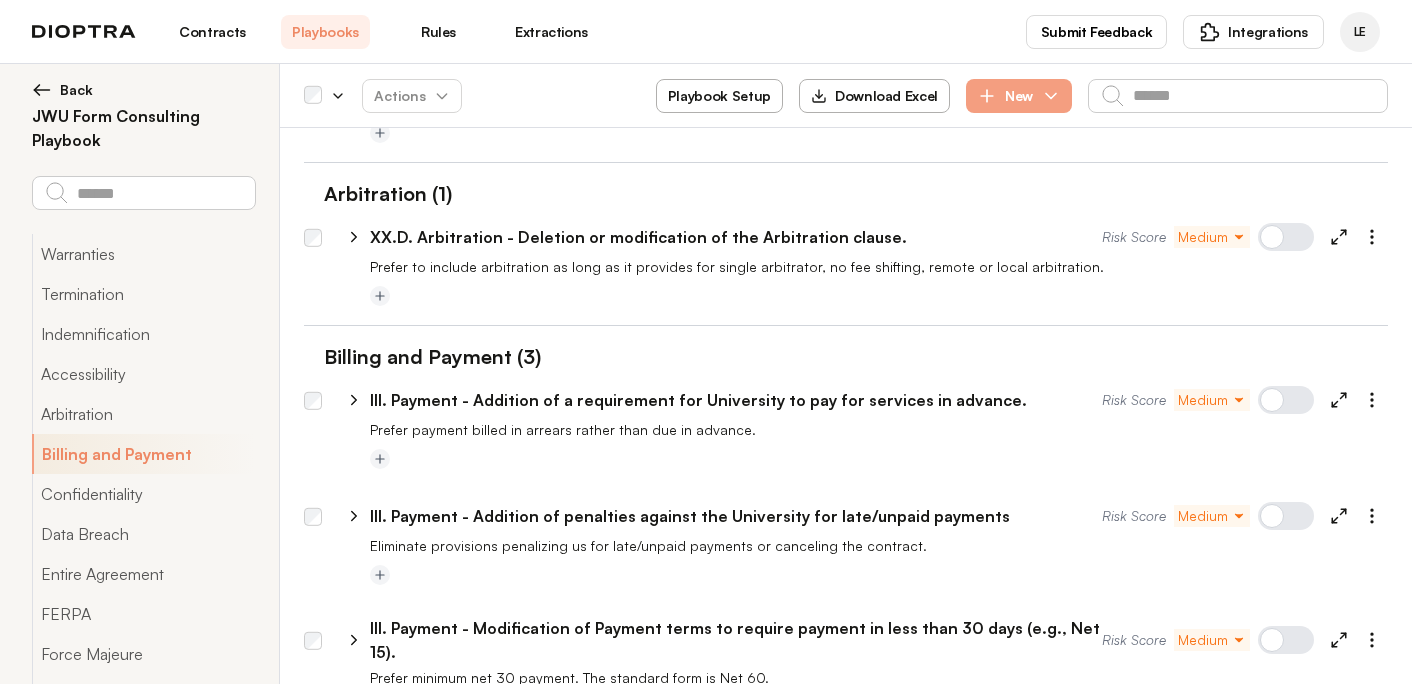 scroll, scrollTop: 3597, scrollLeft: 0, axis: vertical 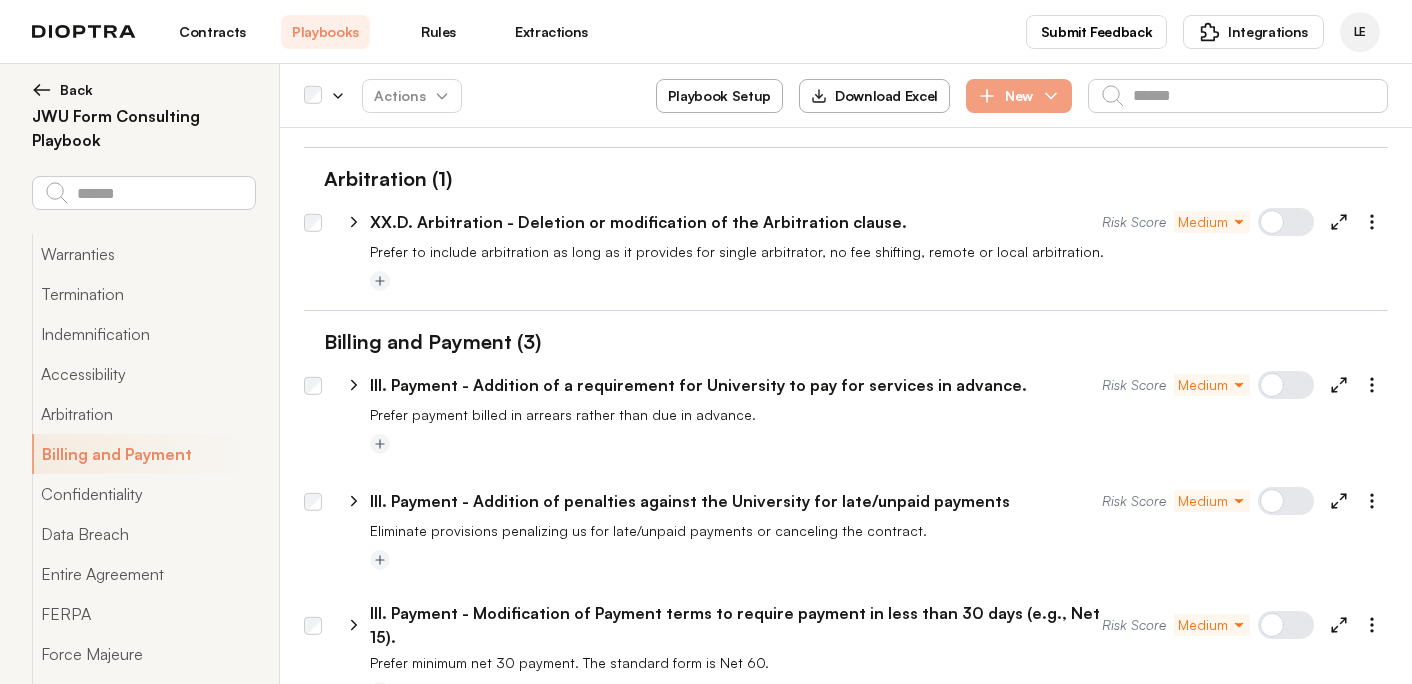 click 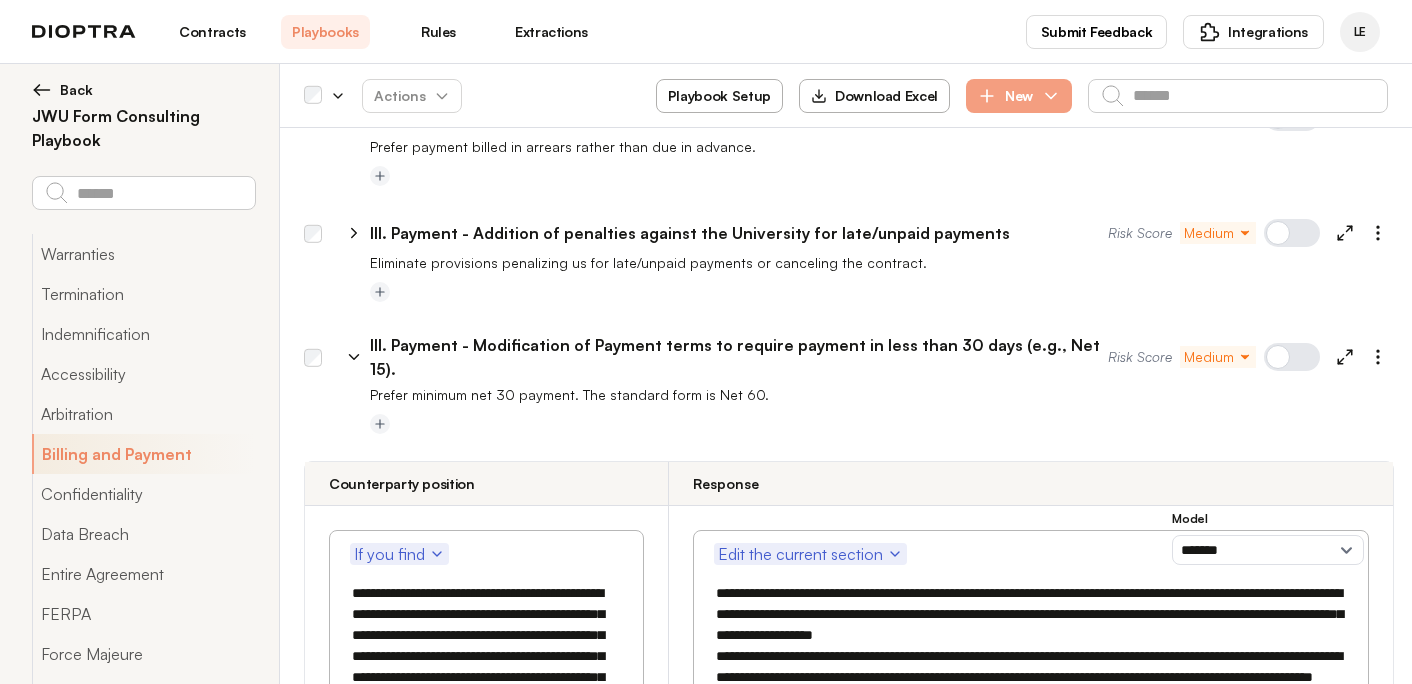 scroll, scrollTop: 3874, scrollLeft: 0, axis: vertical 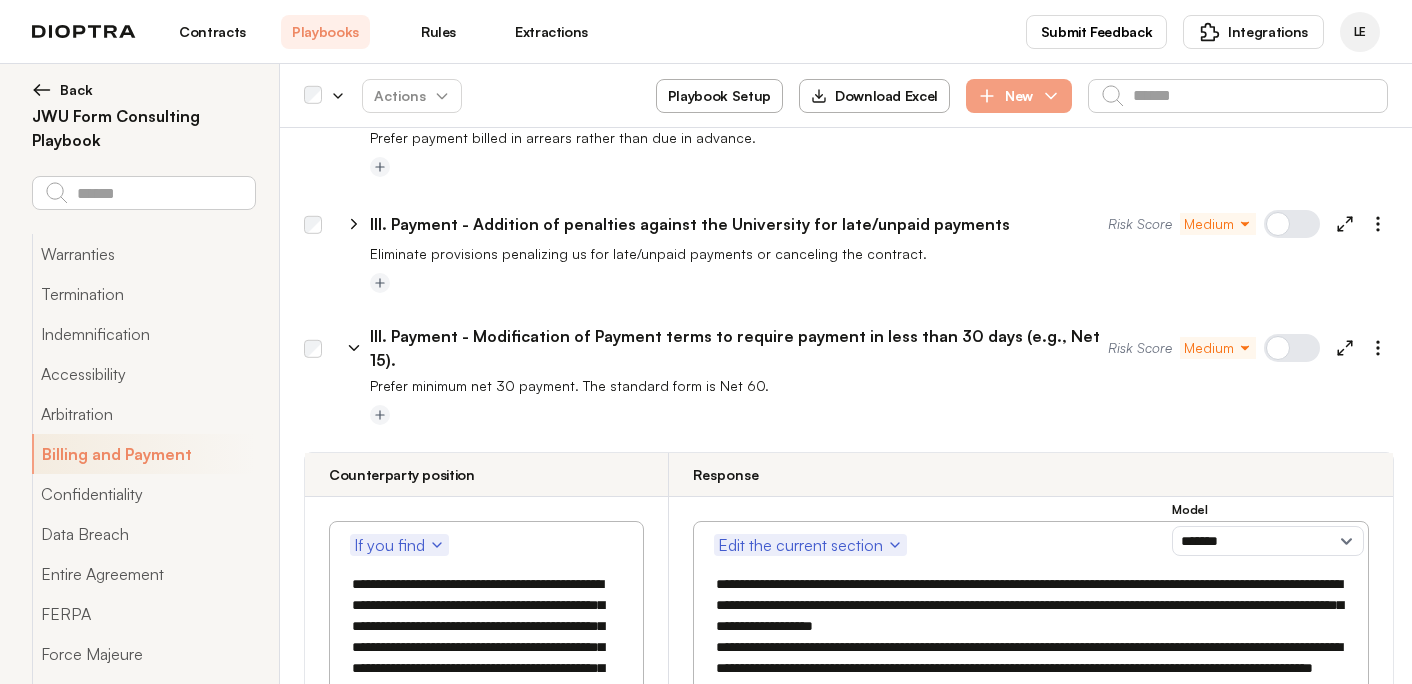 drag, startPoint x: 398, startPoint y: 516, endPoint x: 386, endPoint y: 516, distance: 12 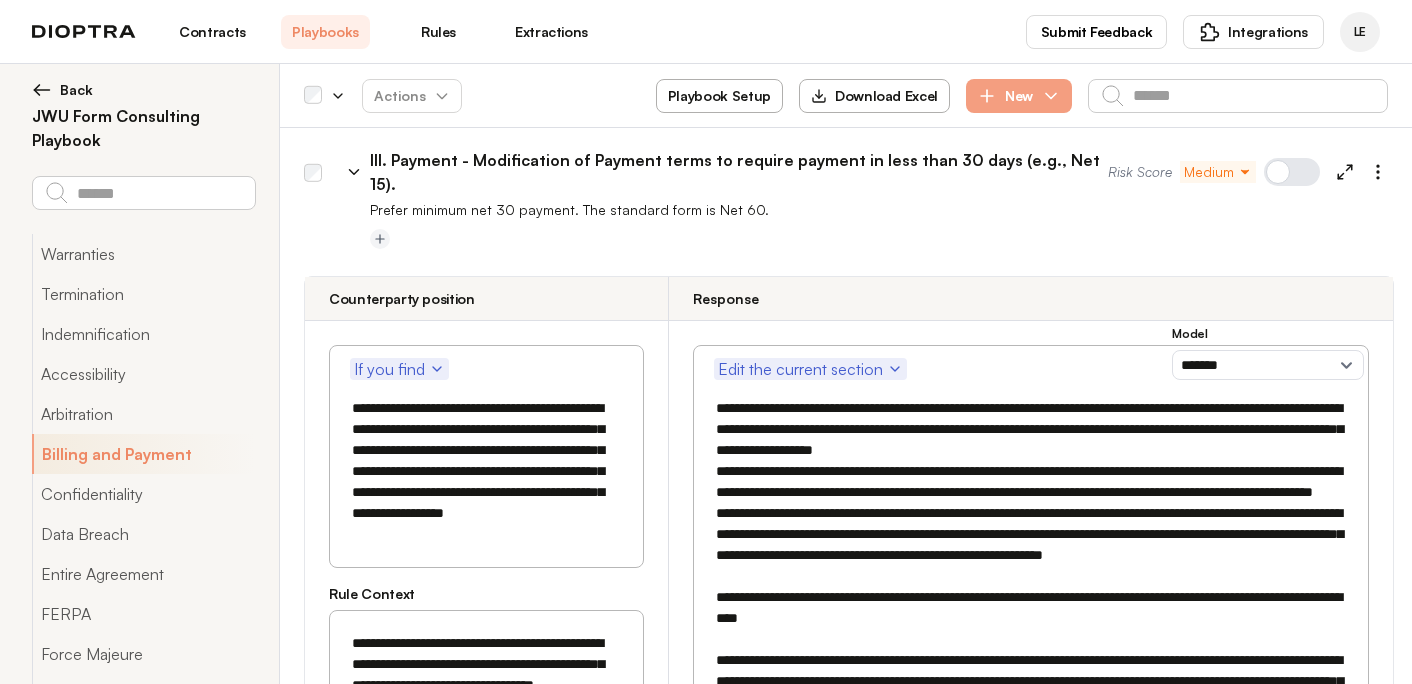 scroll, scrollTop: 4051, scrollLeft: 0, axis: vertical 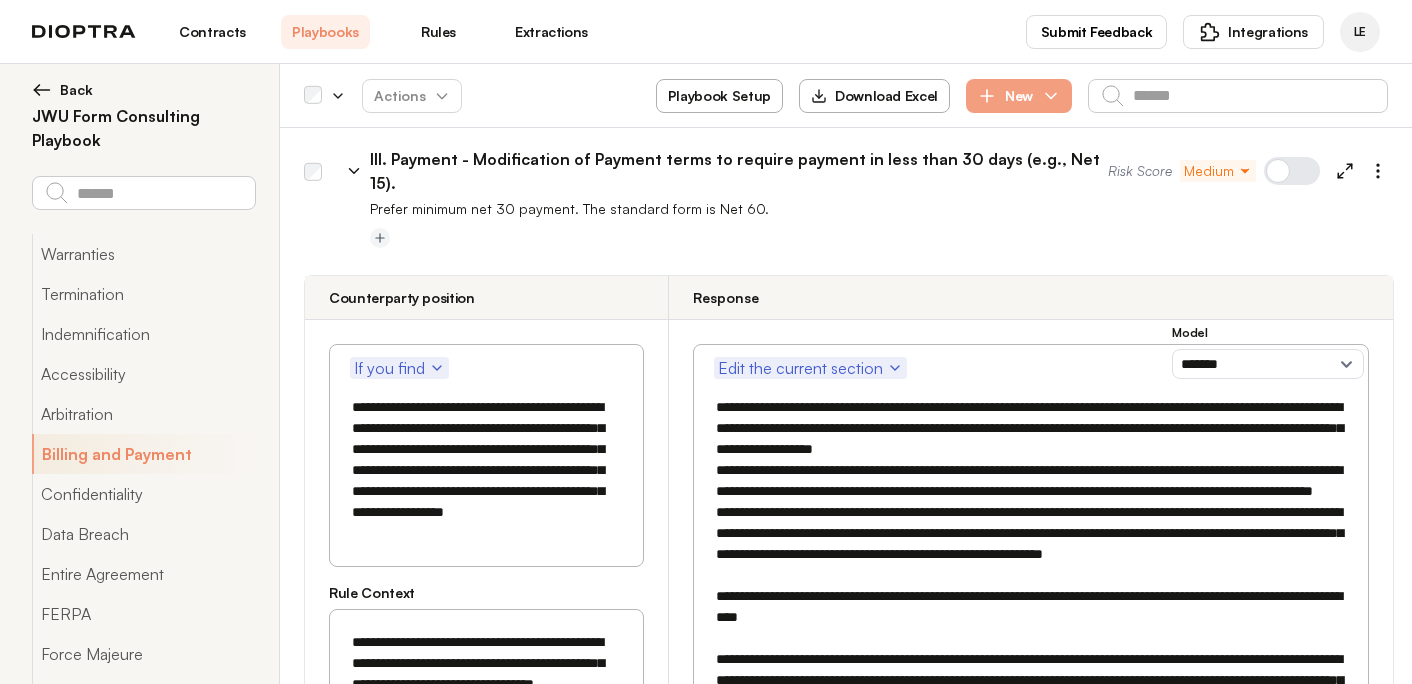 type on "**********" 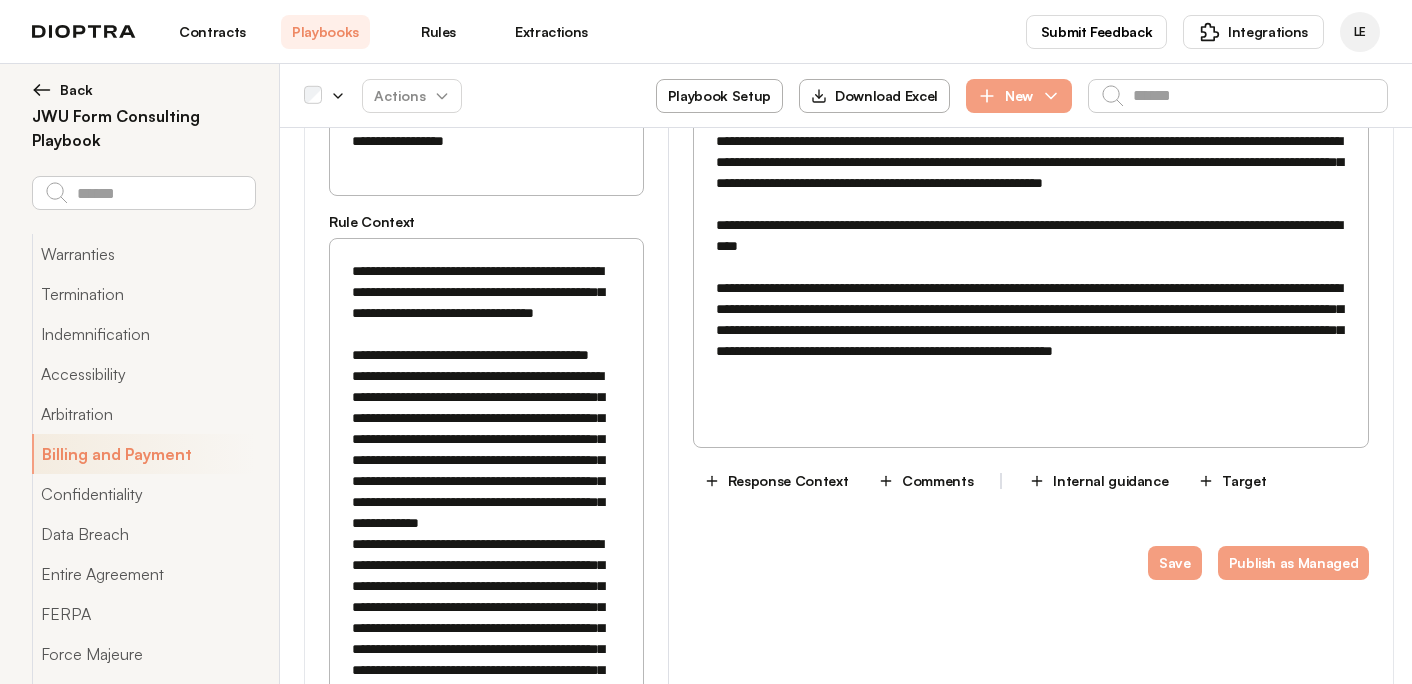 scroll, scrollTop: 4294, scrollLeft: 0, axis: vertical 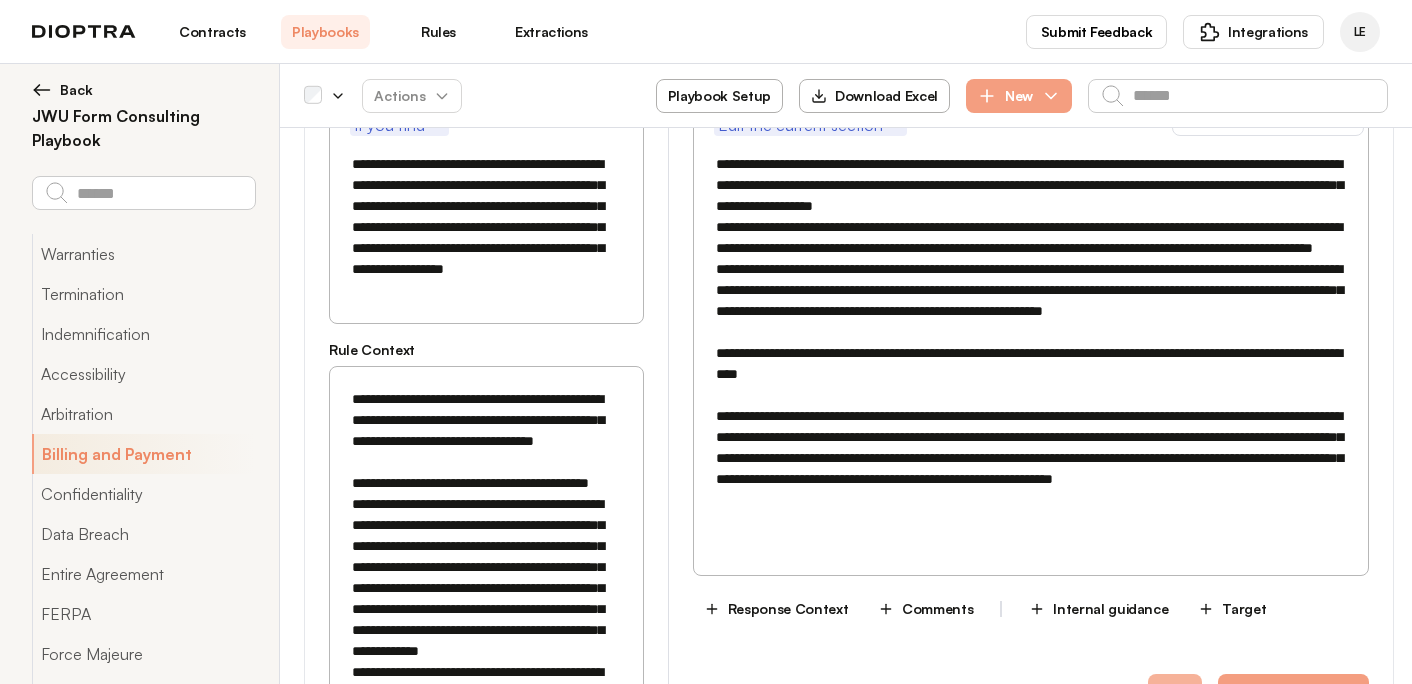 type on "**********" 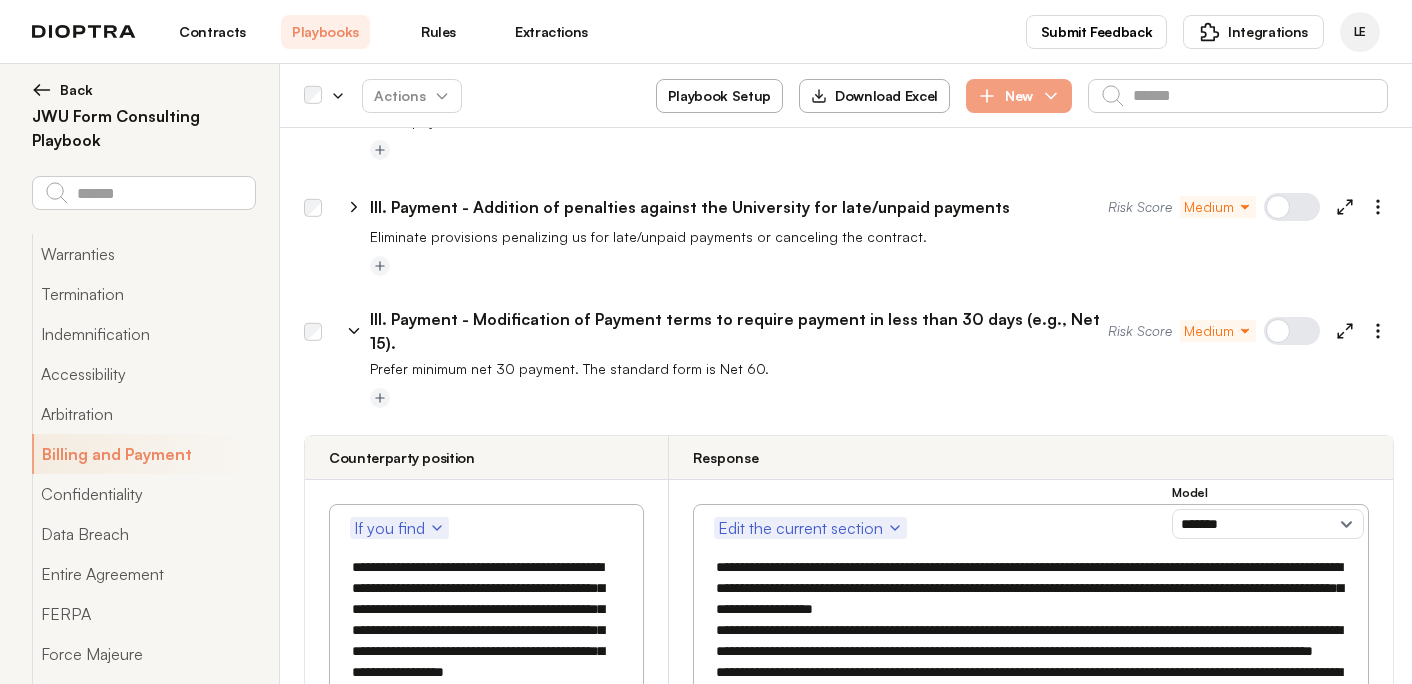 scroll, scrollTop: 3855, scrollLeft: 0, axis: vertical 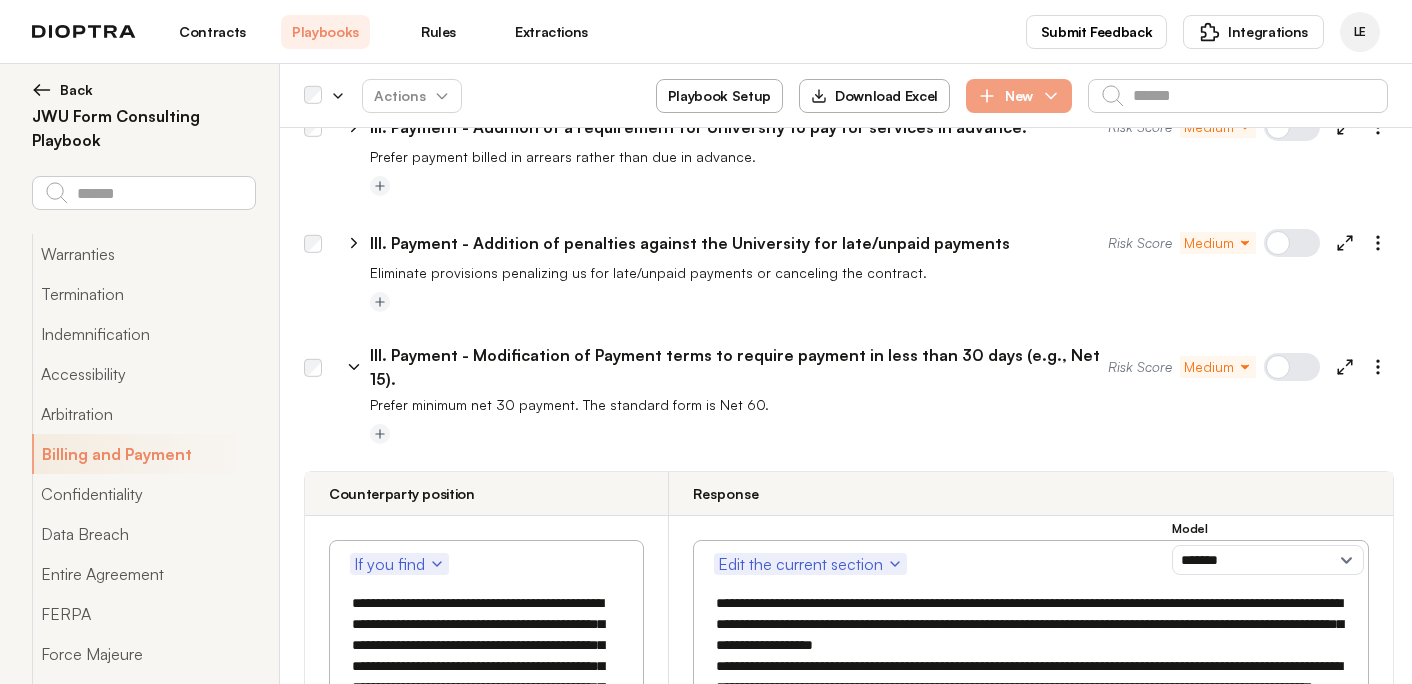 click 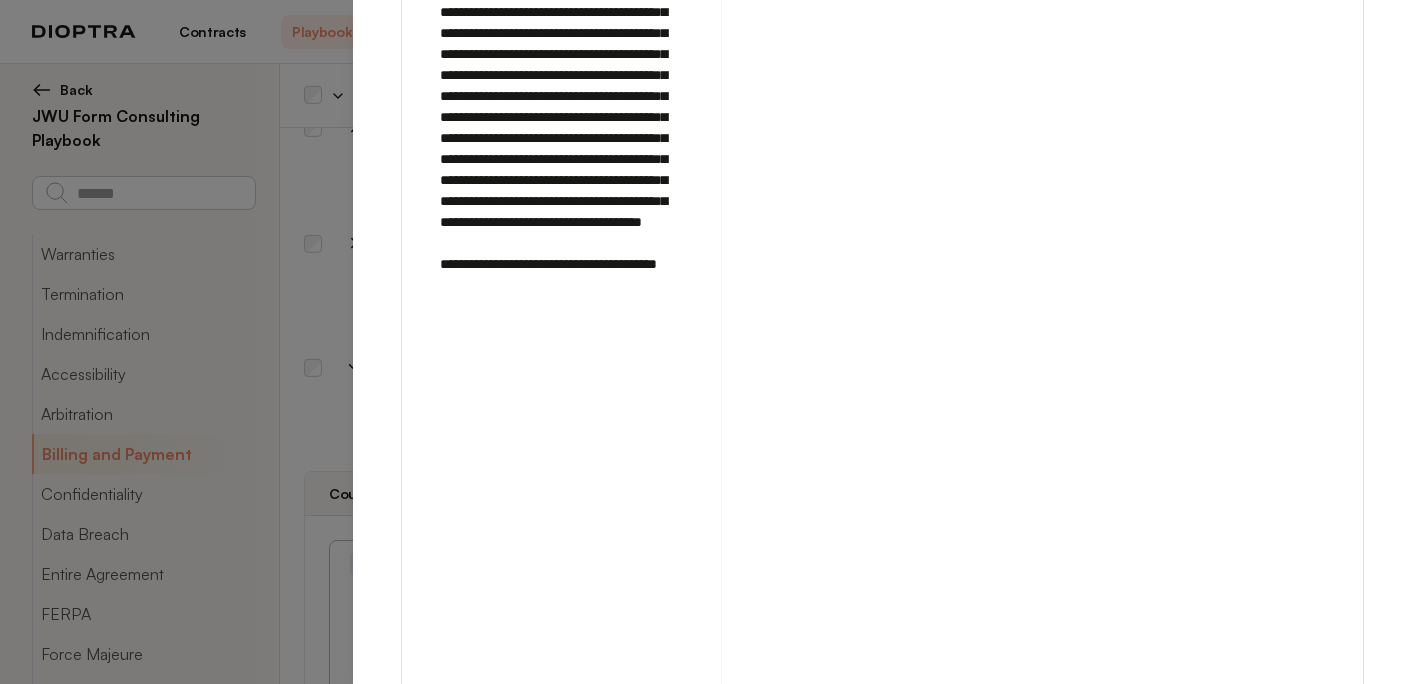 scroll, scrollTop: 2071, scrollLeft: 0, axis: vertical 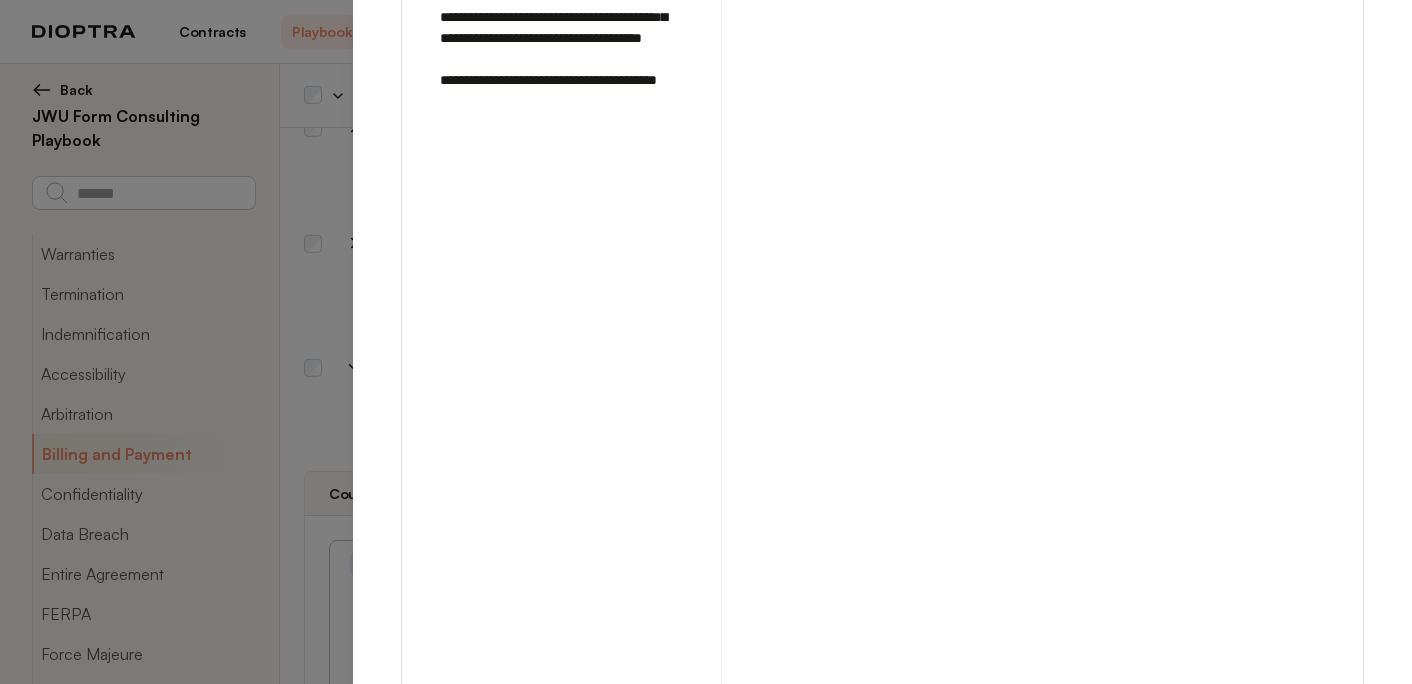 click 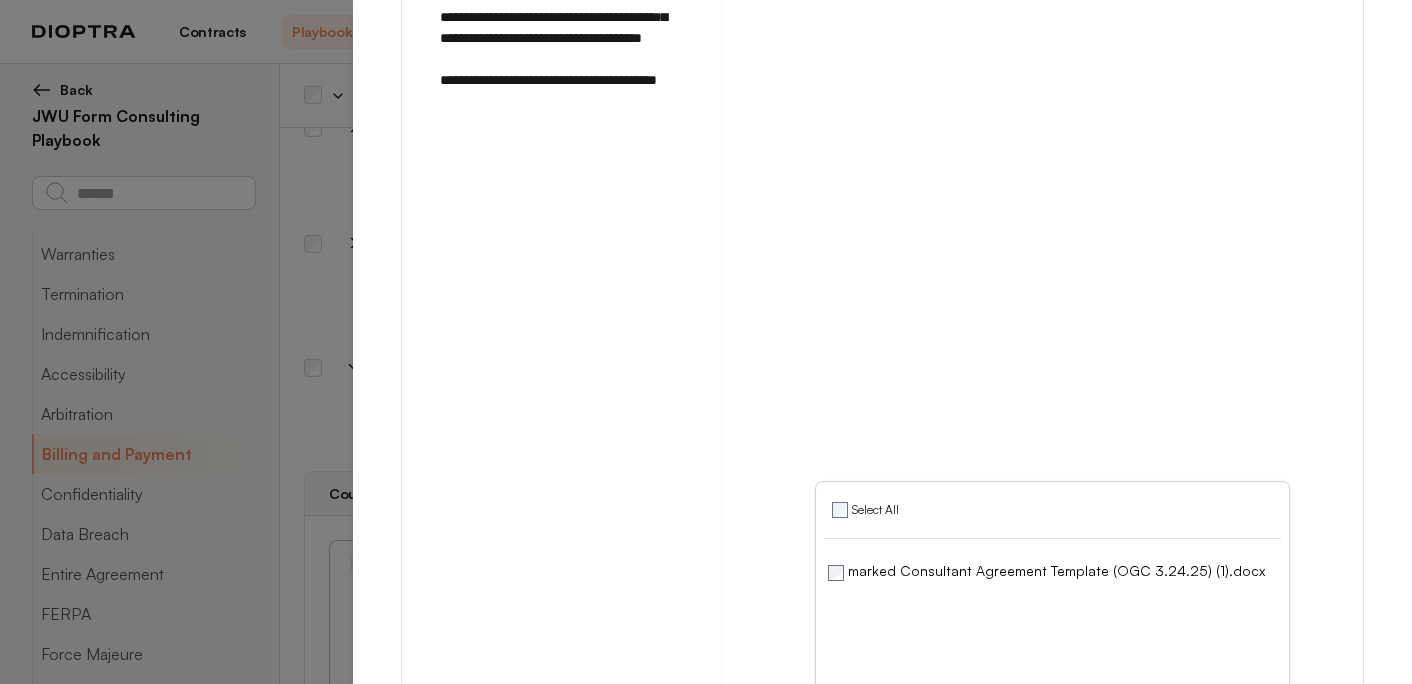 click on "Run on Test Documents" at bounding box center (1156, 730) 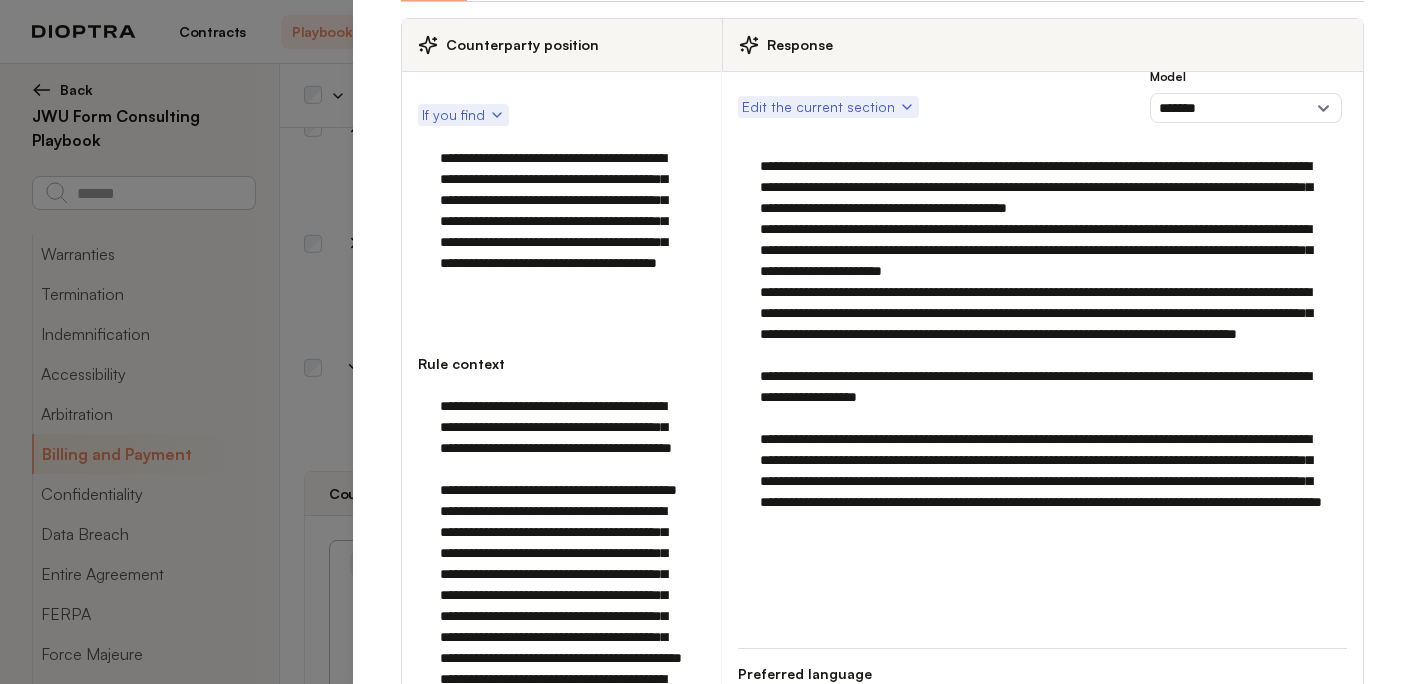 scroll, scrollTop: 0, scrollLeft: 0, axis: both 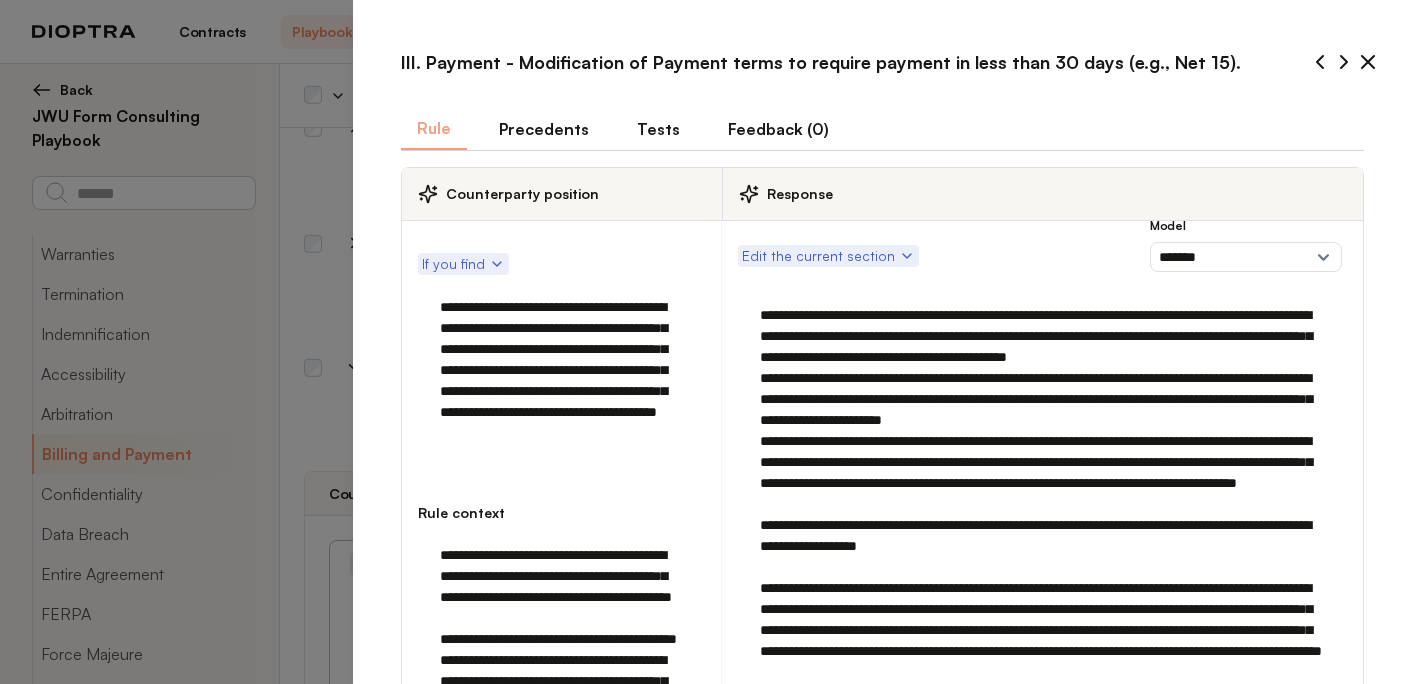 click on "Tests" at bounding box center (658, 129) 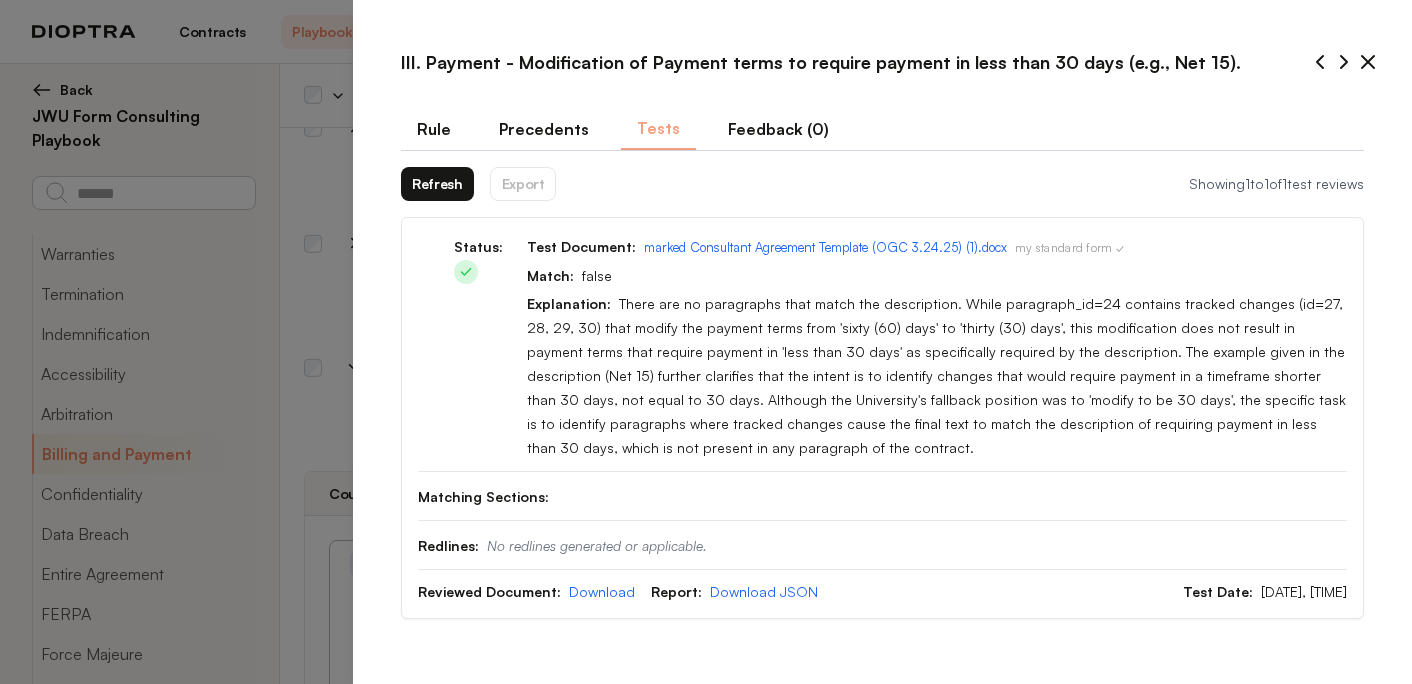 click on "Refresh" at bounding box center (437, 184) 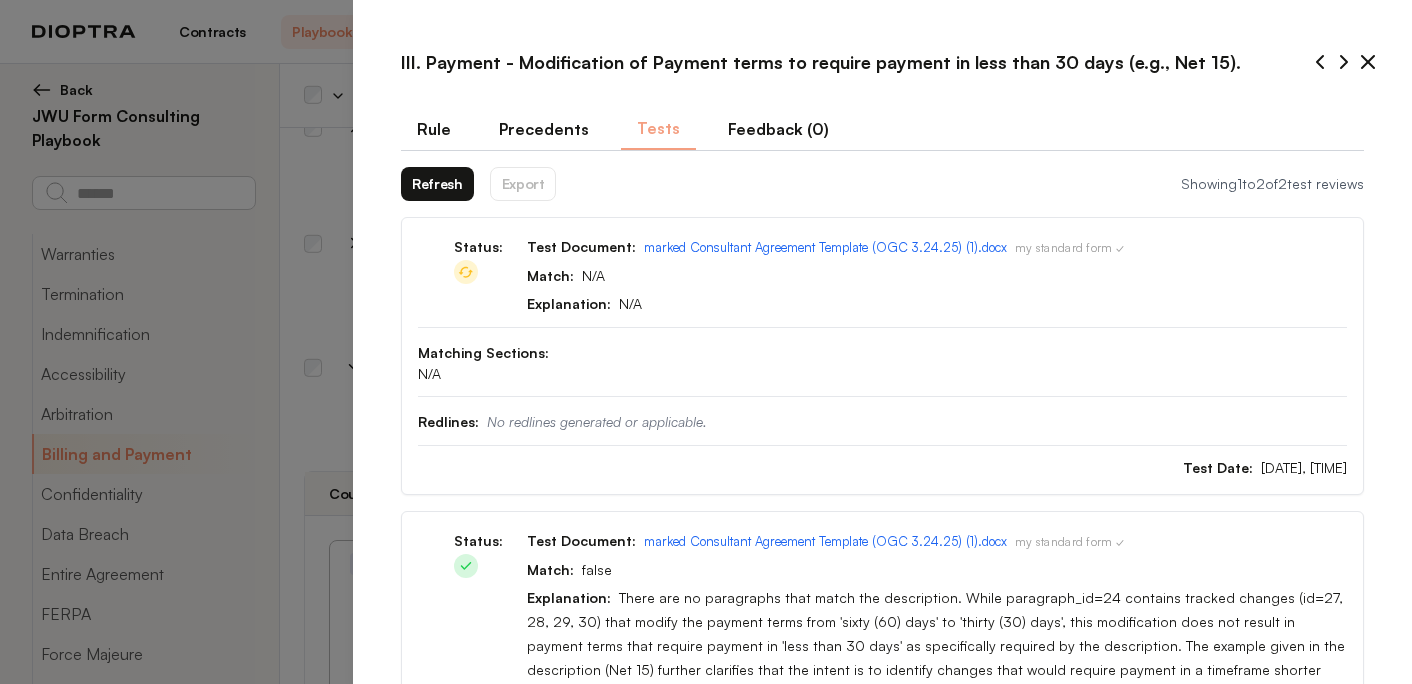 click on "Refresh" at bounding box center (437, 184) 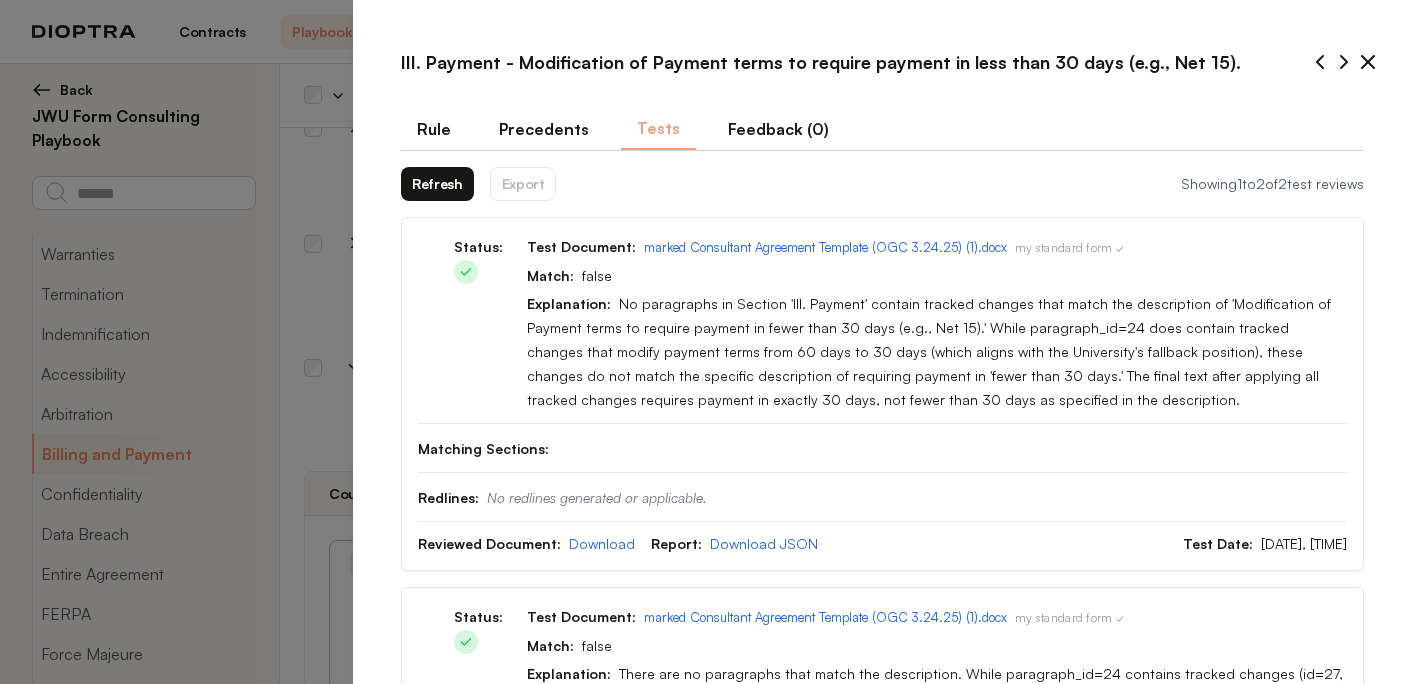 click 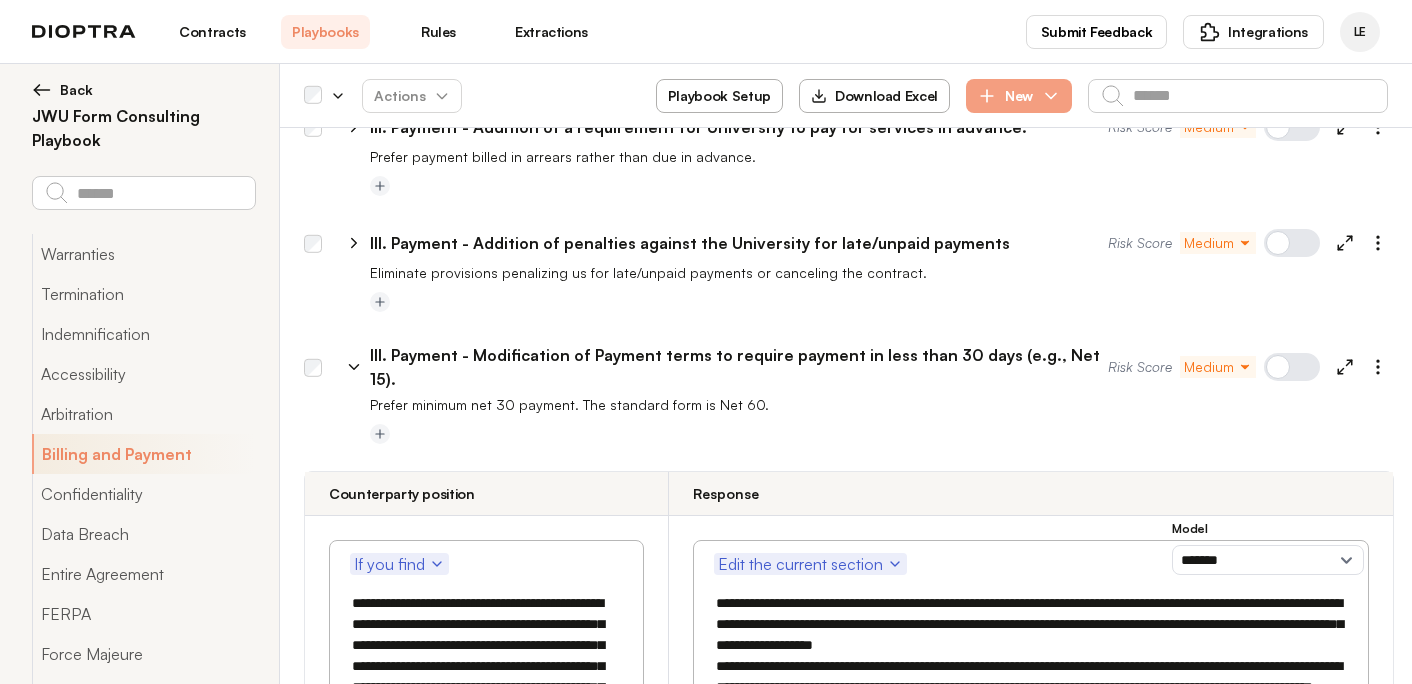click 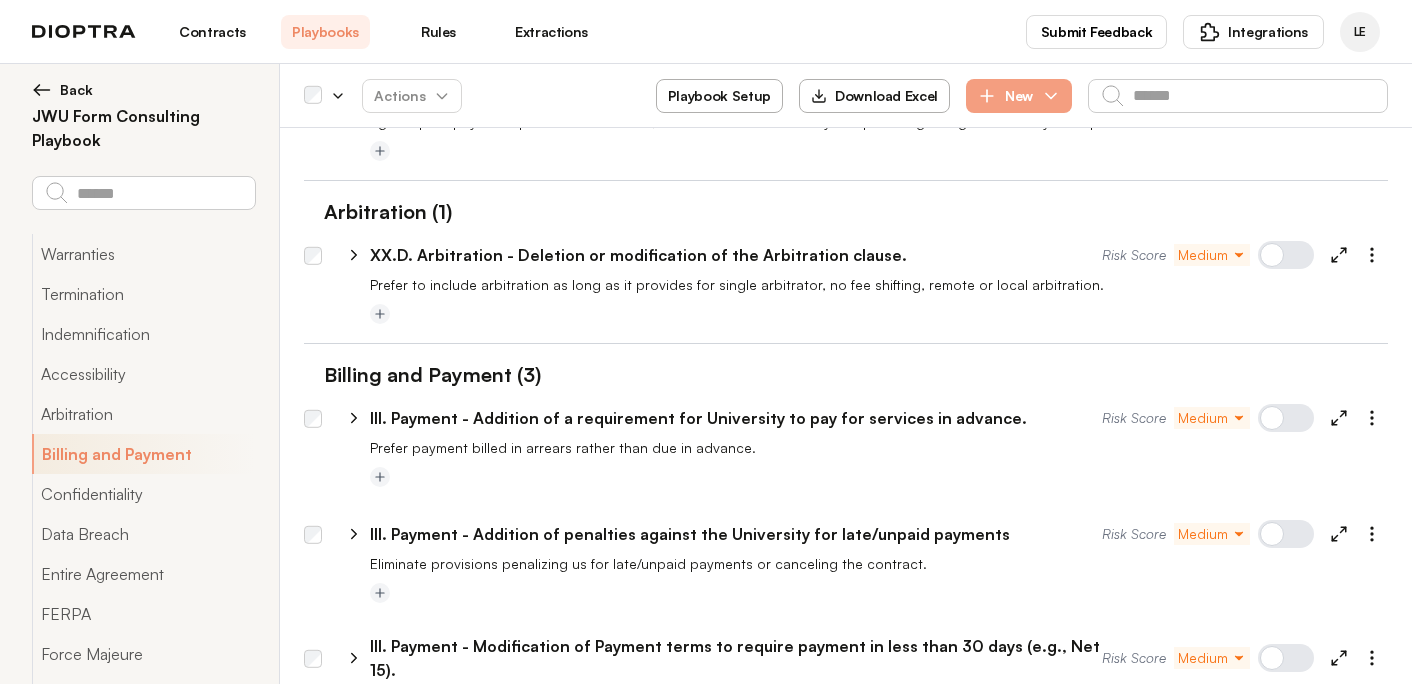 scroll, scrollTop: 3560, scrollLeft: 0, axis: vertical 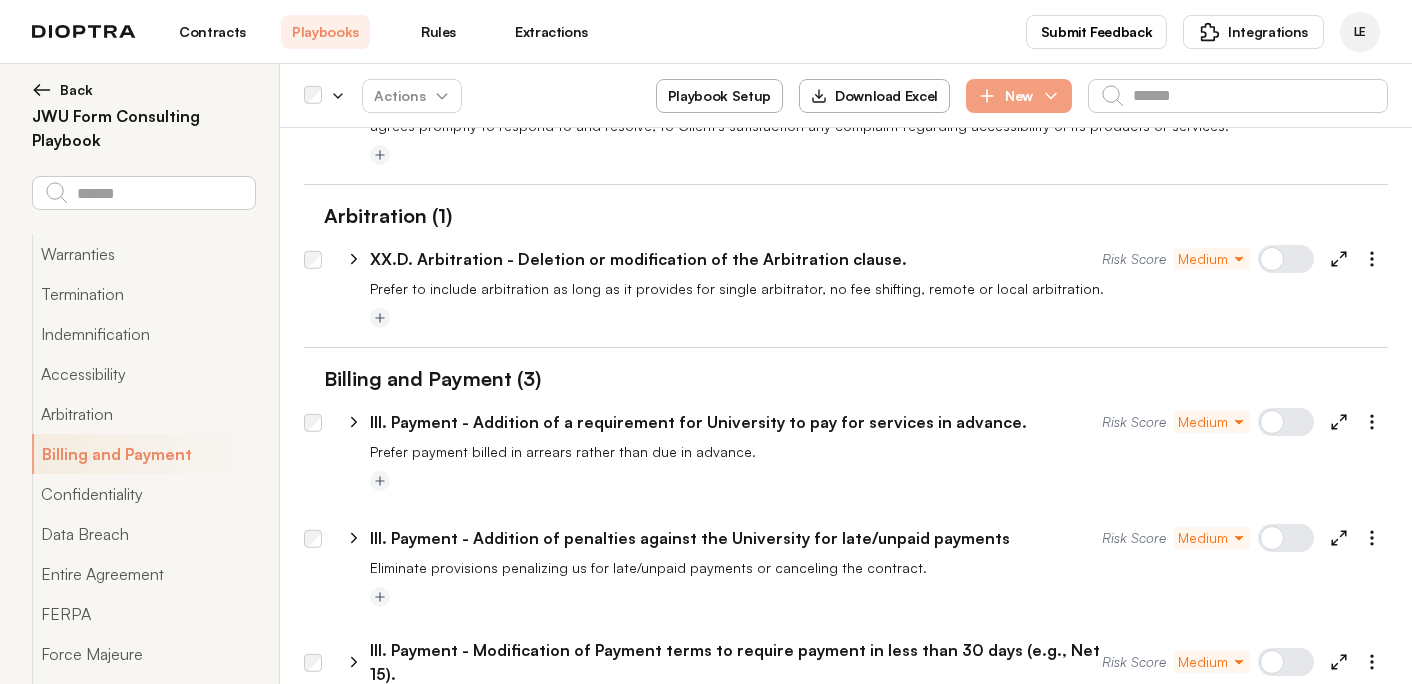 click 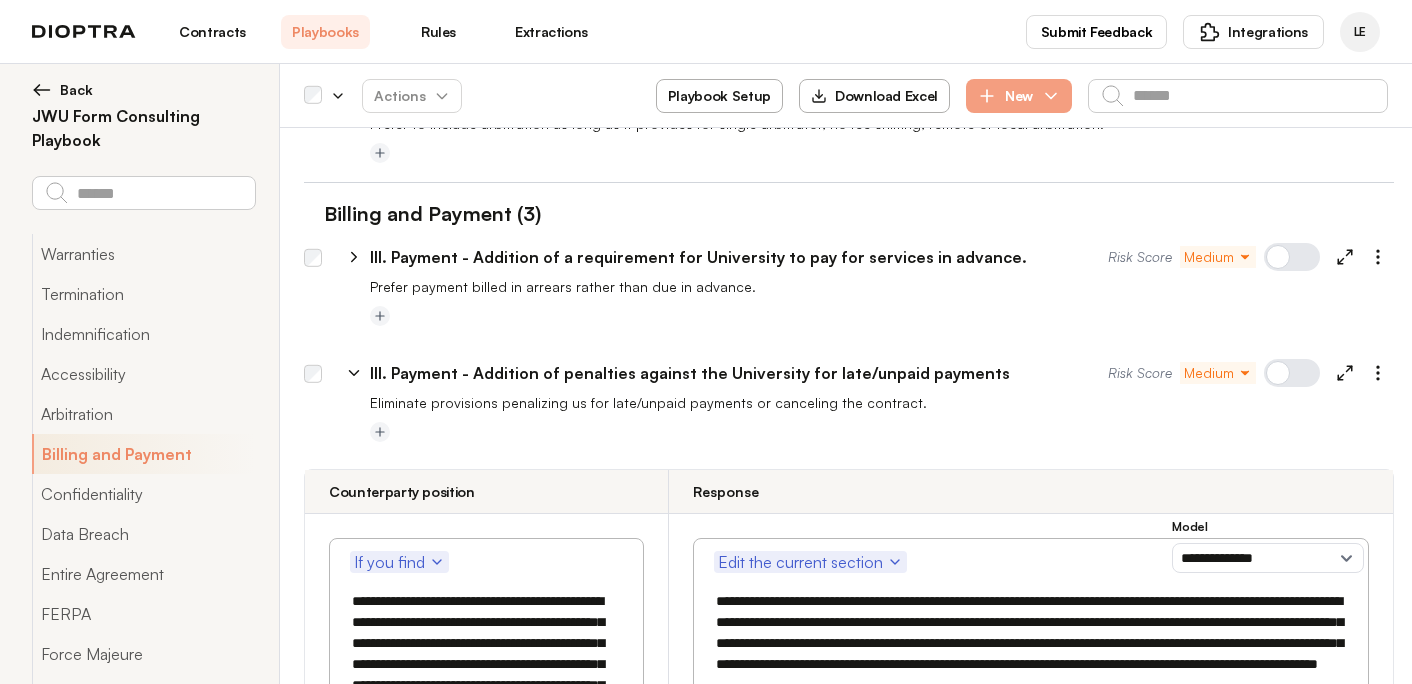 scroll, scrollTop: 3693, scrollLeft: 0, axis: vertical 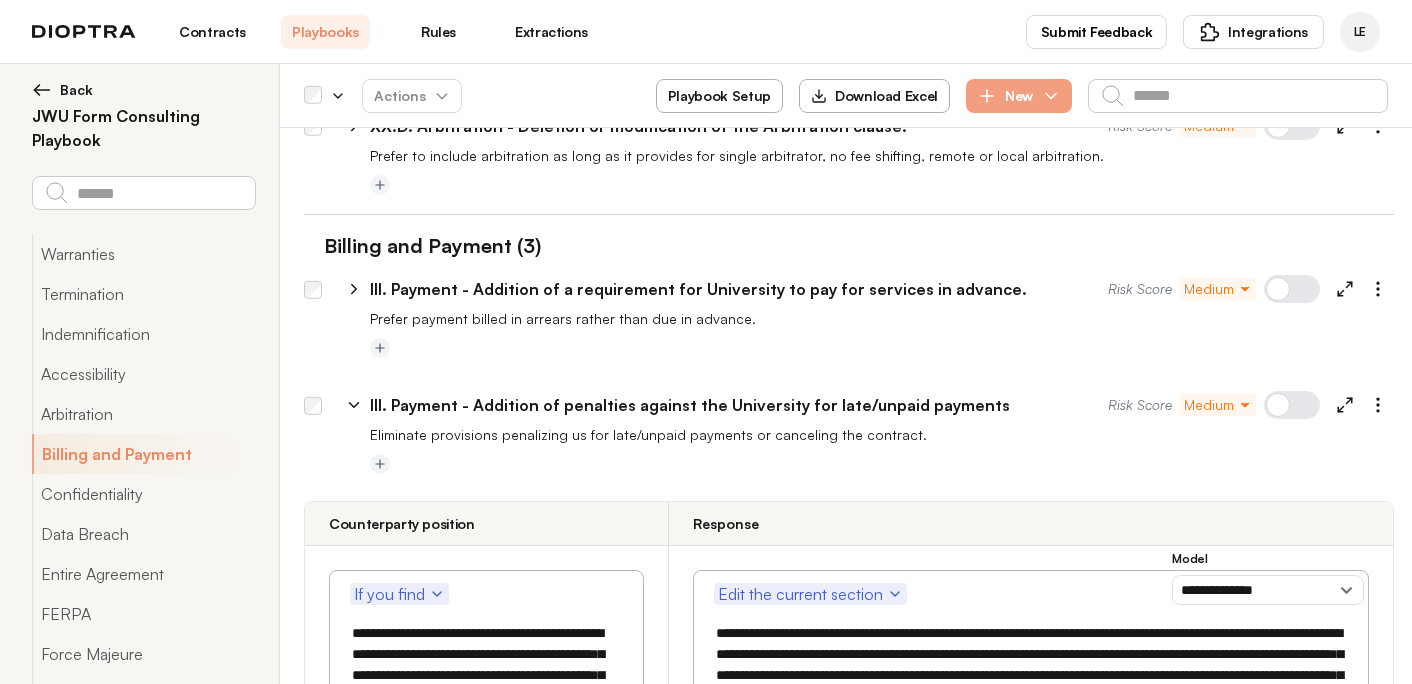 click on "Eliminate provisions penalizing us for late/unpaid payments or canceling the contract." at bounding box center (882, 435) 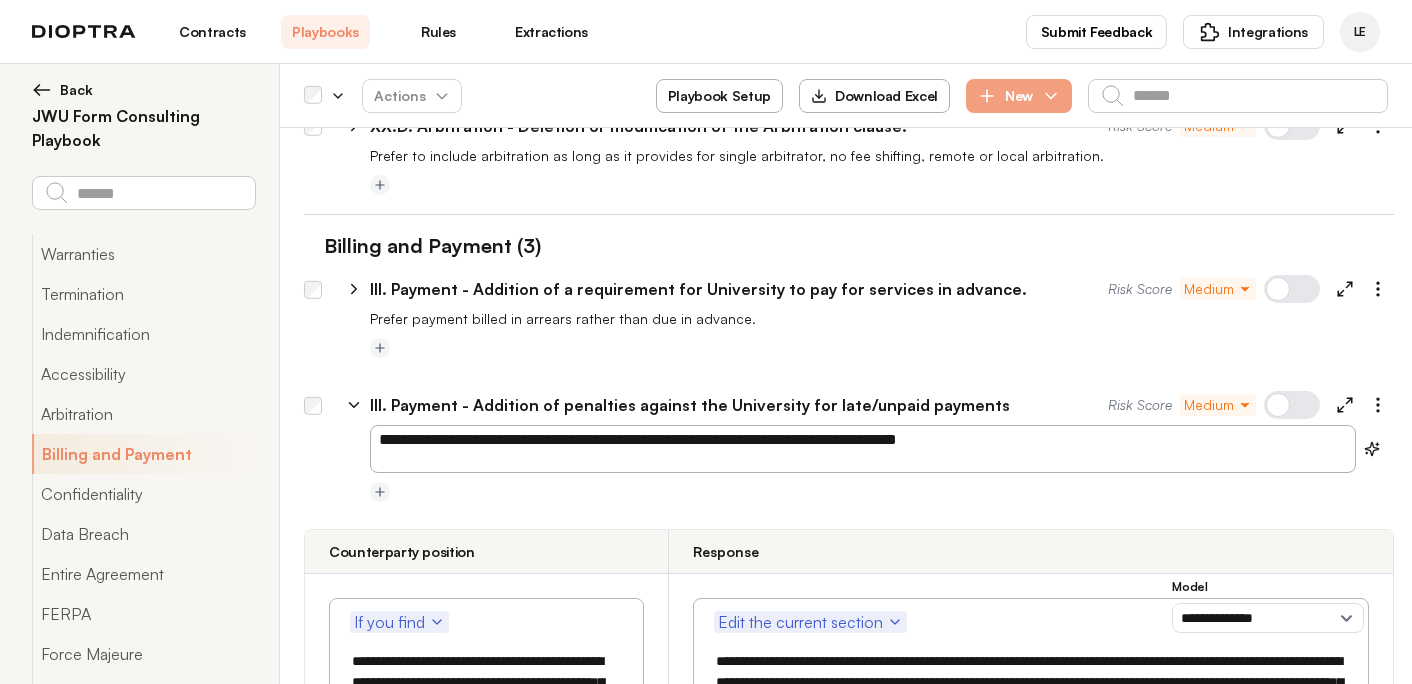 drag, startPoint x: 793, startPoint y: 264, endPoint x: 987, endPoint y: 254, distance: 194.25757 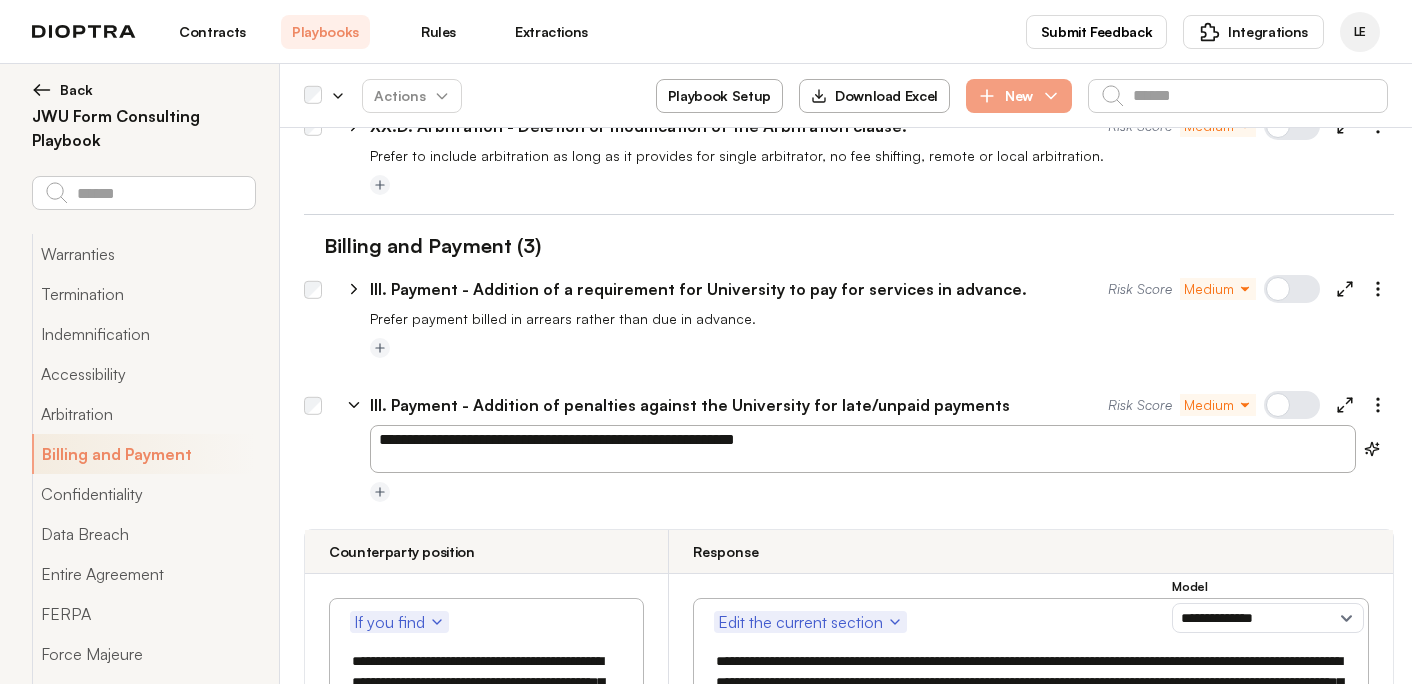 type on "**********" 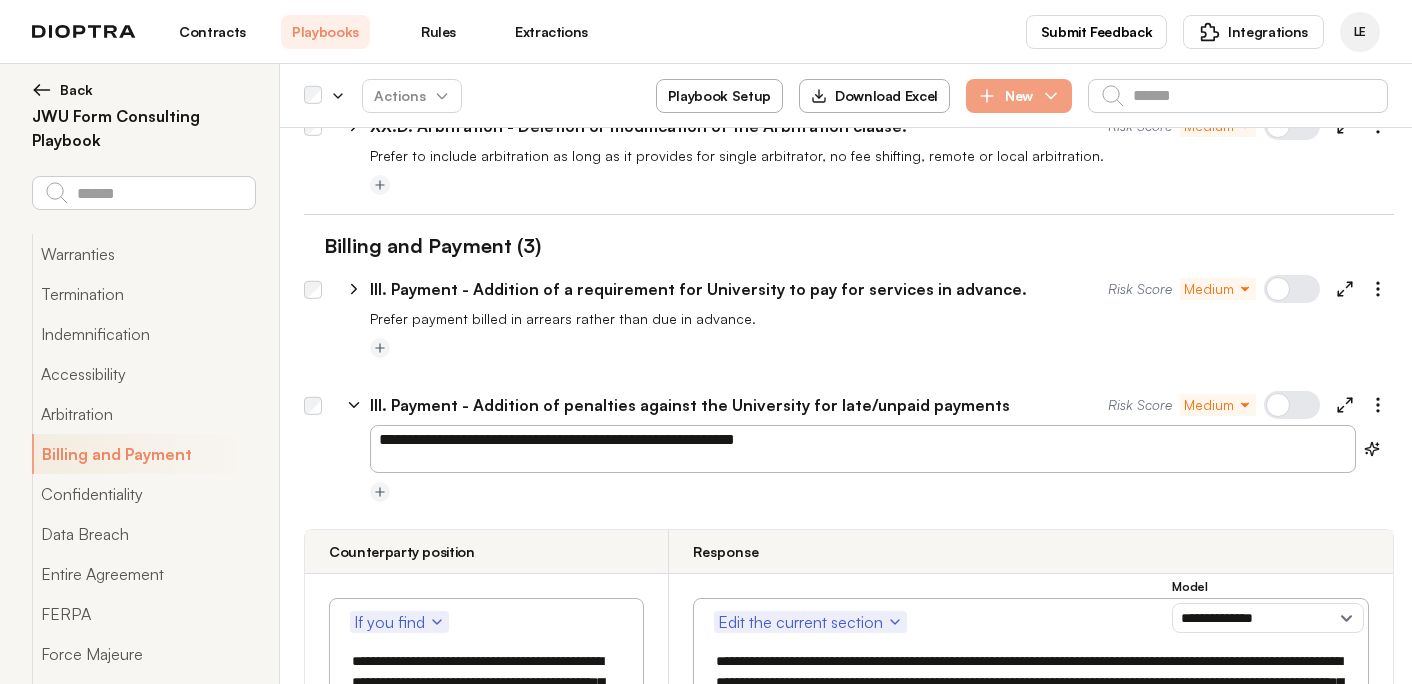 click on "**********" at bounding box center [485, 724] 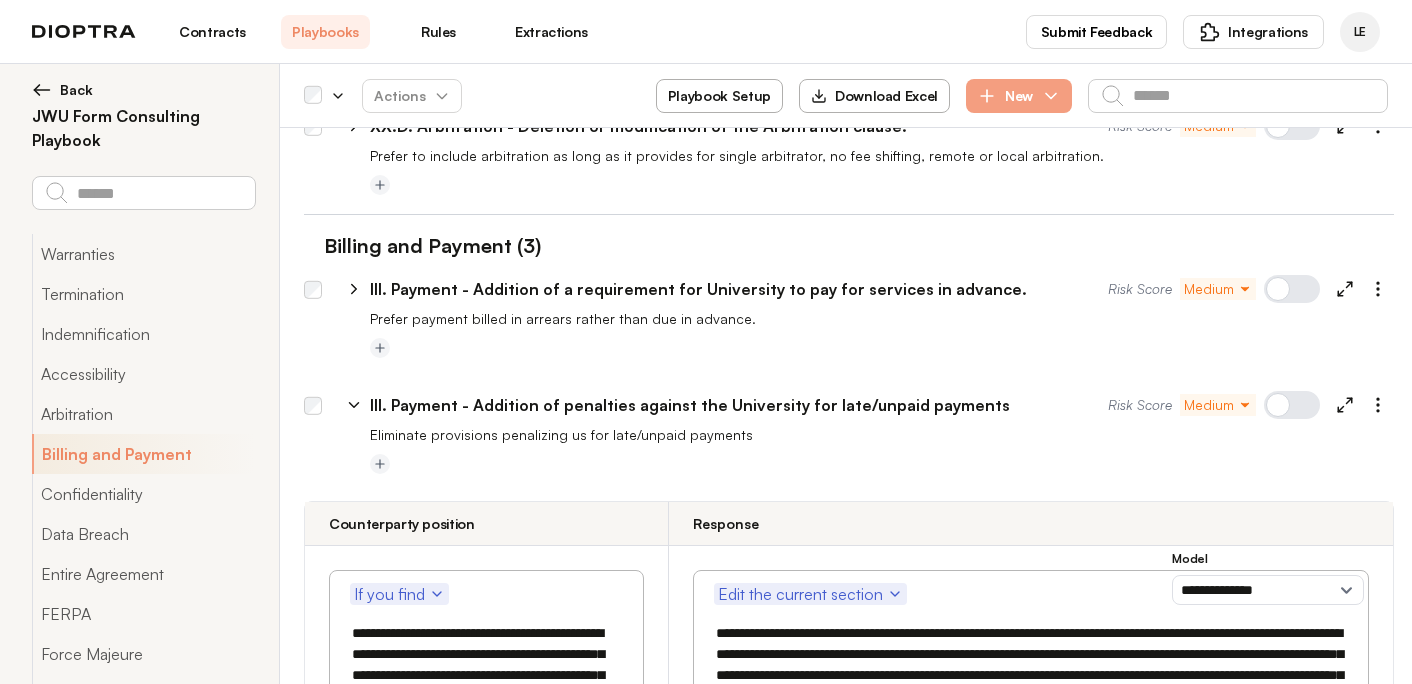 drag, startPoint x: 415, startPoint y: 582, endPoint x: 590, endPoint y: 583, distance: 175.00285 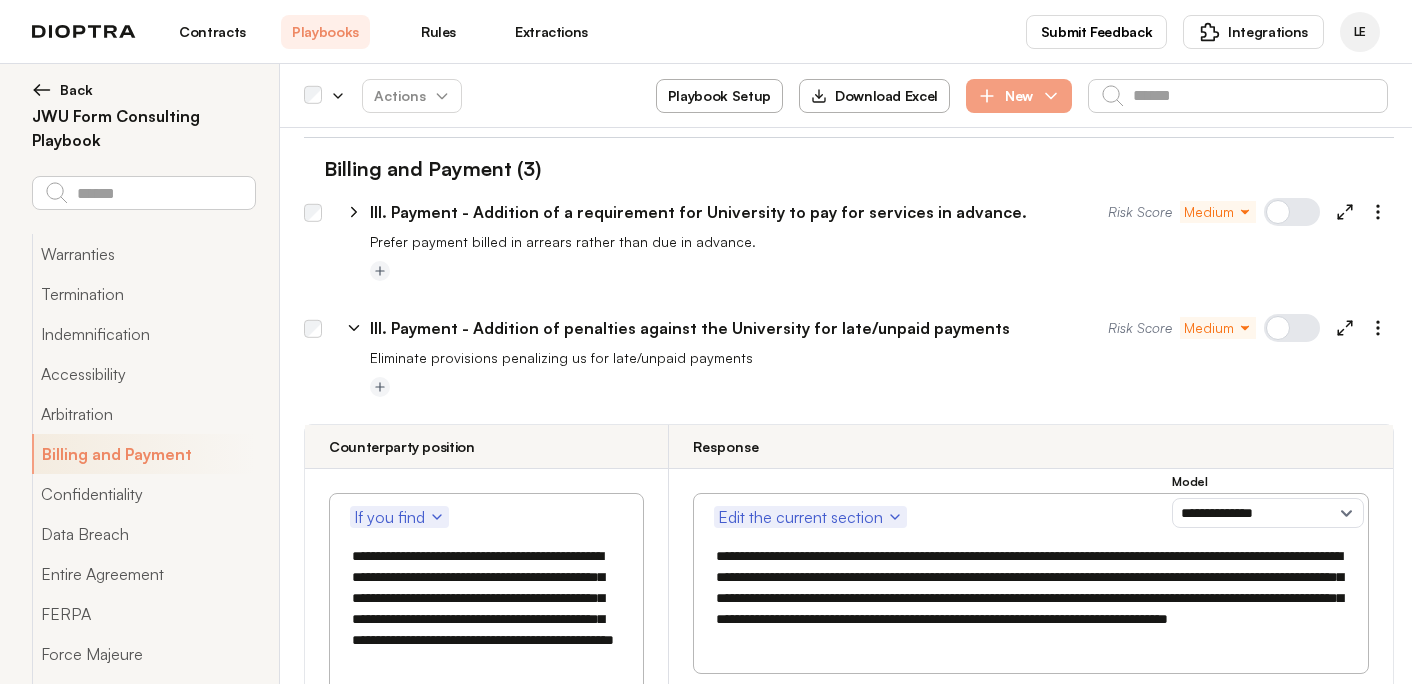 scroll, scrollTop: 3791, scrollLeft: 0, axis: vertical 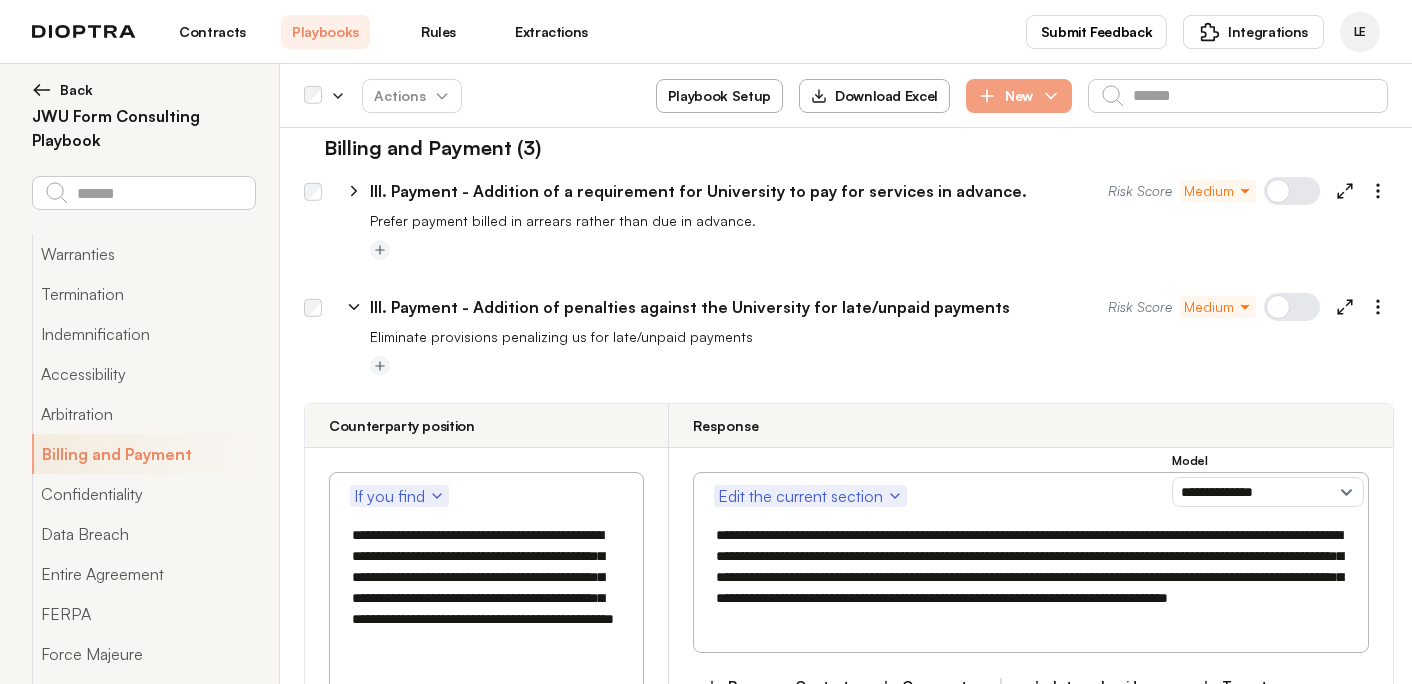 type on "**********" 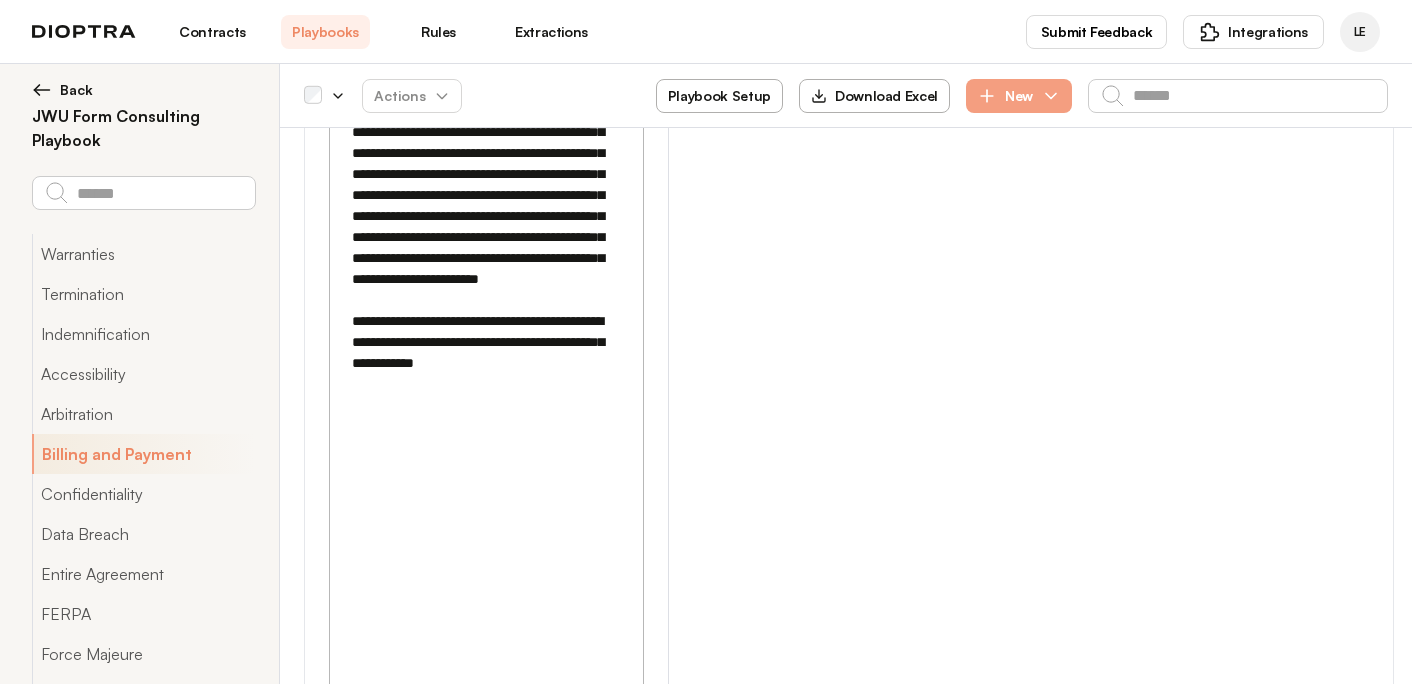 scroll, scrollTop: 5754, scrollLeft: 0, axis: vertical 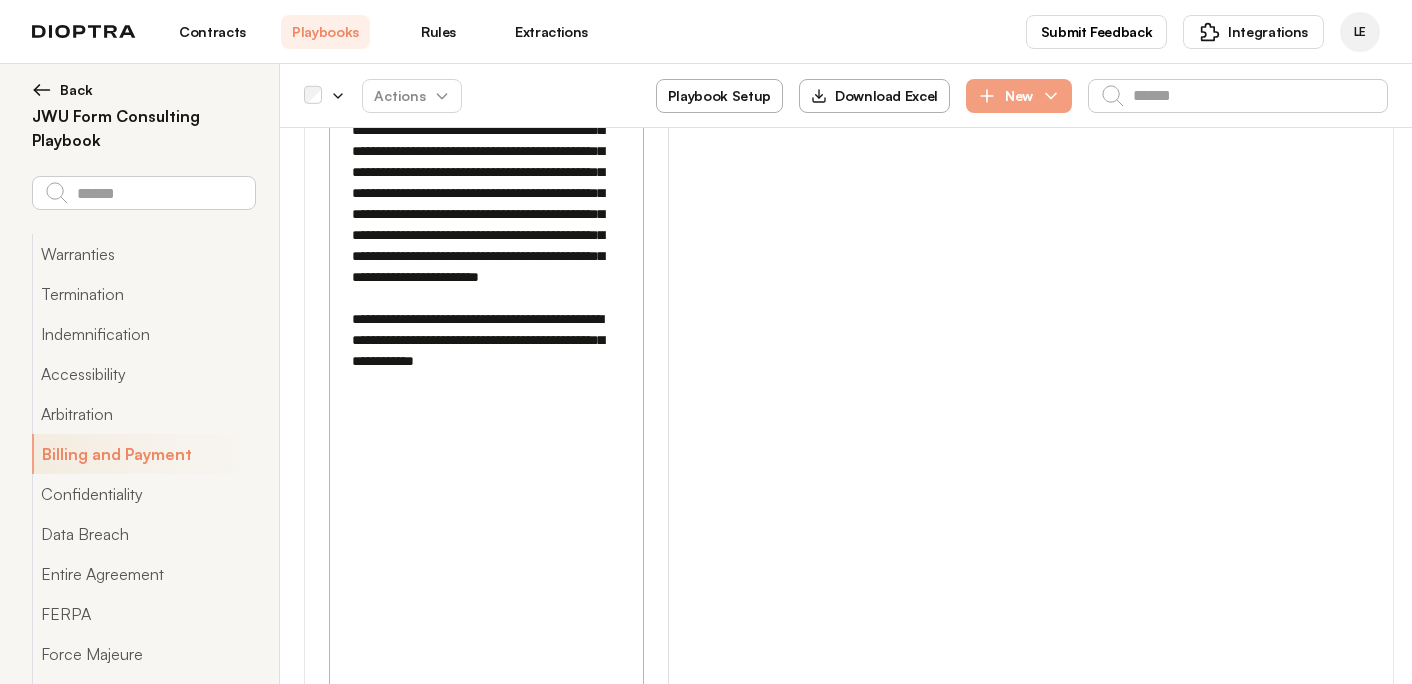 drag, startPoint x: 417, startPoint y: 522, endPoint x: 567, endPoint y: 524, distance: 150.01334 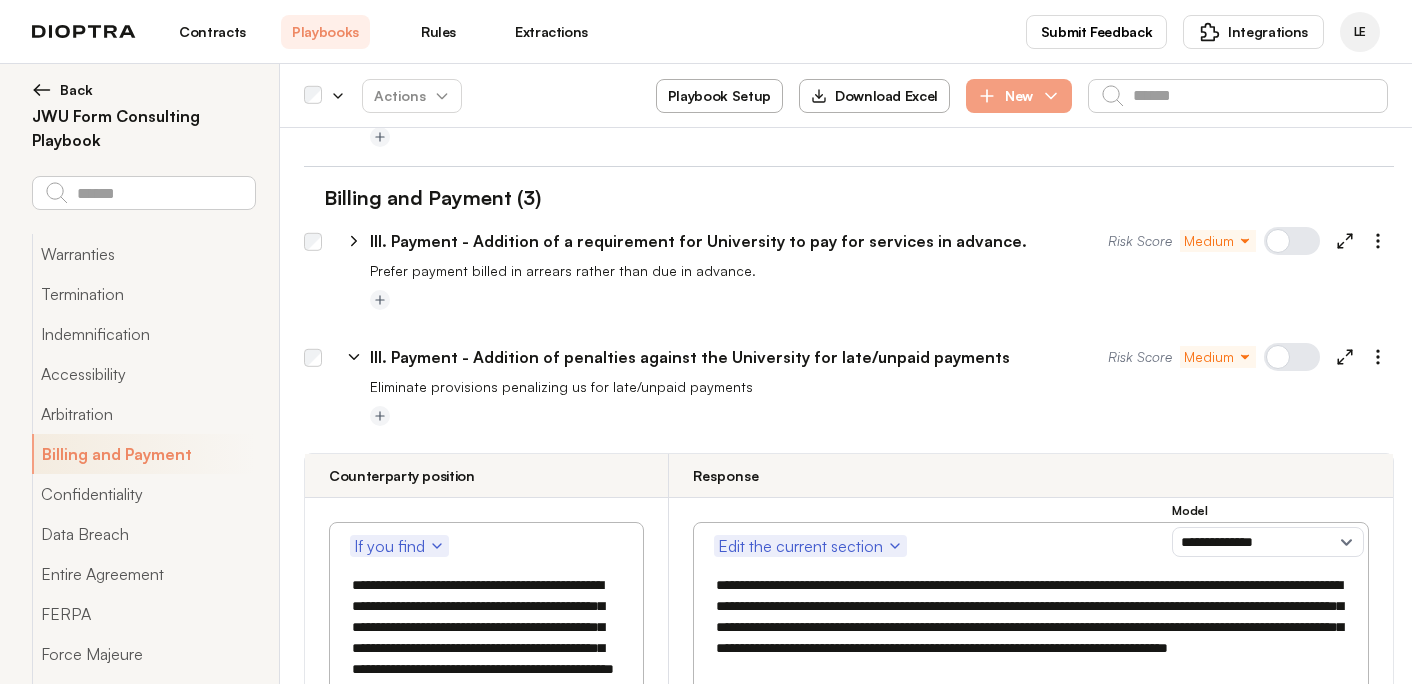 scroll, scrollTop: 3750, scrollLeft: 0, axis: vertical 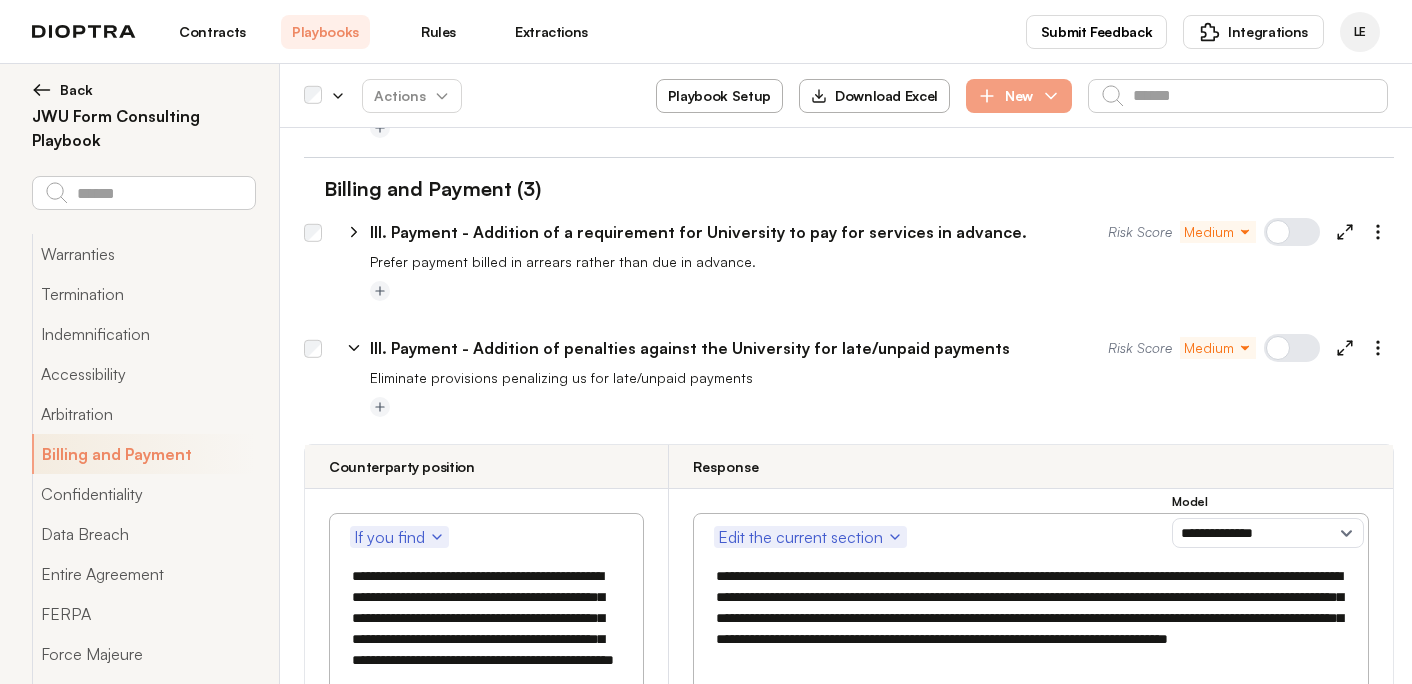 type on "**********" 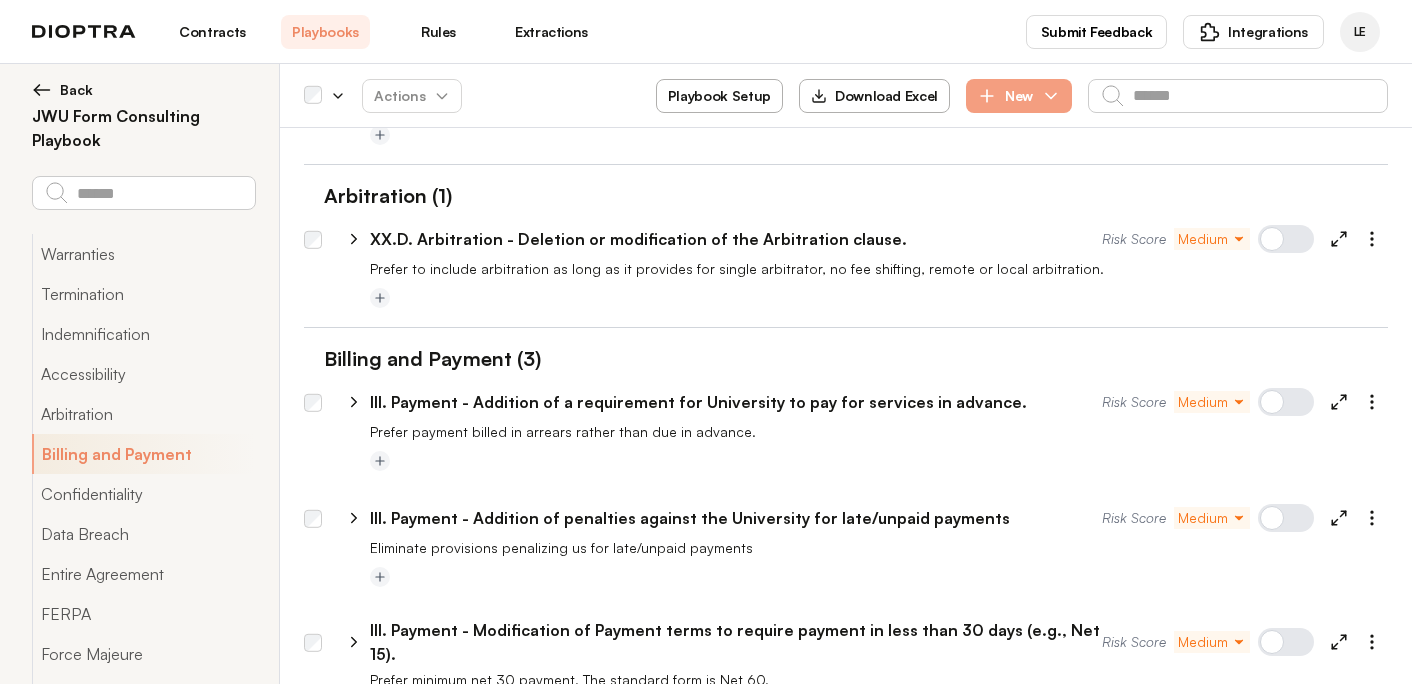 scroll, scrollTop: 3566, scrollLeft: 0, axis: vertical 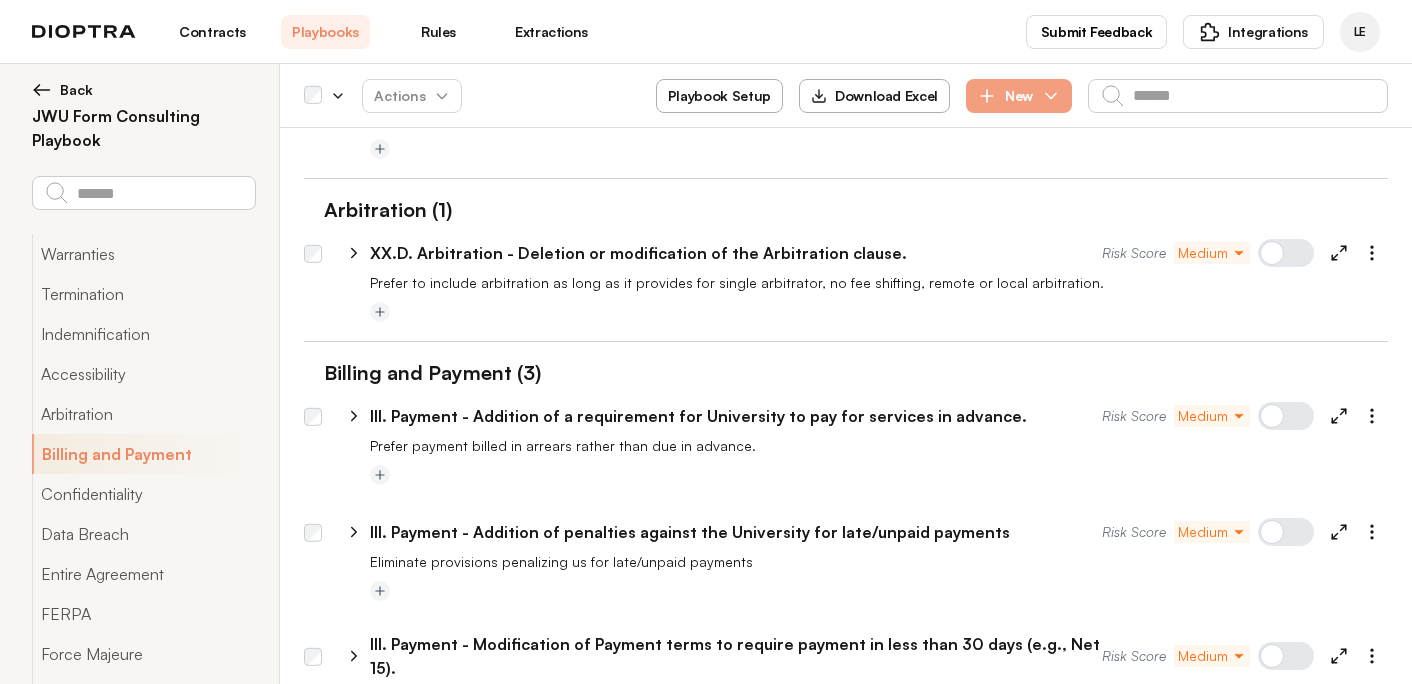 click 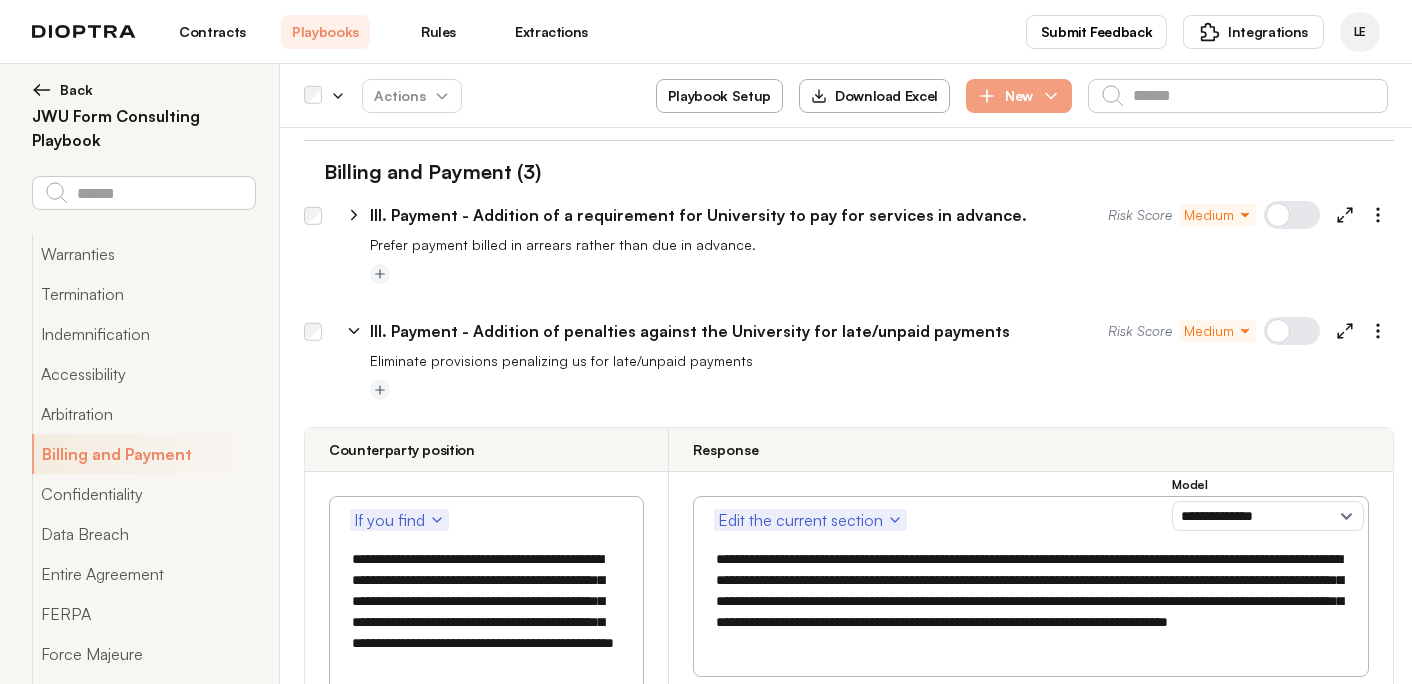 scroll, scrollTop: 3768, scrollLeft: 0, axis: vertical 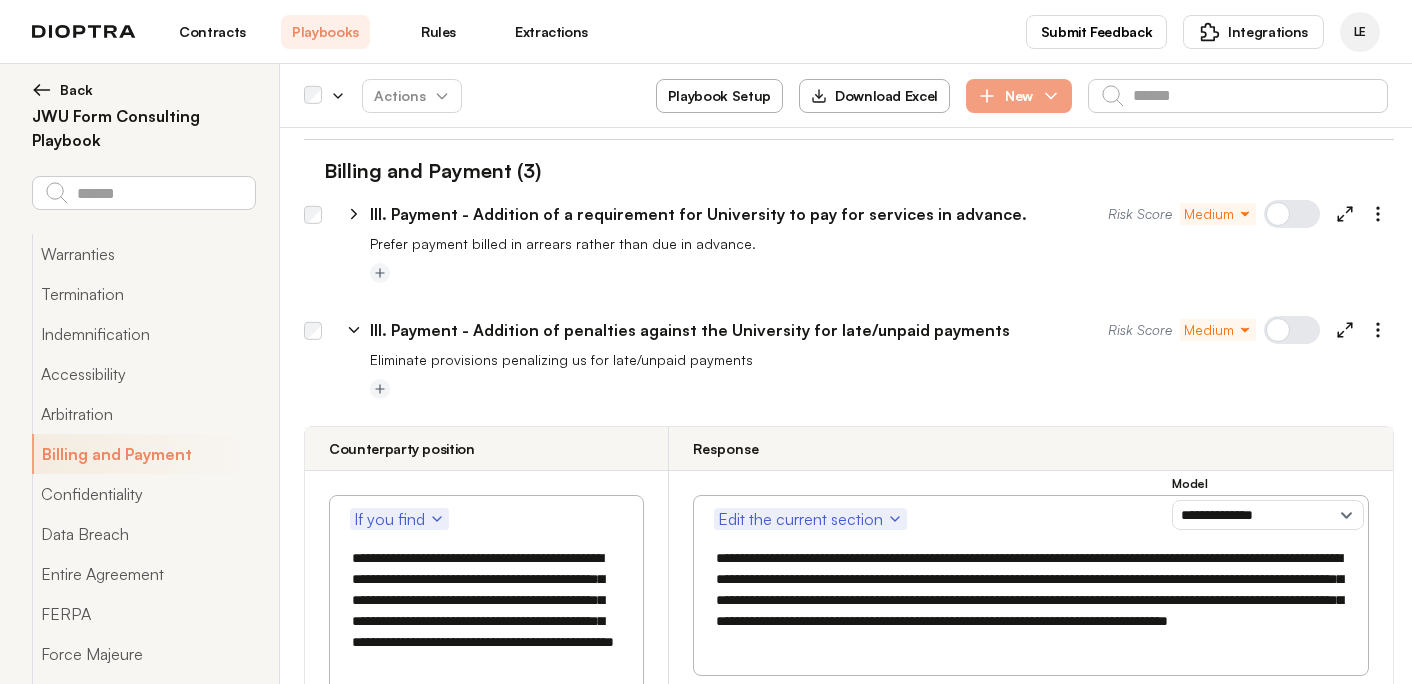 click on "**********" at bounding box center [485, 621] 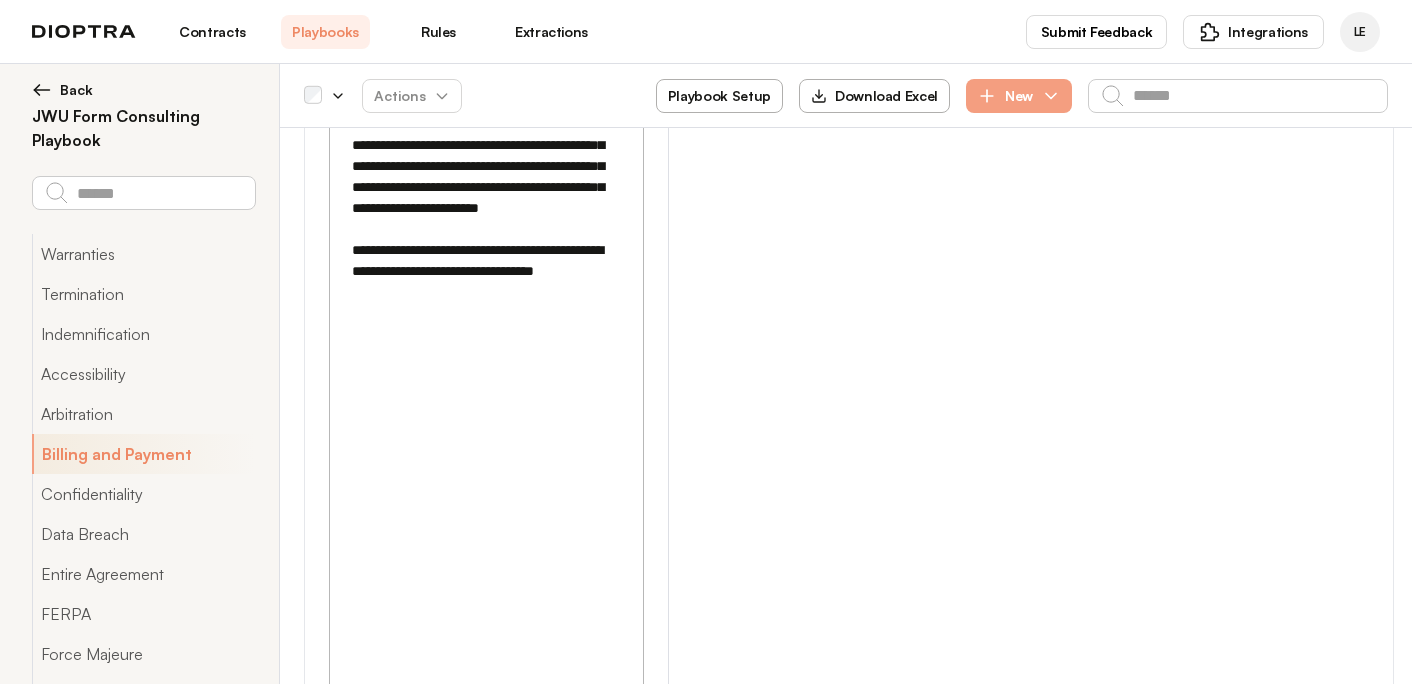 scroll, scrollTop: 5799, scrollLeft: 0, axis: vertical 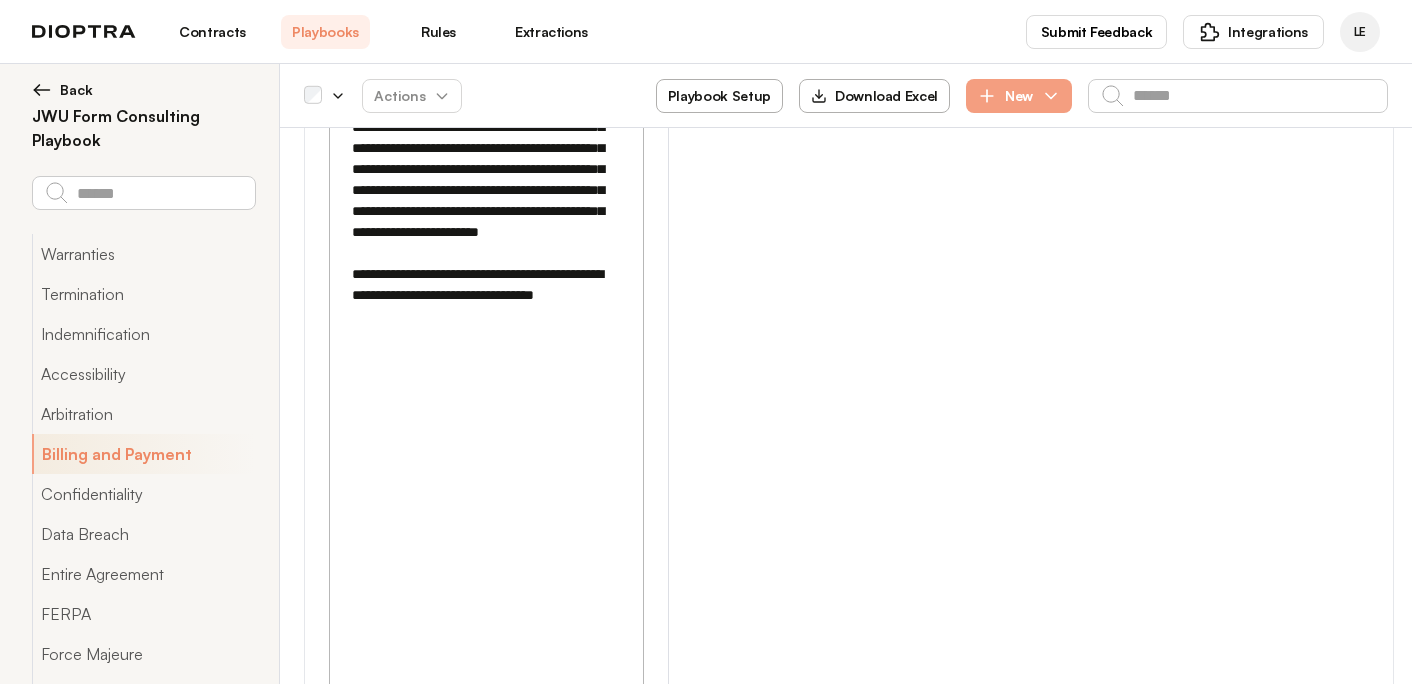 click at bounding box center [485, -293] 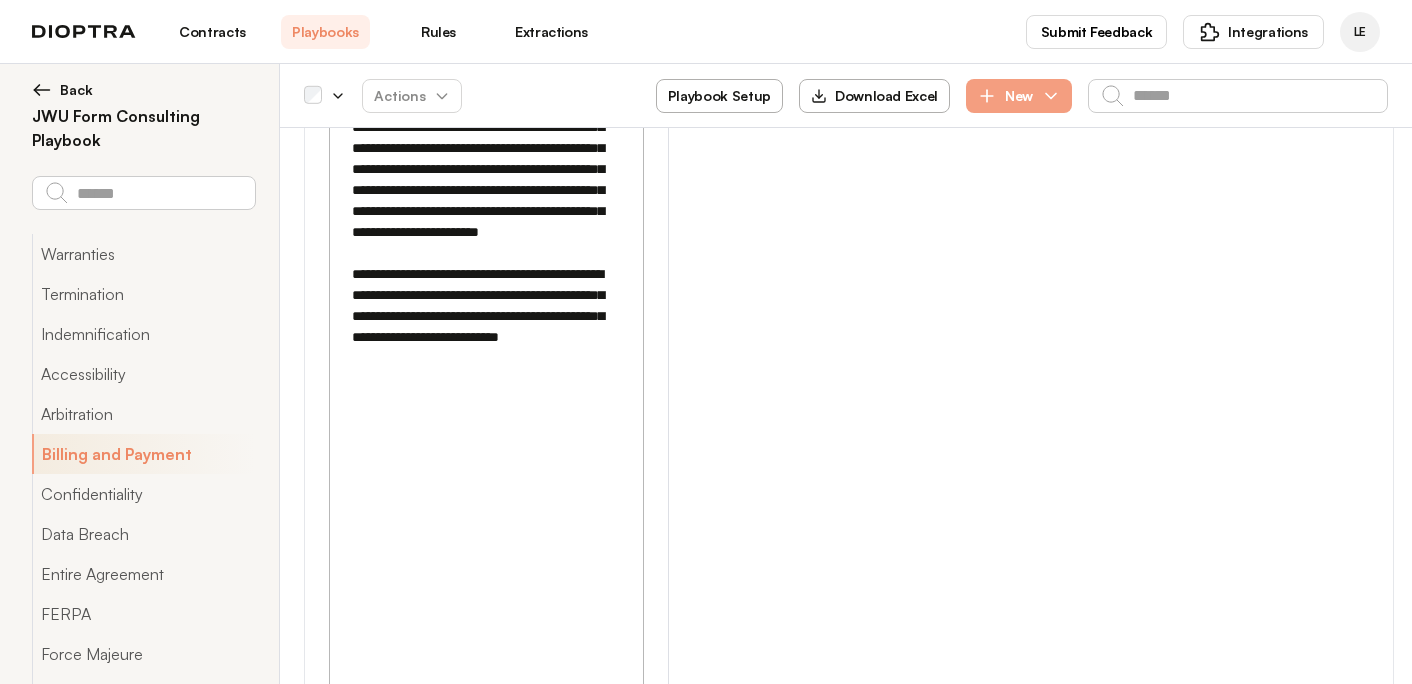 click at bounding box center (485, -272) 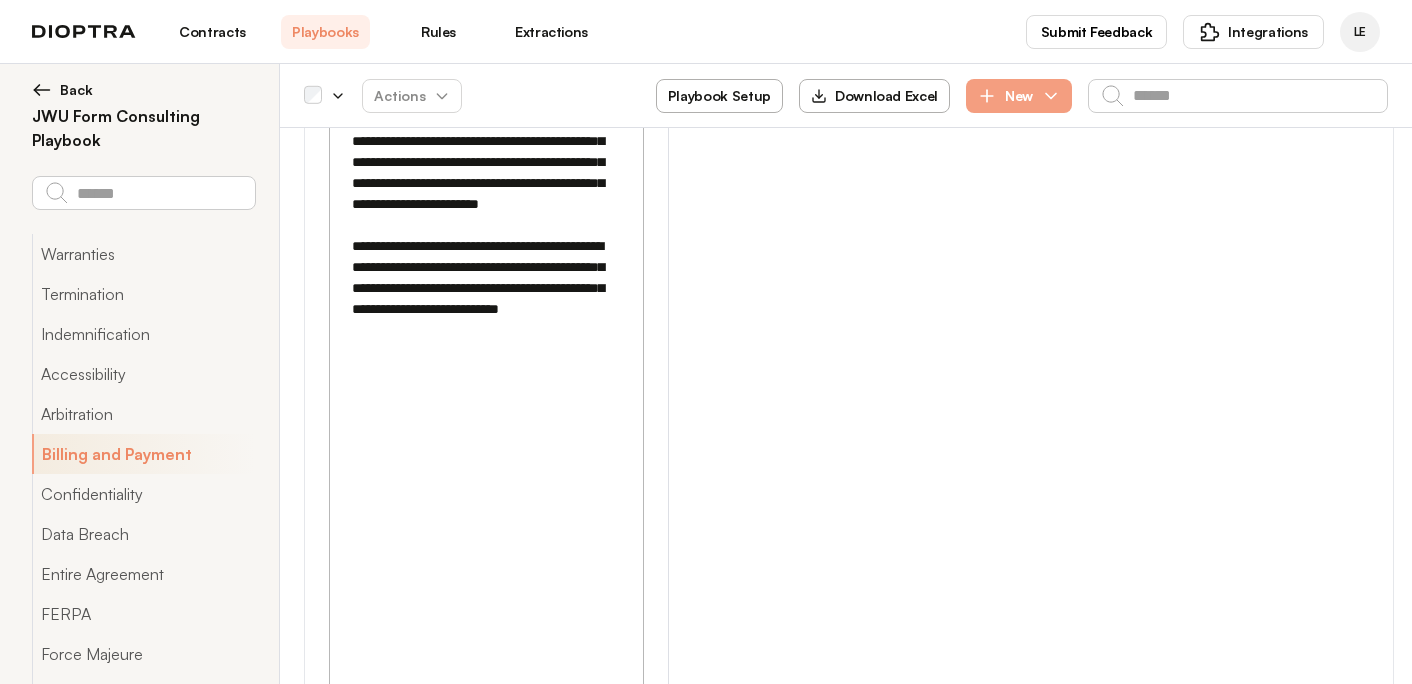 click at bounding box center (485, -300) 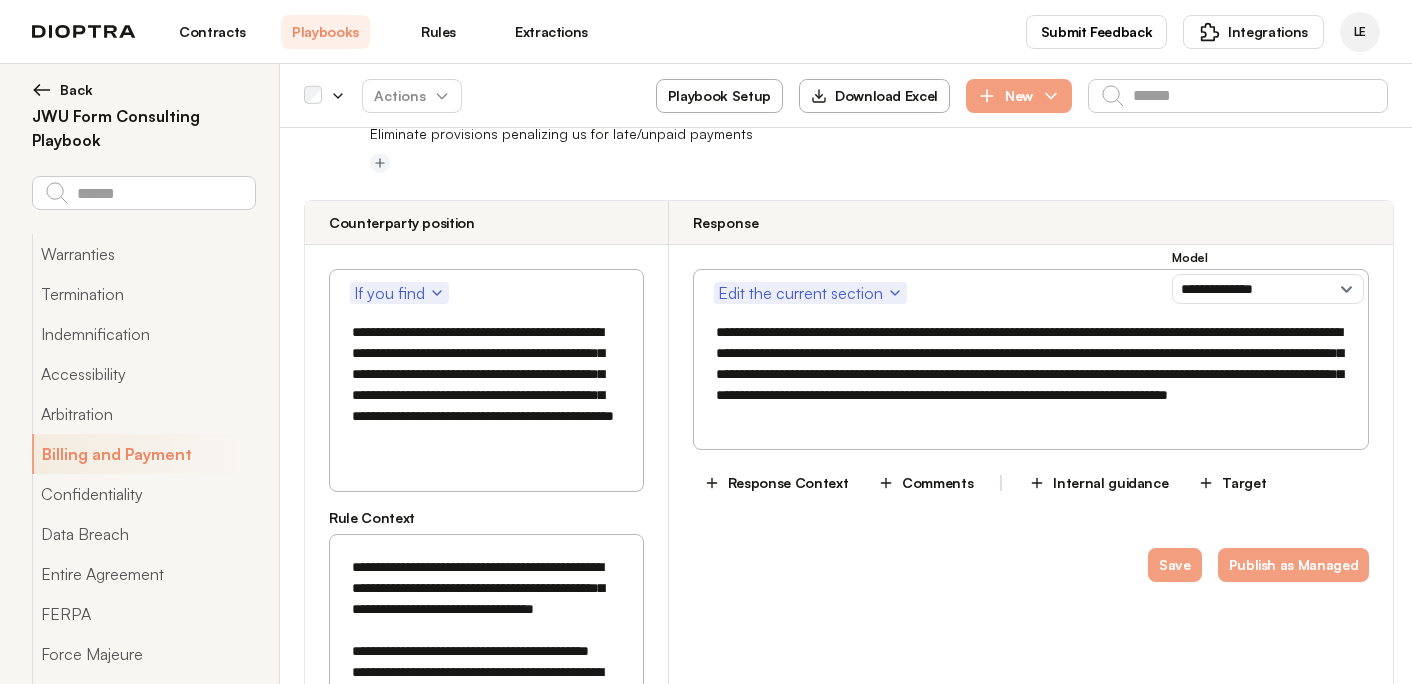 scroll, scrollTop: 3992, scrollLeft: 0, axis: vertical 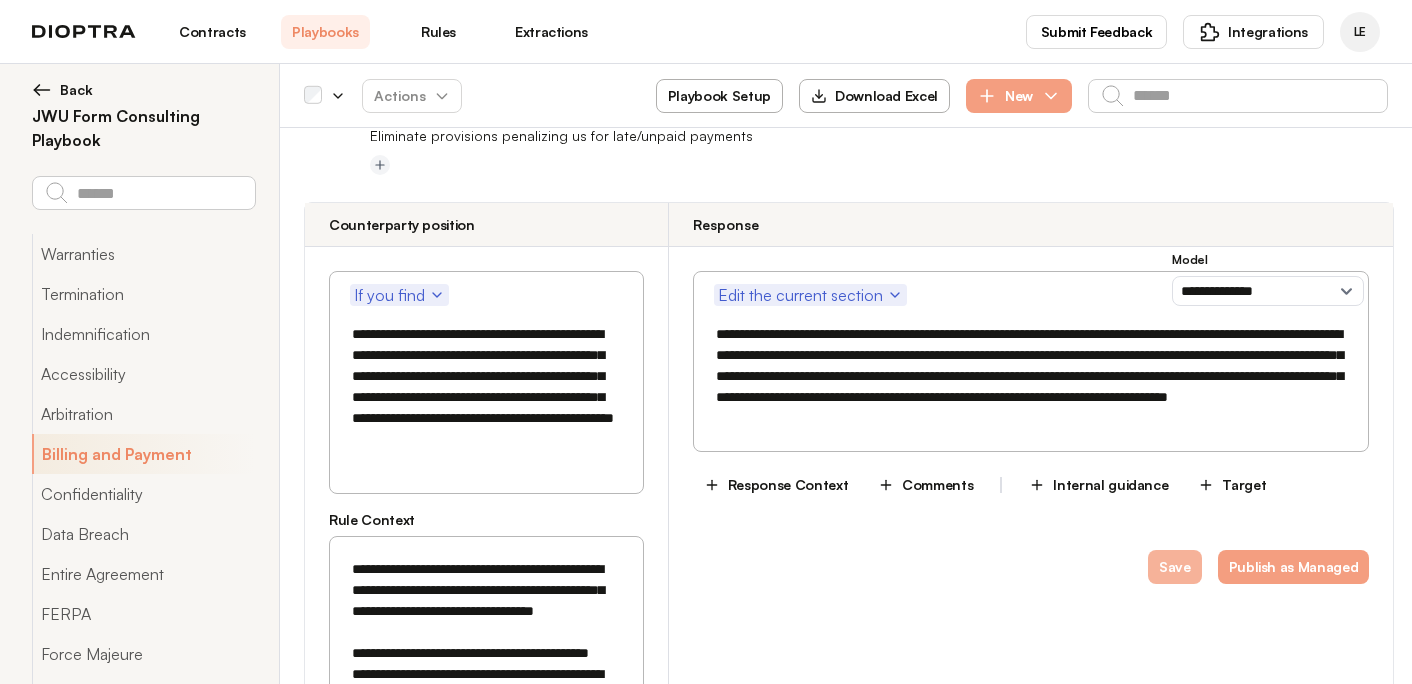 type on "**********" 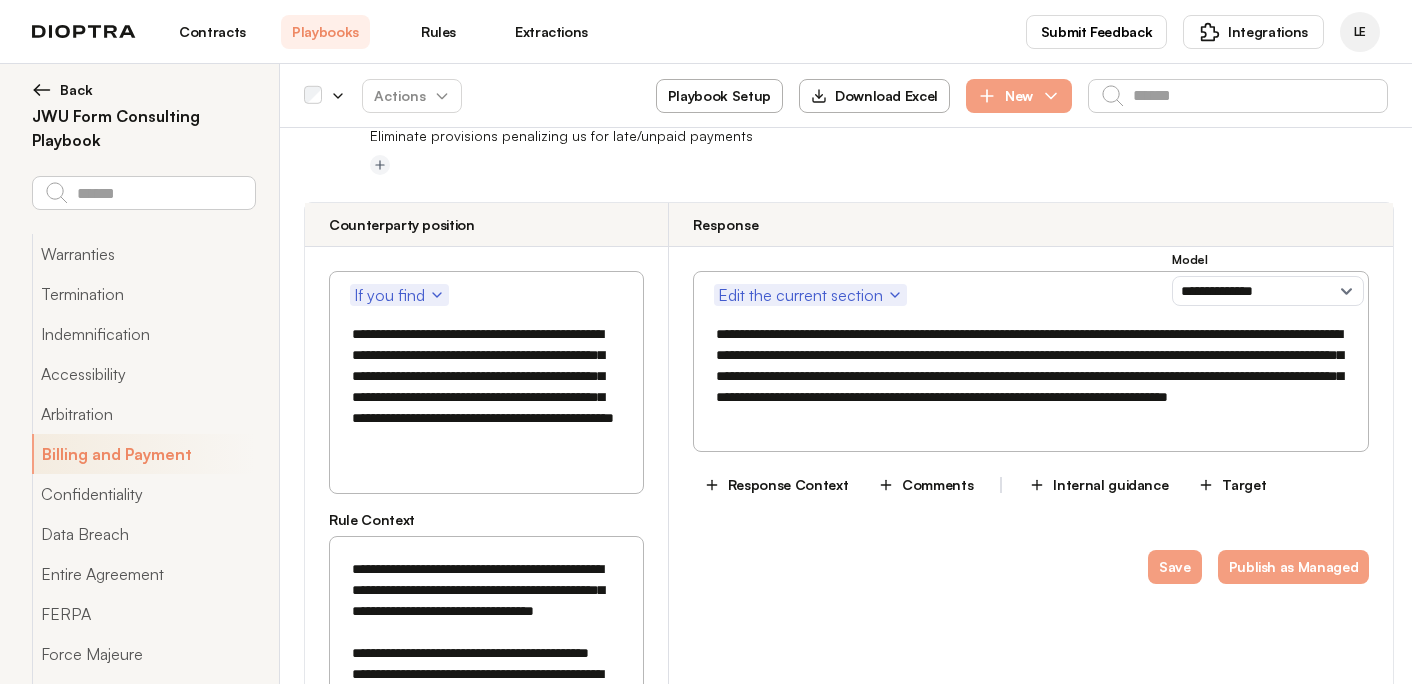 click on "Contracts" at bounding box center [212, 32] 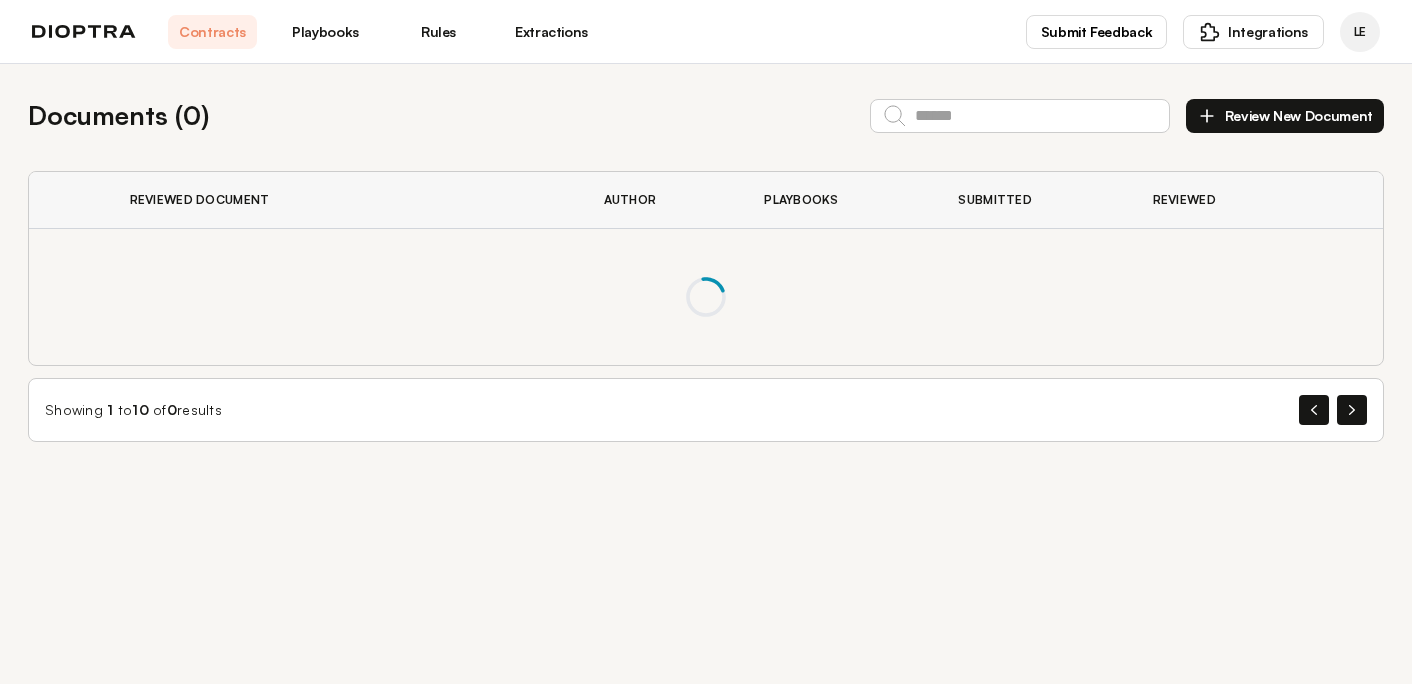 scroll, scrollTop: 0, scrollLeft: 0, axis: both 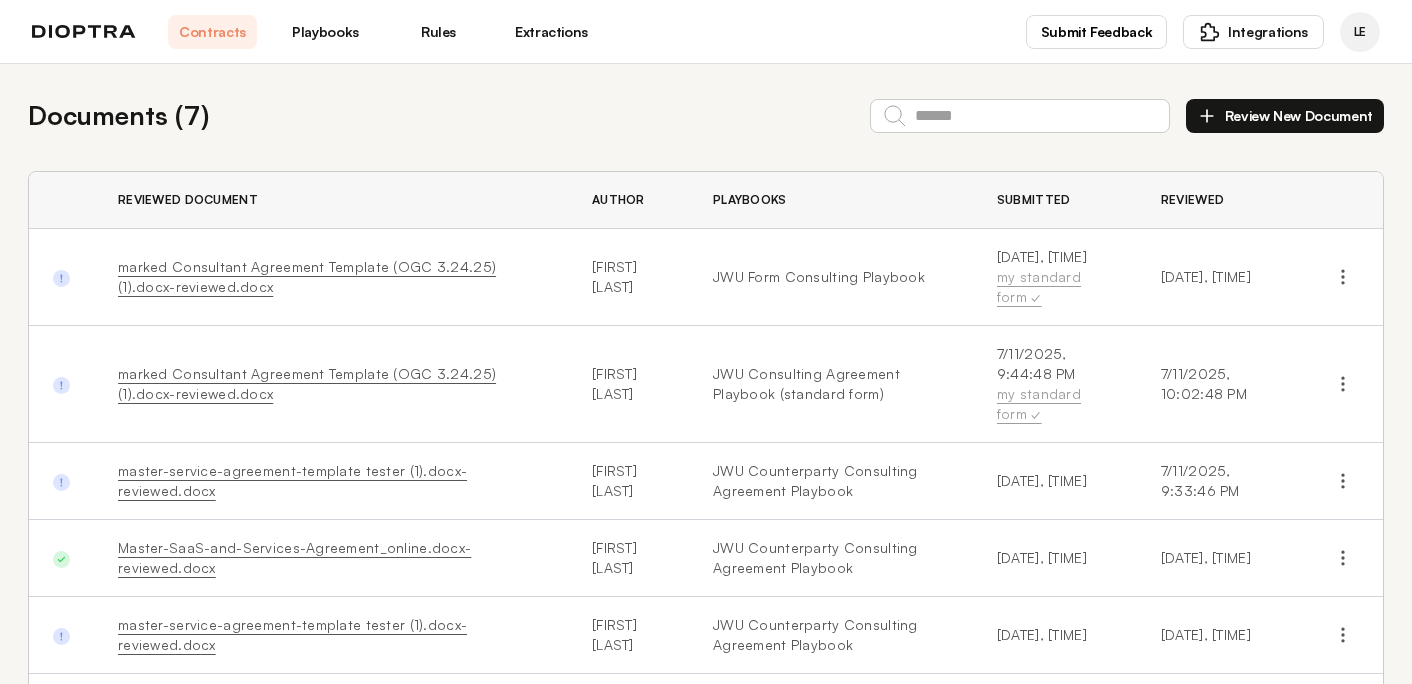 click on "Review New Document" at bounding box center [1285, 116] 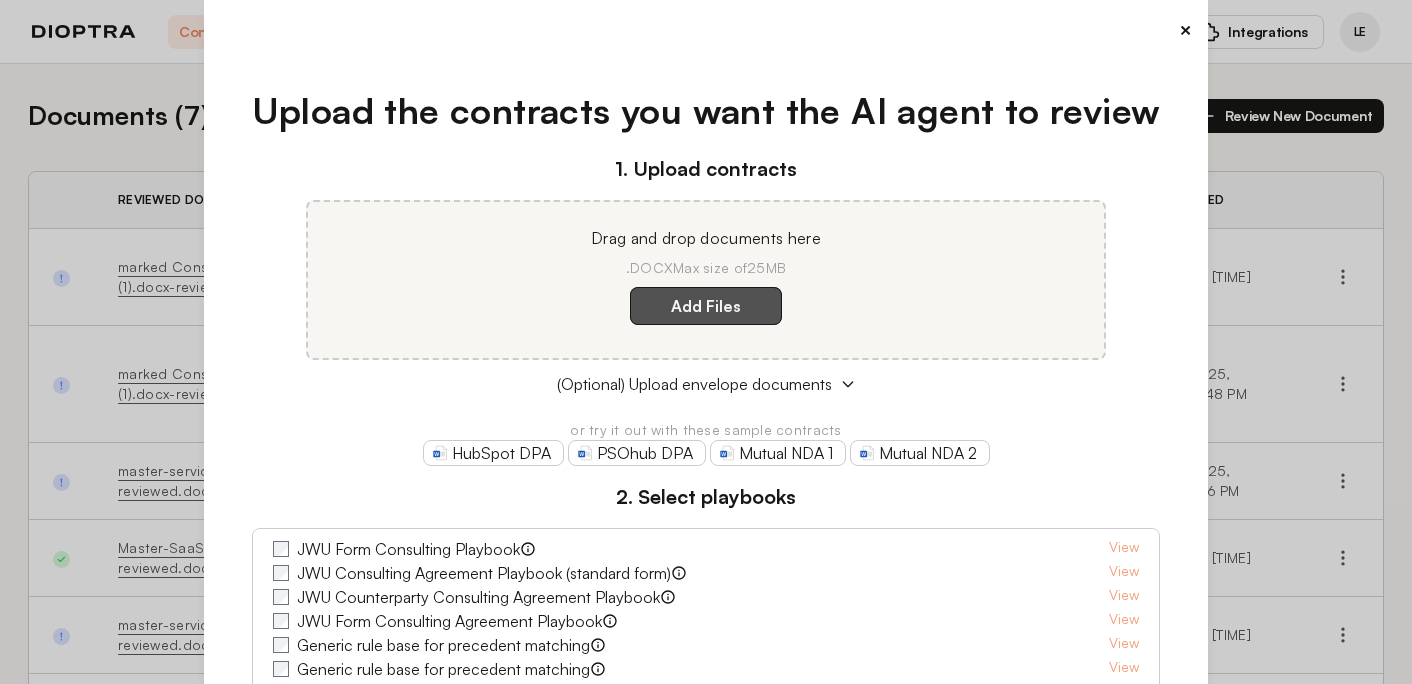 click on "Add Files" at bounding box center [706, 306] 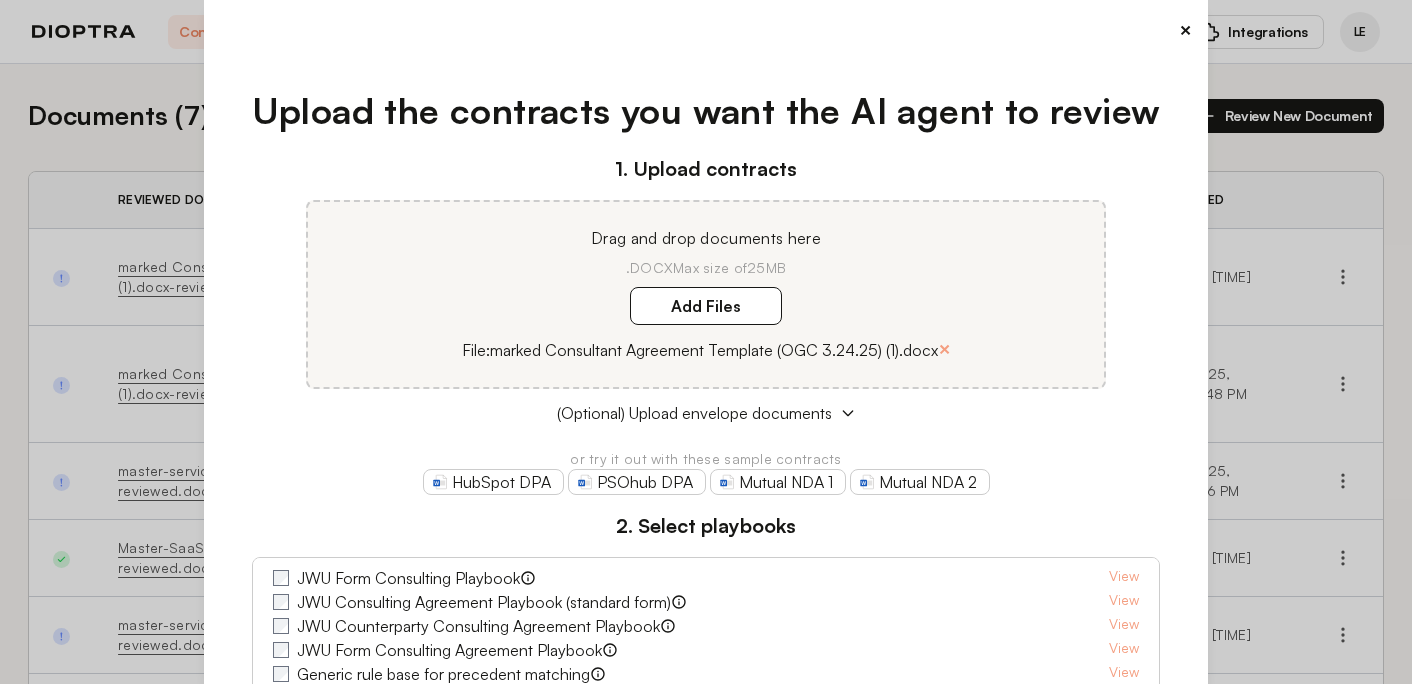 click on "JWU Form Consulting Playbook" at bounding box center (408, 578) 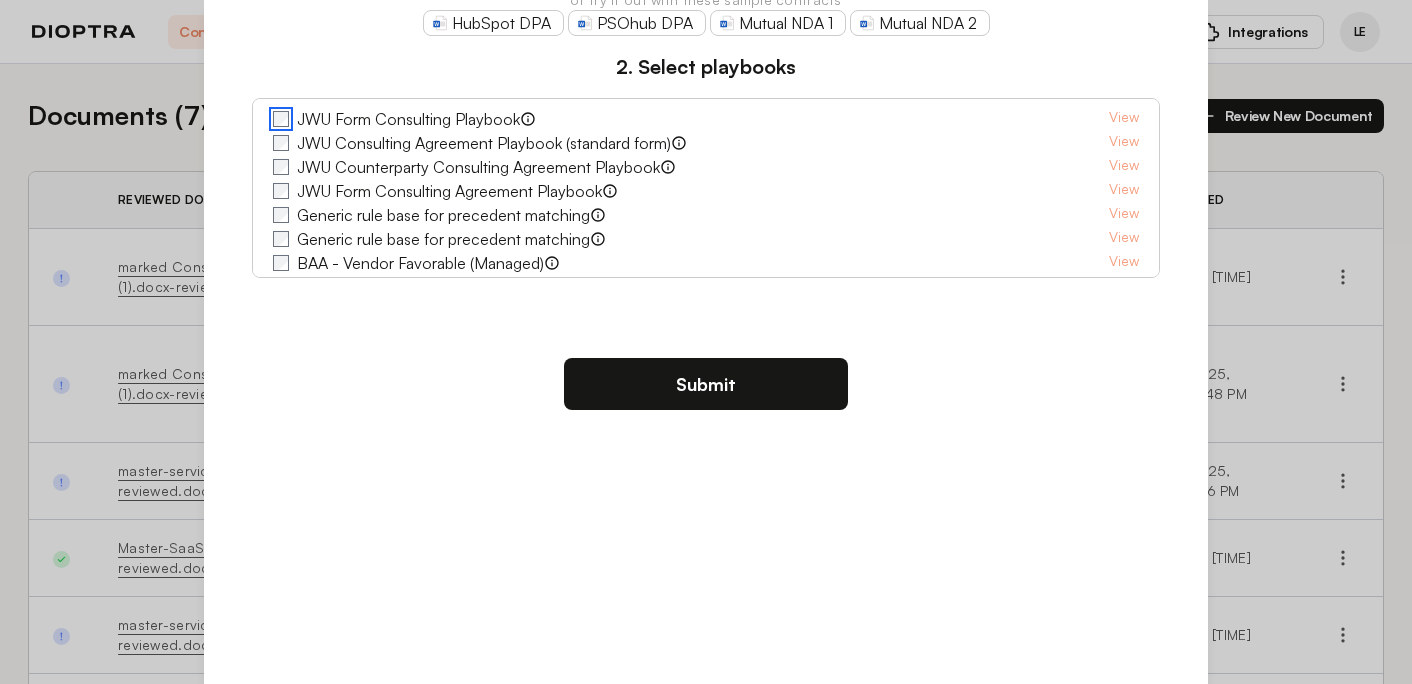 scroll, scrollTop: 470, scrollLeft: 0, axis: vertical 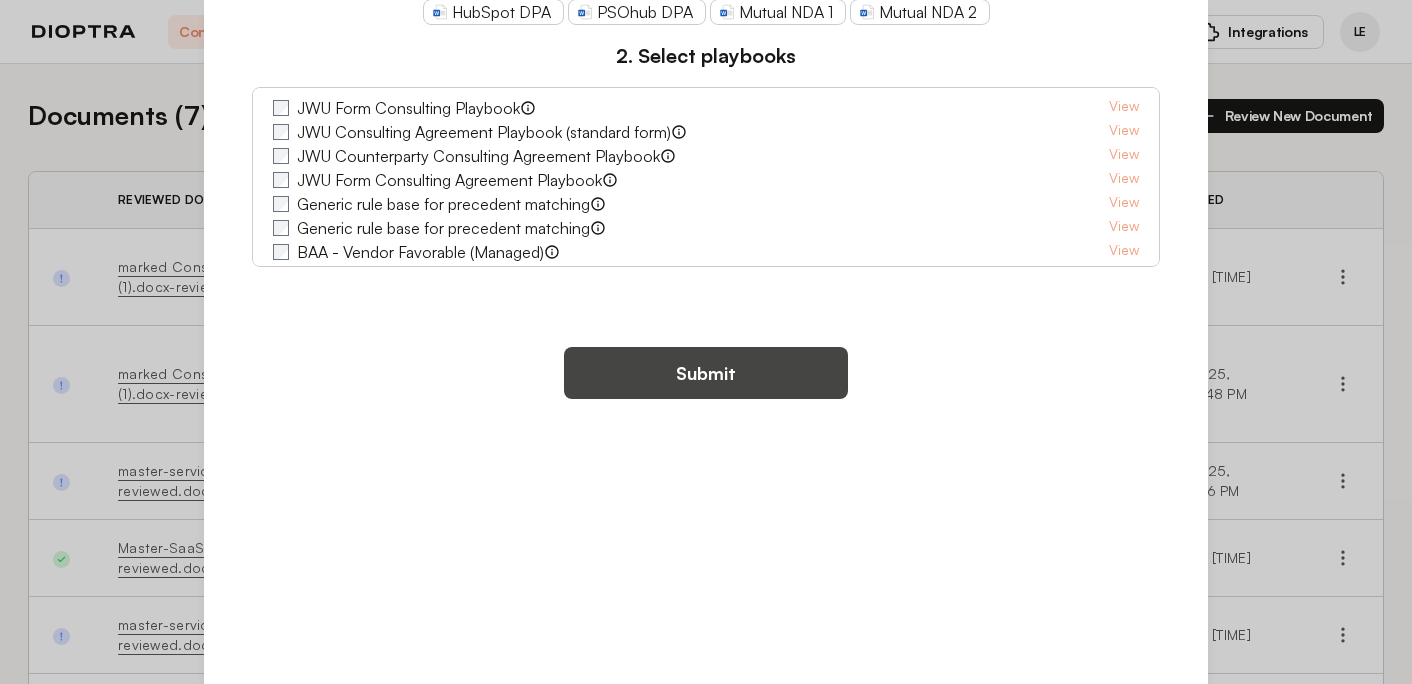 click on "Submit" at bounding box center [706, 373] 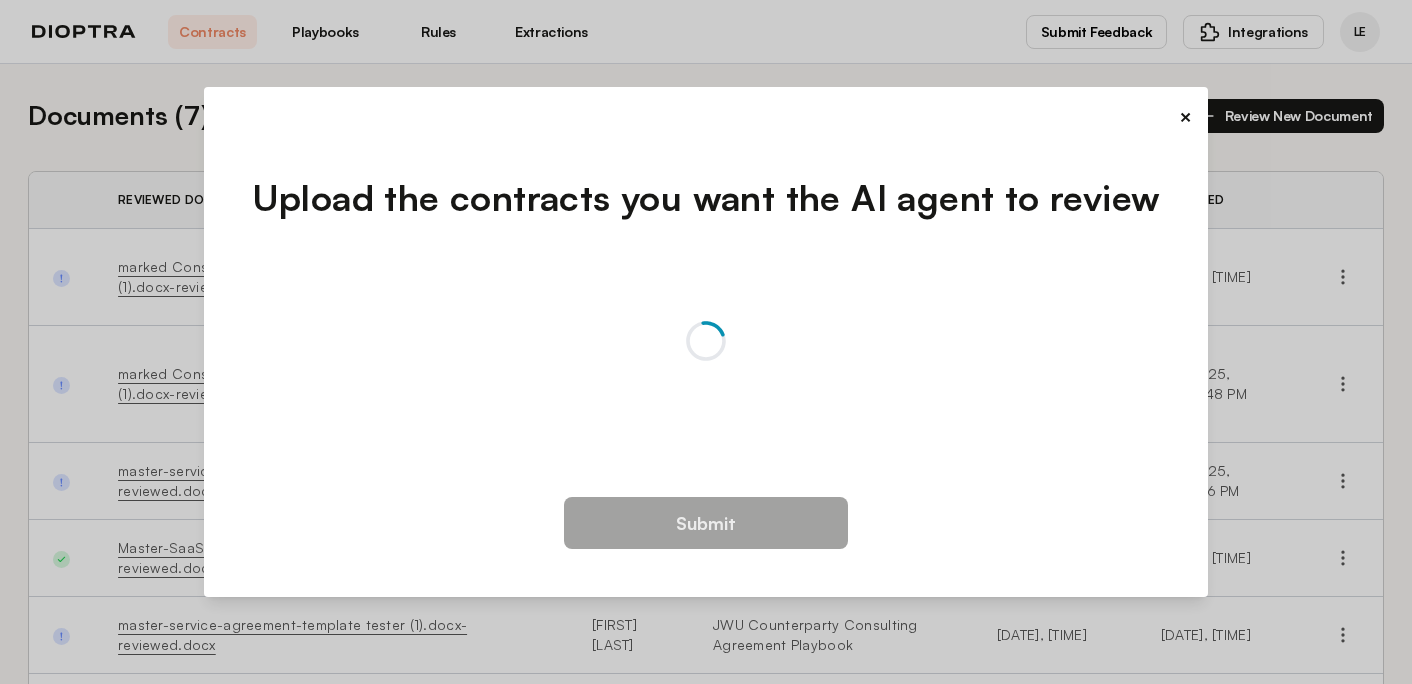 scroll, scrollTop: 0, scrollLeft: 0, axis: both 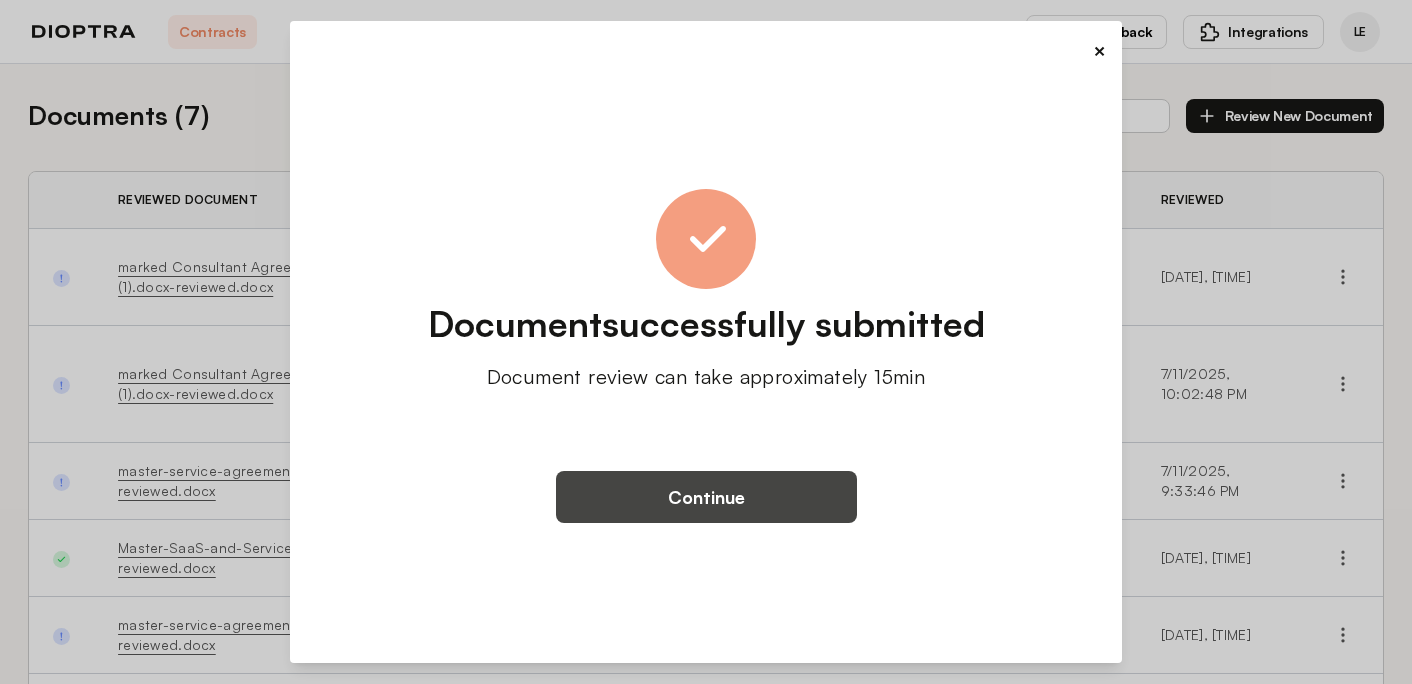 click on "Continue" at bounding box center [706, 497] 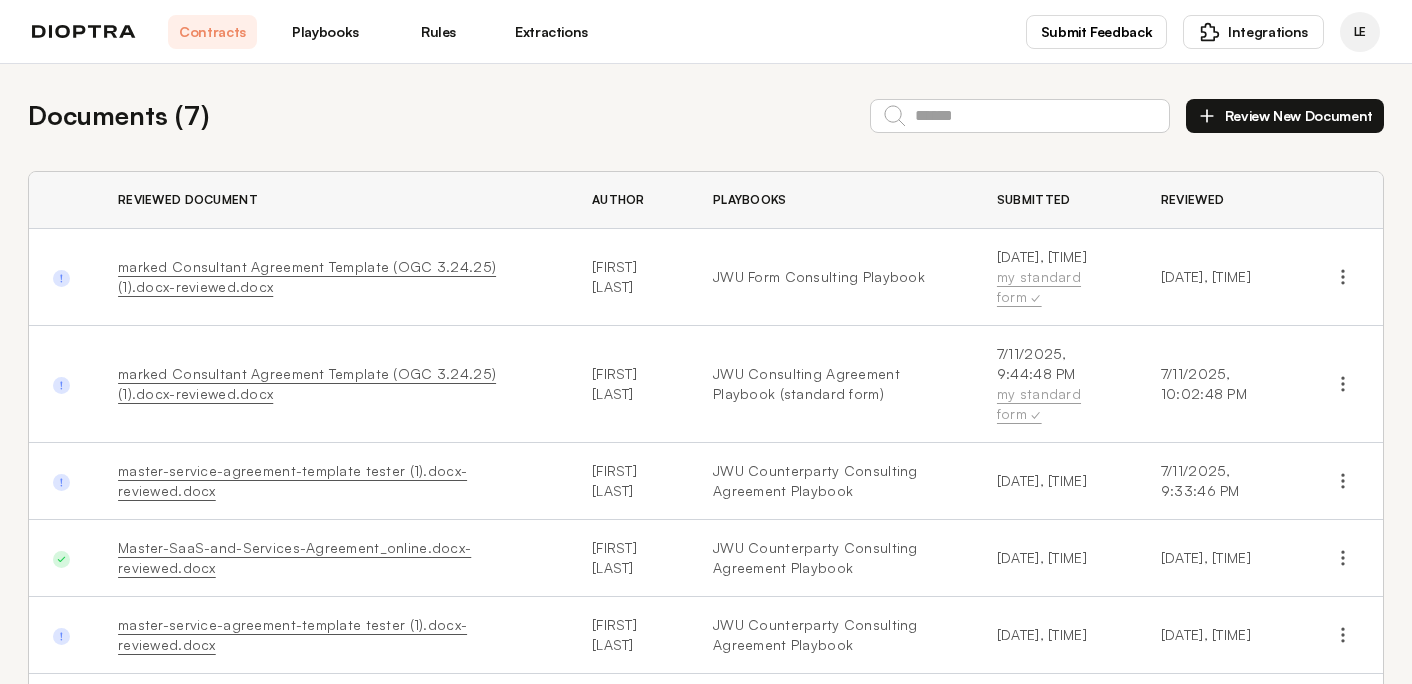 scroll, scrollTop: 0, scrollLeft: 0, axis: both 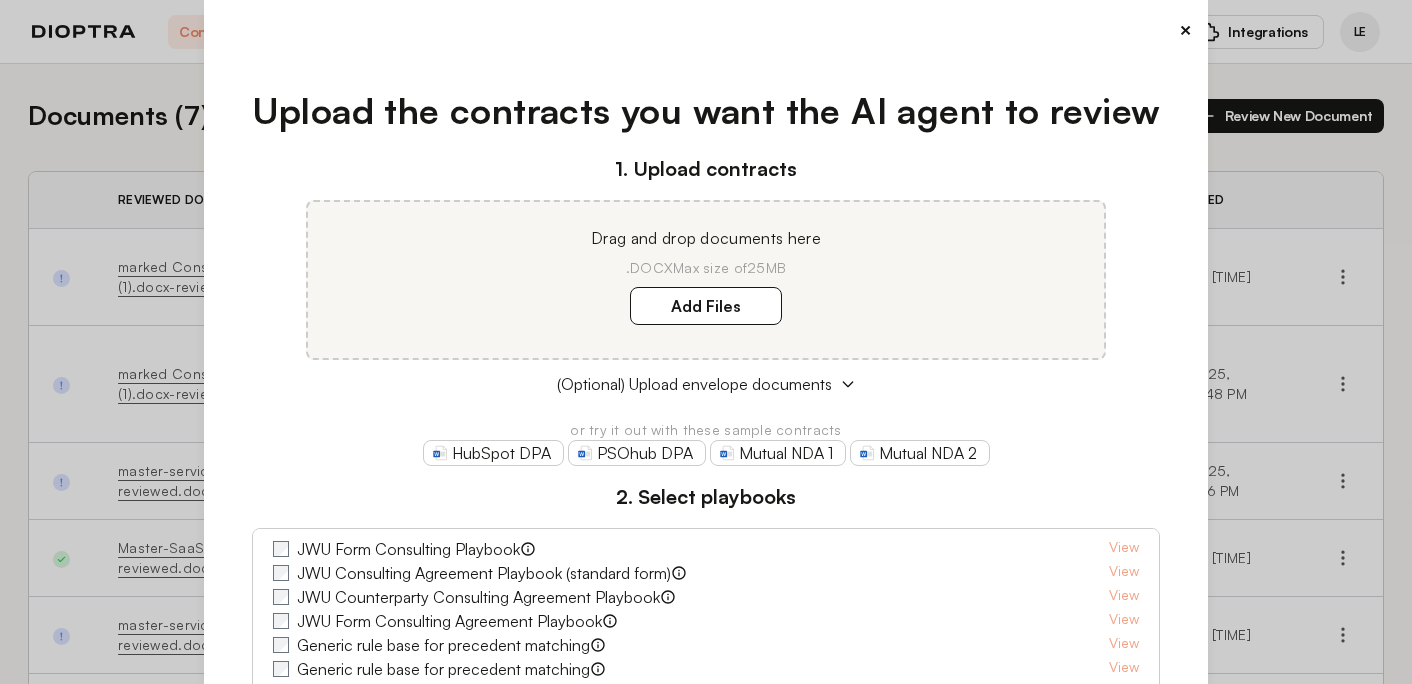 click on "×" at bounding box center [1185, 30] 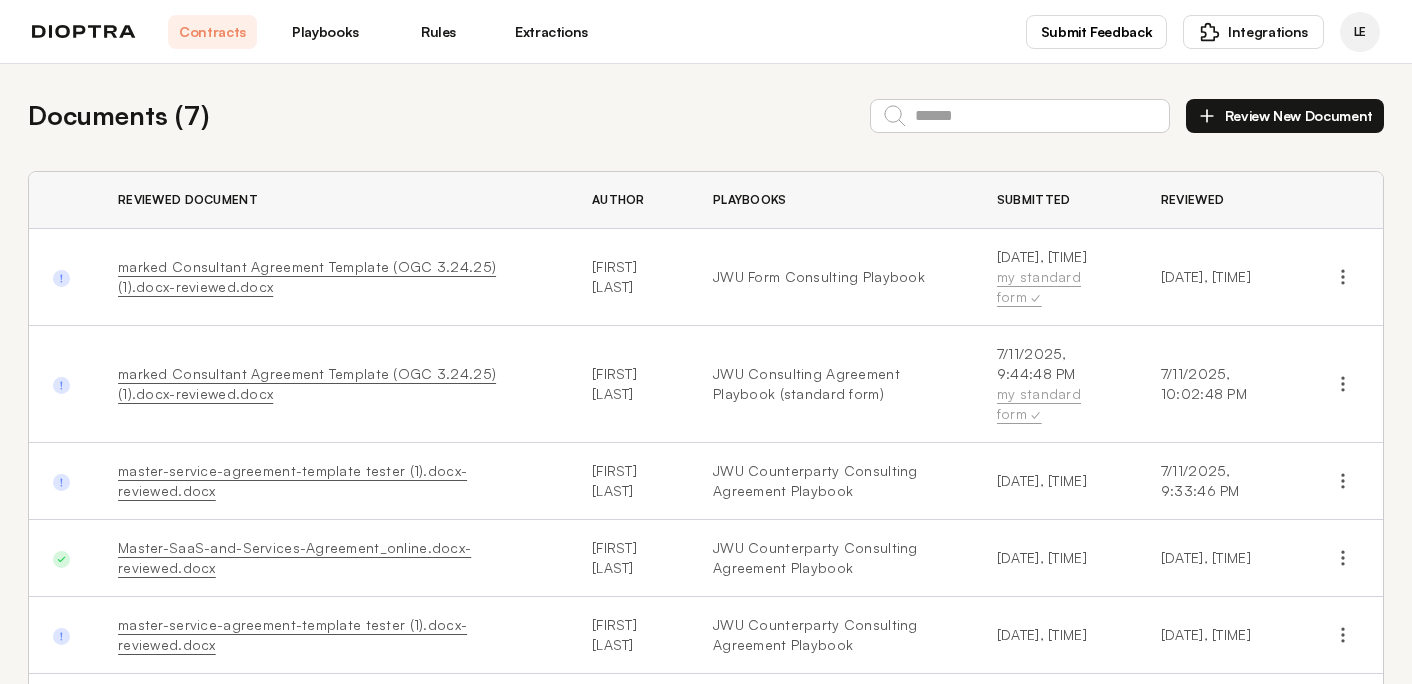 click on "marked Consultant Agreement Template (OGC 3.24.25) (1).docx-reviewed.docx" at bounding box center [307, 276] 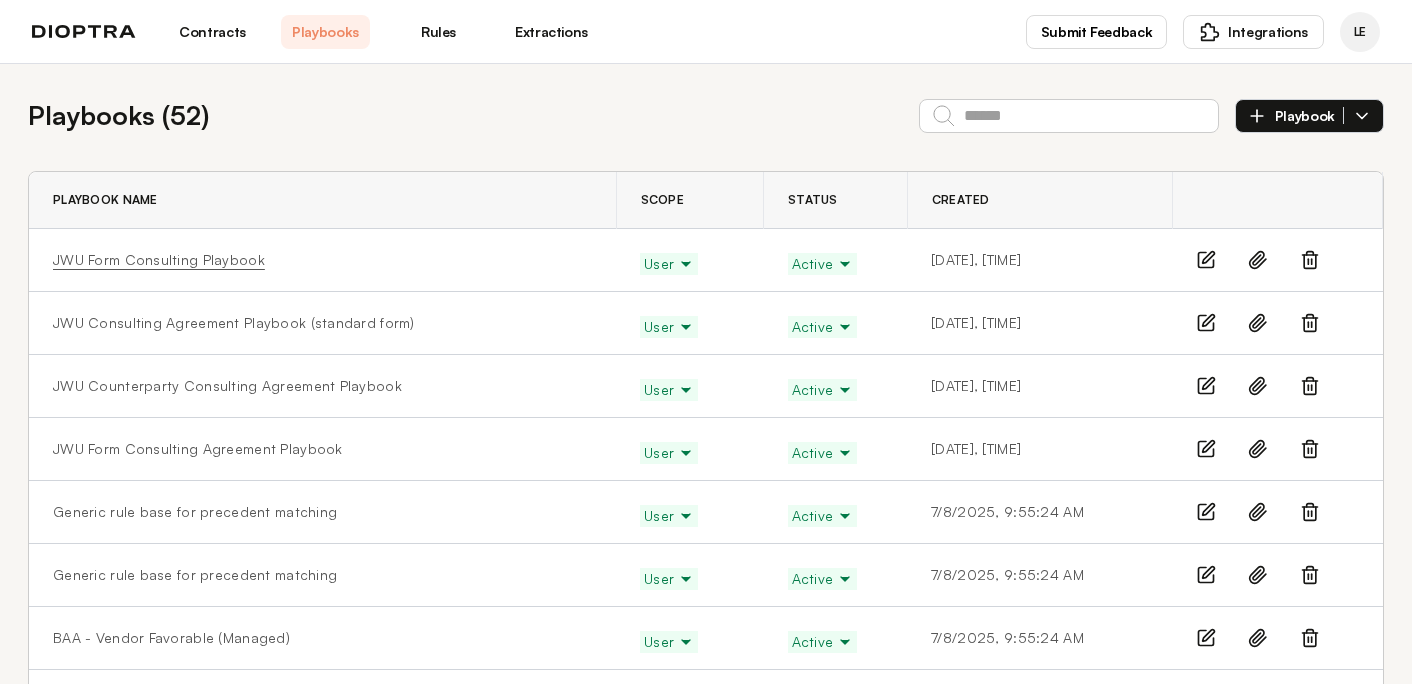 click on "JWU Form Consulting Playbook" at bounding box center (159, 260) 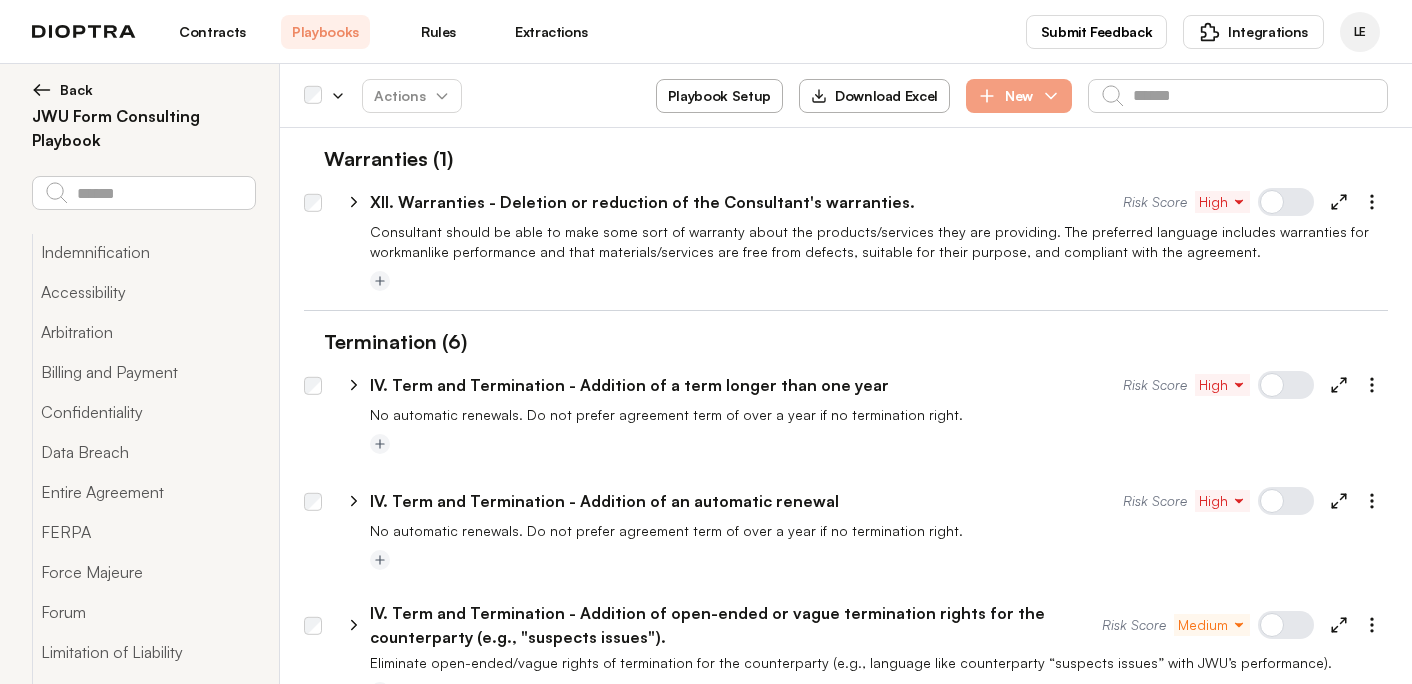 scroll, scrollTop: 0, scrollLeft: 0, axis: both 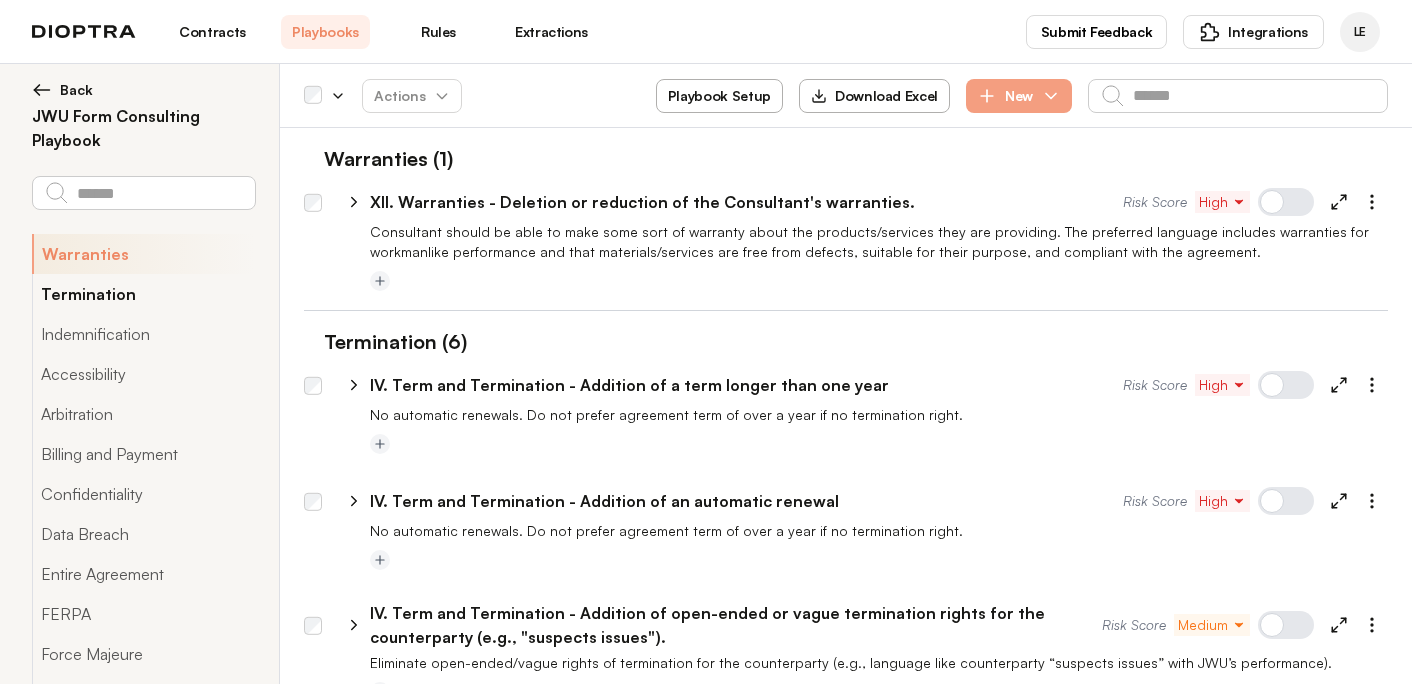 click on "Termination" at bounding box center [143, 294] 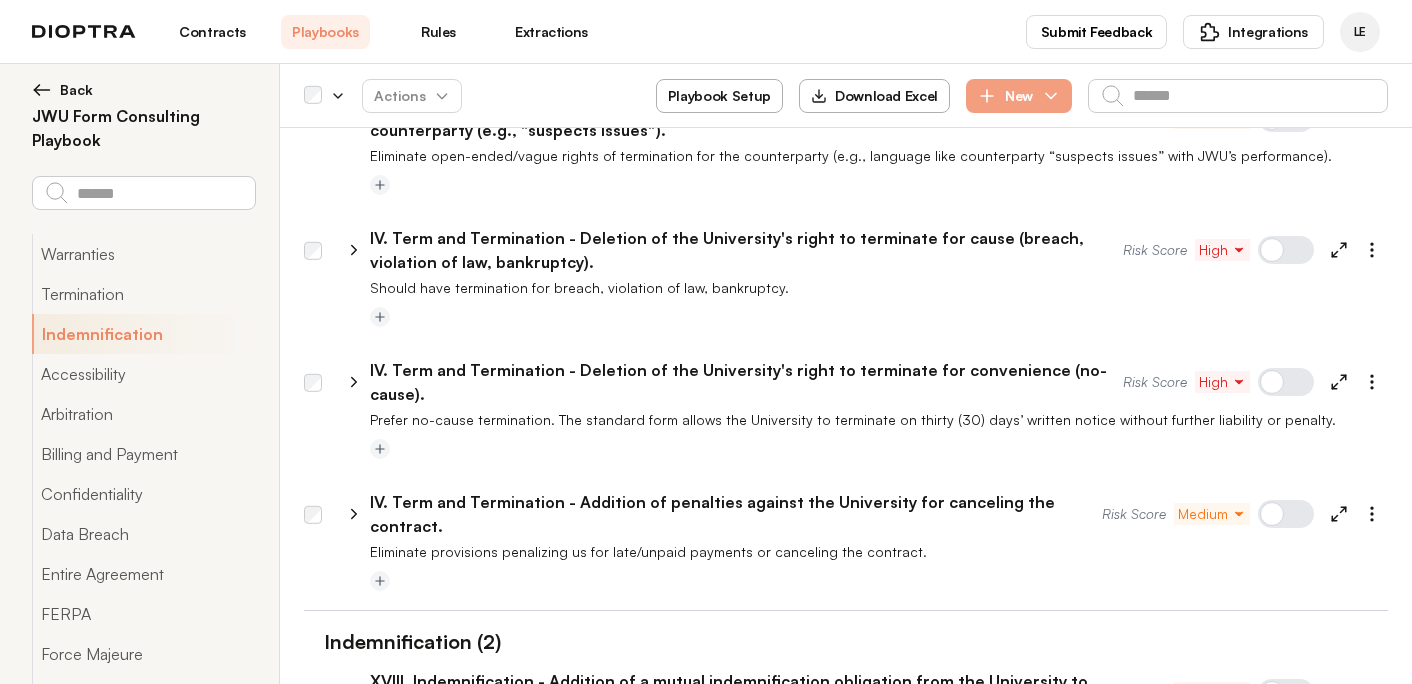 scroll, scrollTop: 532, scrollLeft: 0, axis: vertical 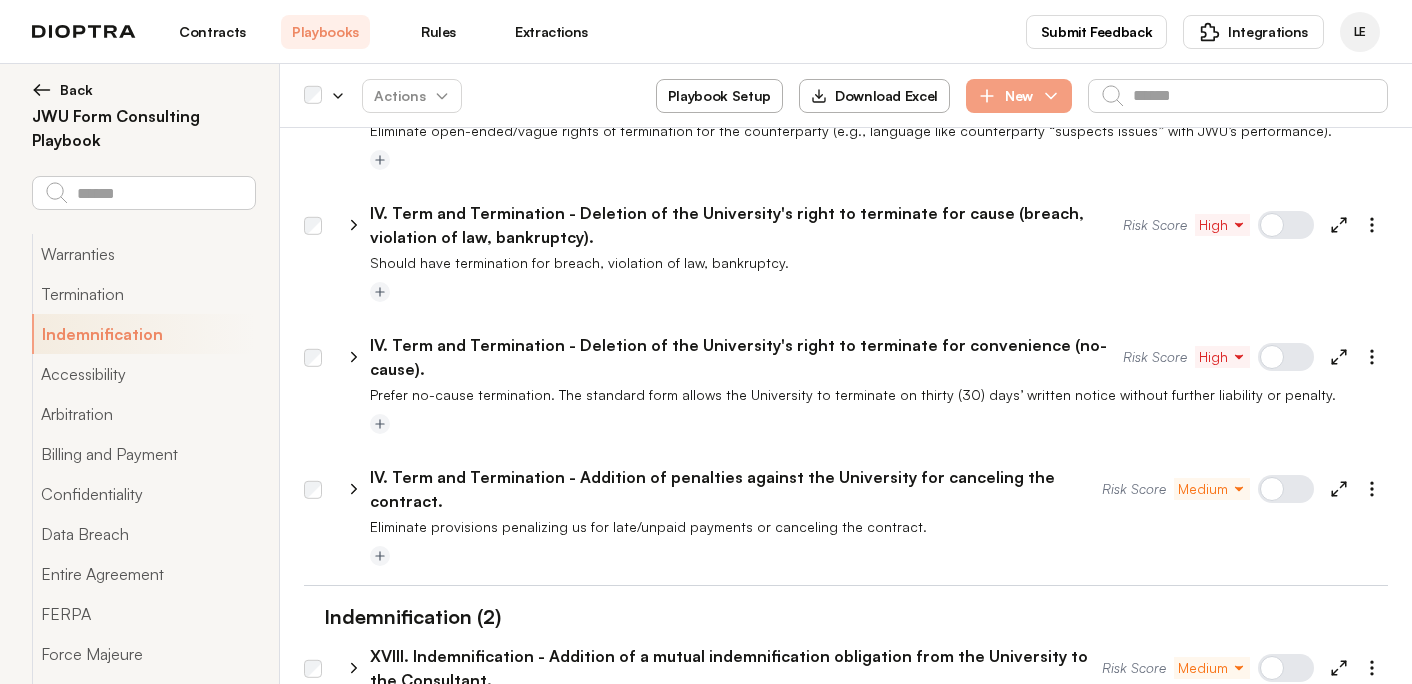 click 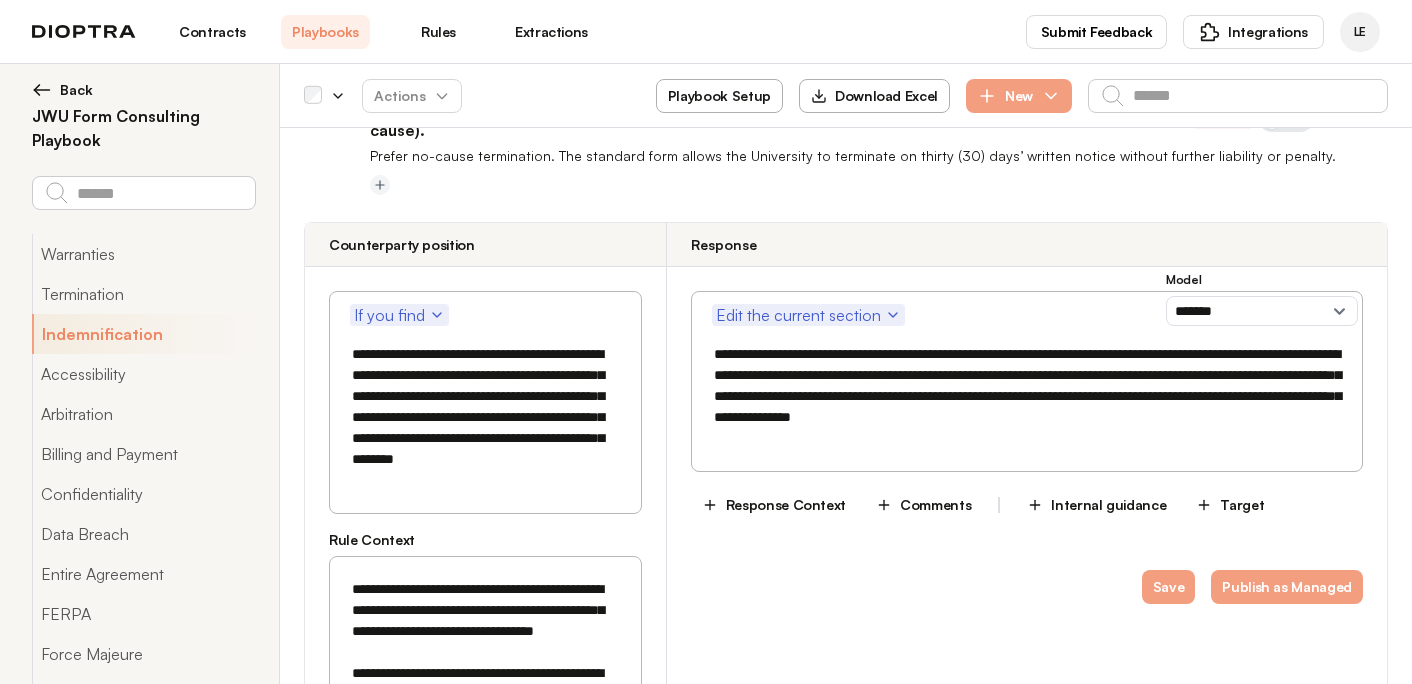 scroll, scrollTop: 796, scrollLeft: 0, axis: vertical 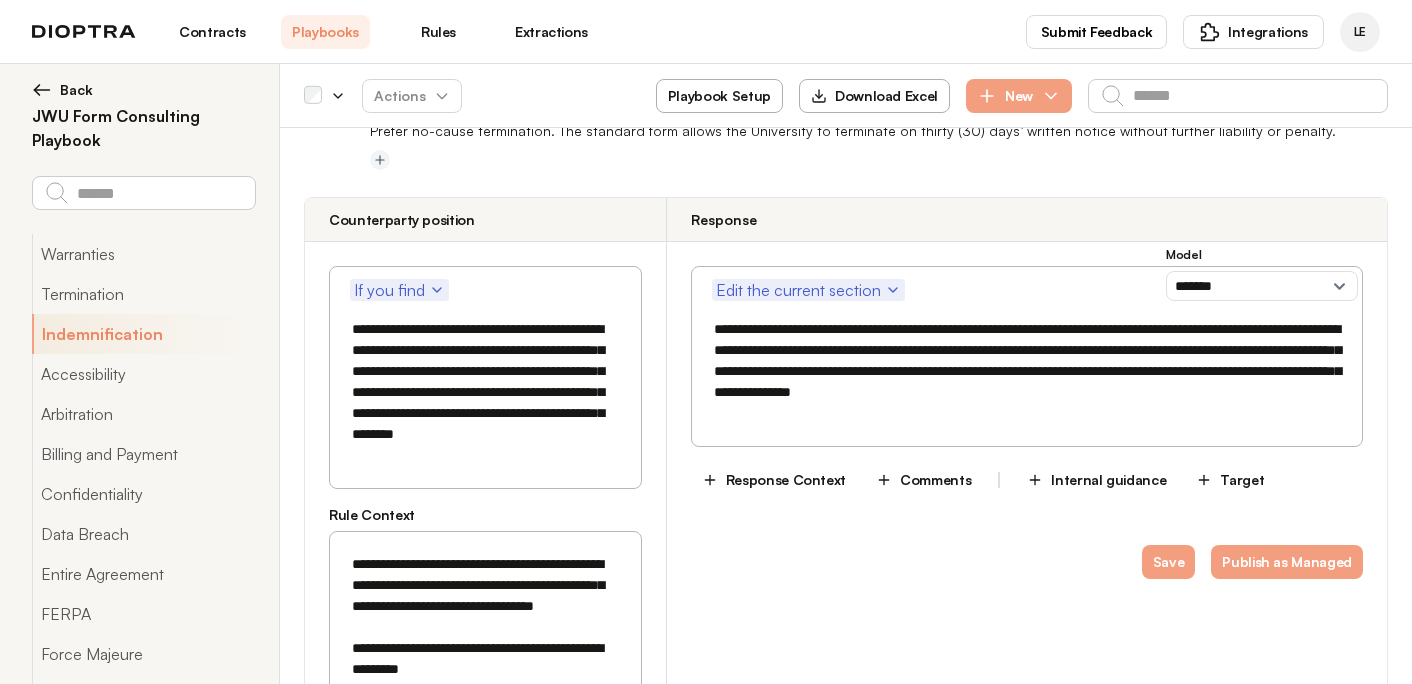 click on "**********" at bounding box center [485, 392] 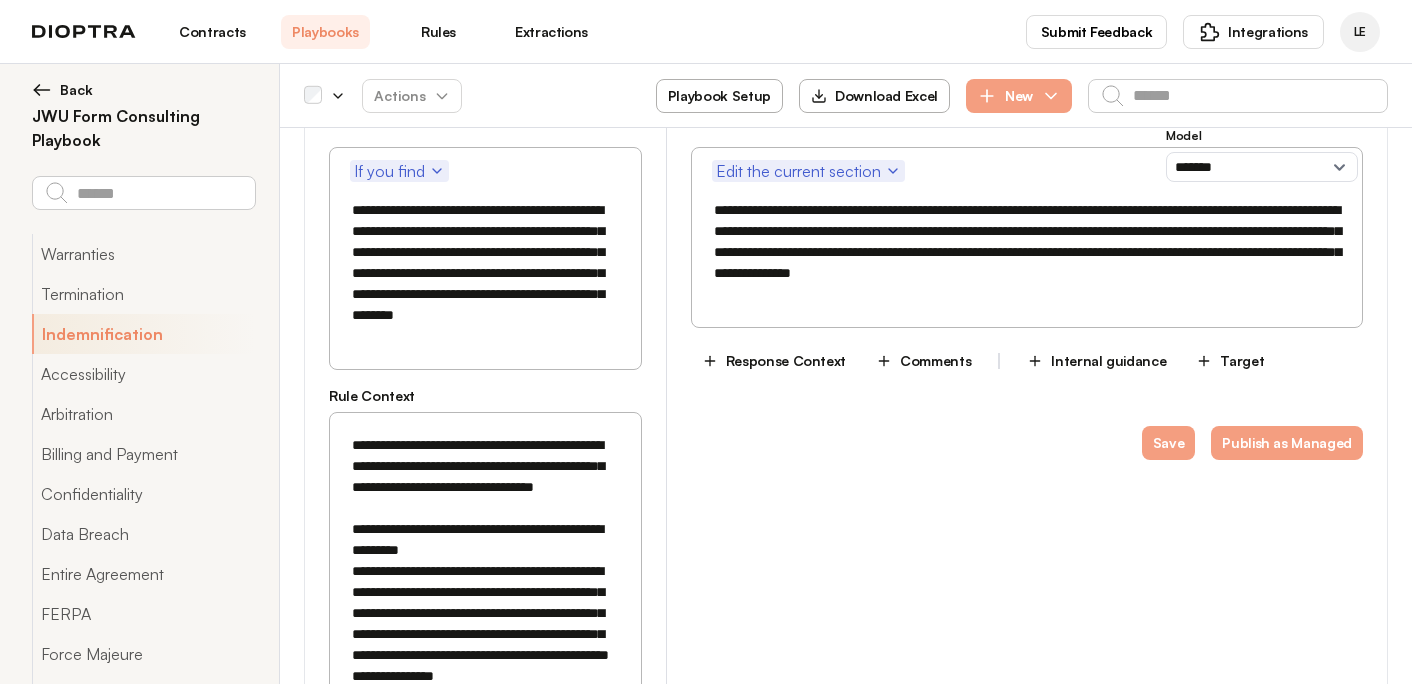 scroll, scrollTop: 889, scrollLeft: 0, axis: vertical 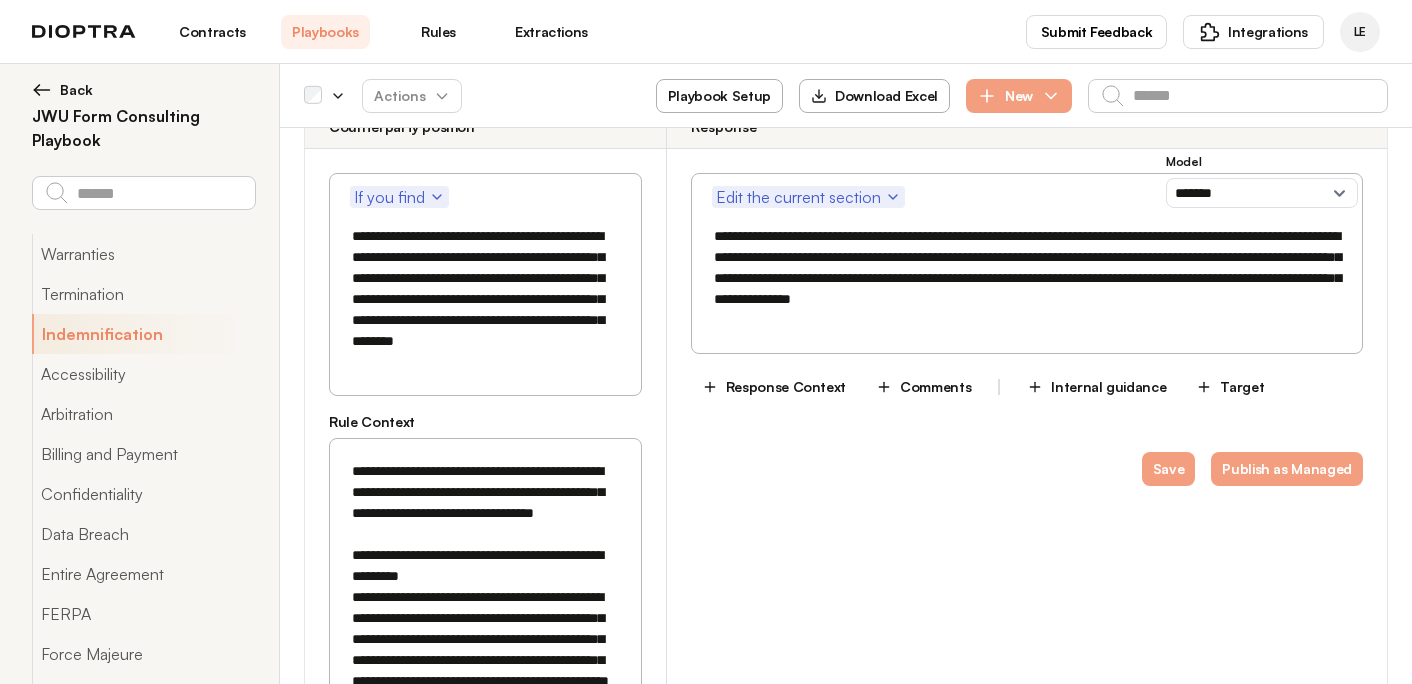click on "**********" at bounding box center (485, 299) 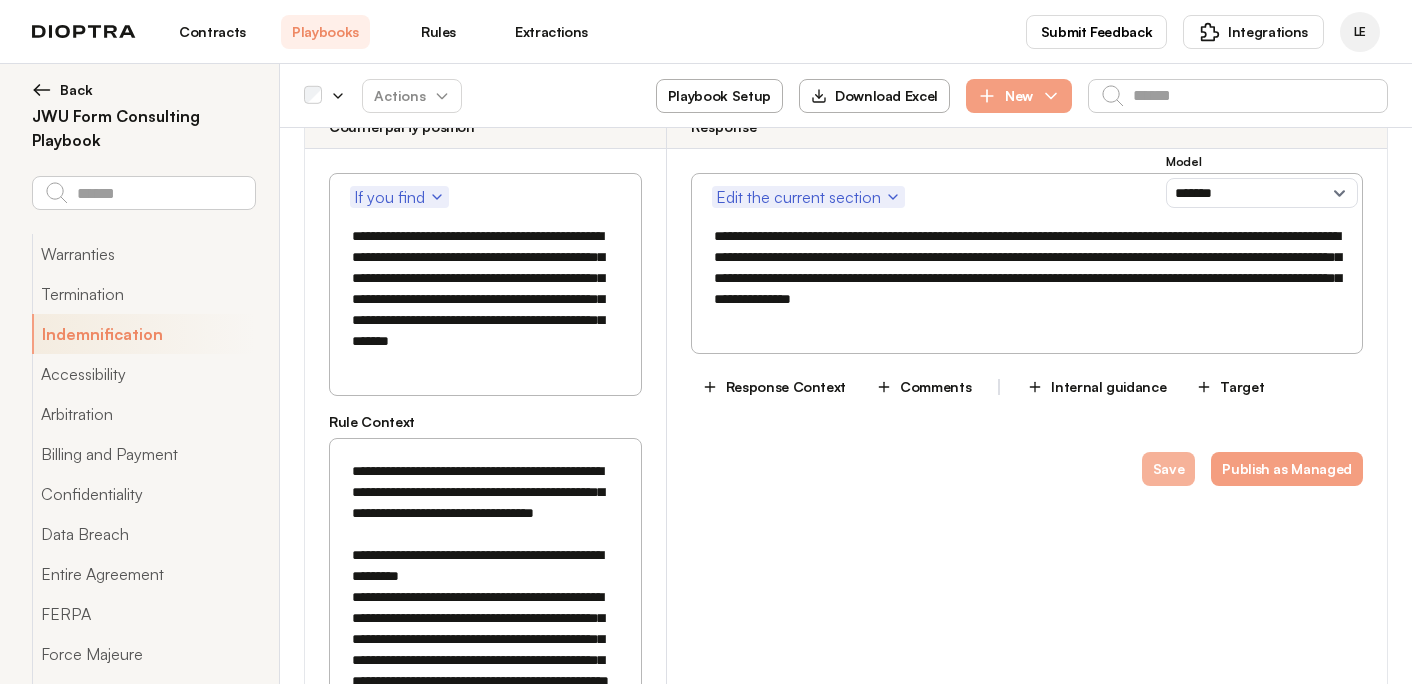 type on "**********" 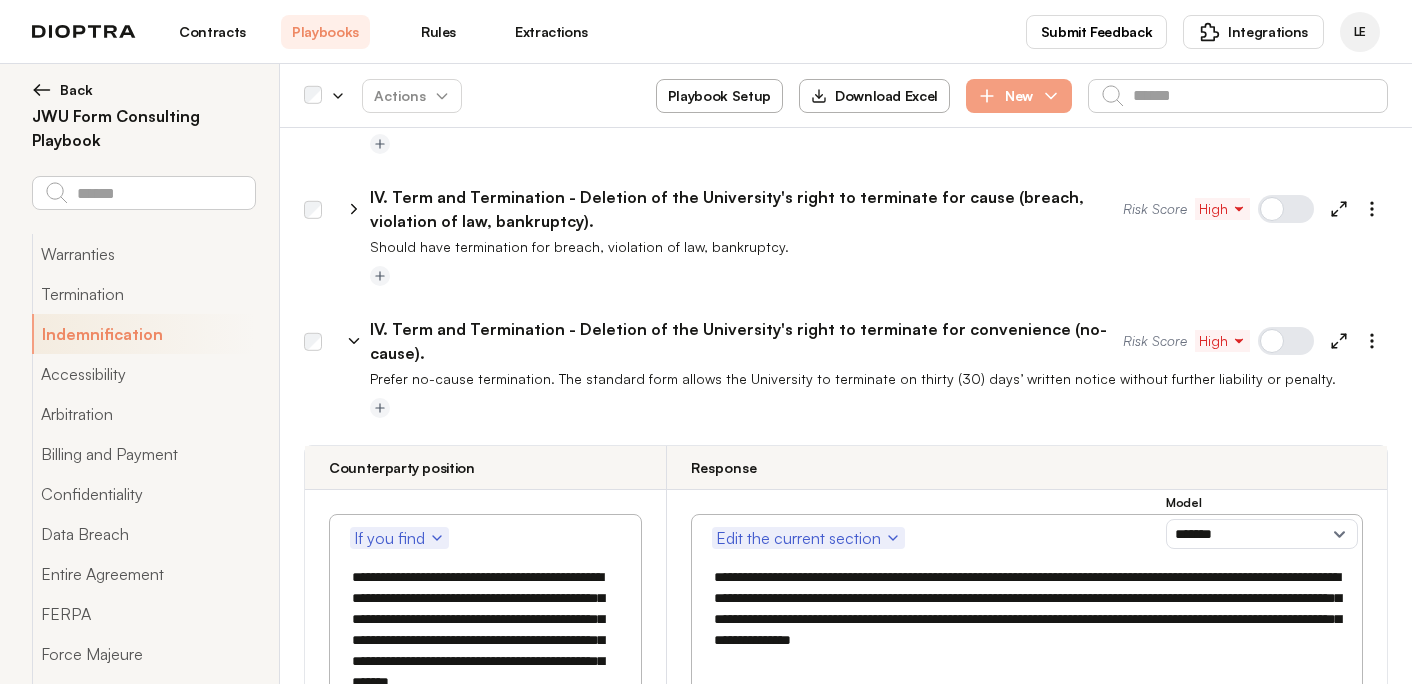 scroll, scrollTop: 529, scrollLeft: 0, axis: vertical 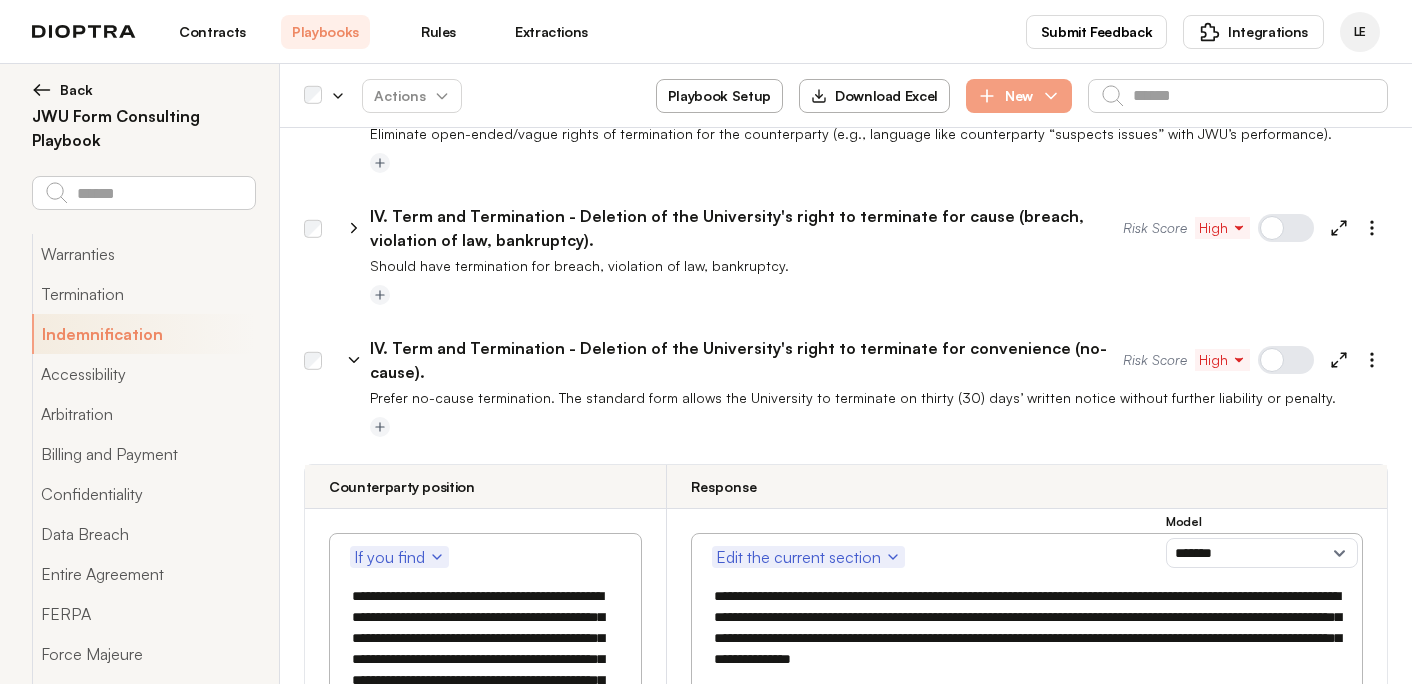 click 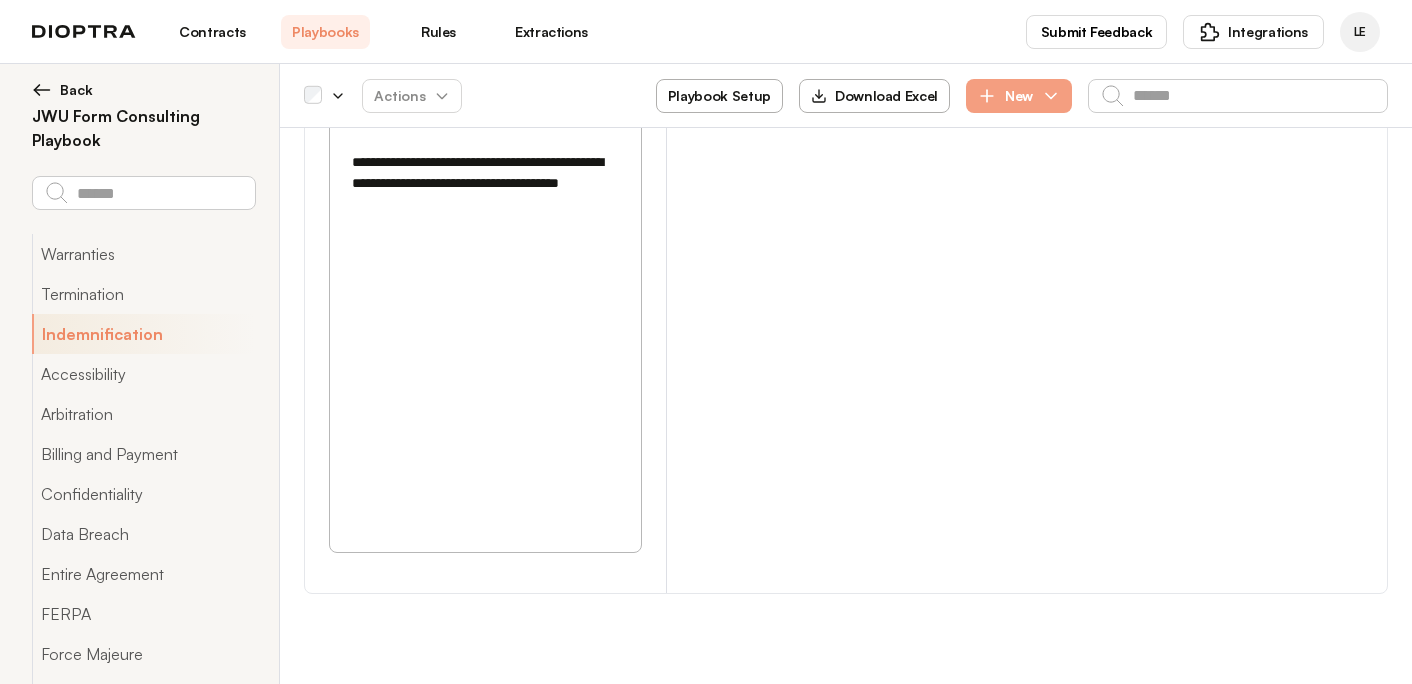 scroll, scrollTop: 2149, scrollLeft: 0, axis: vertical 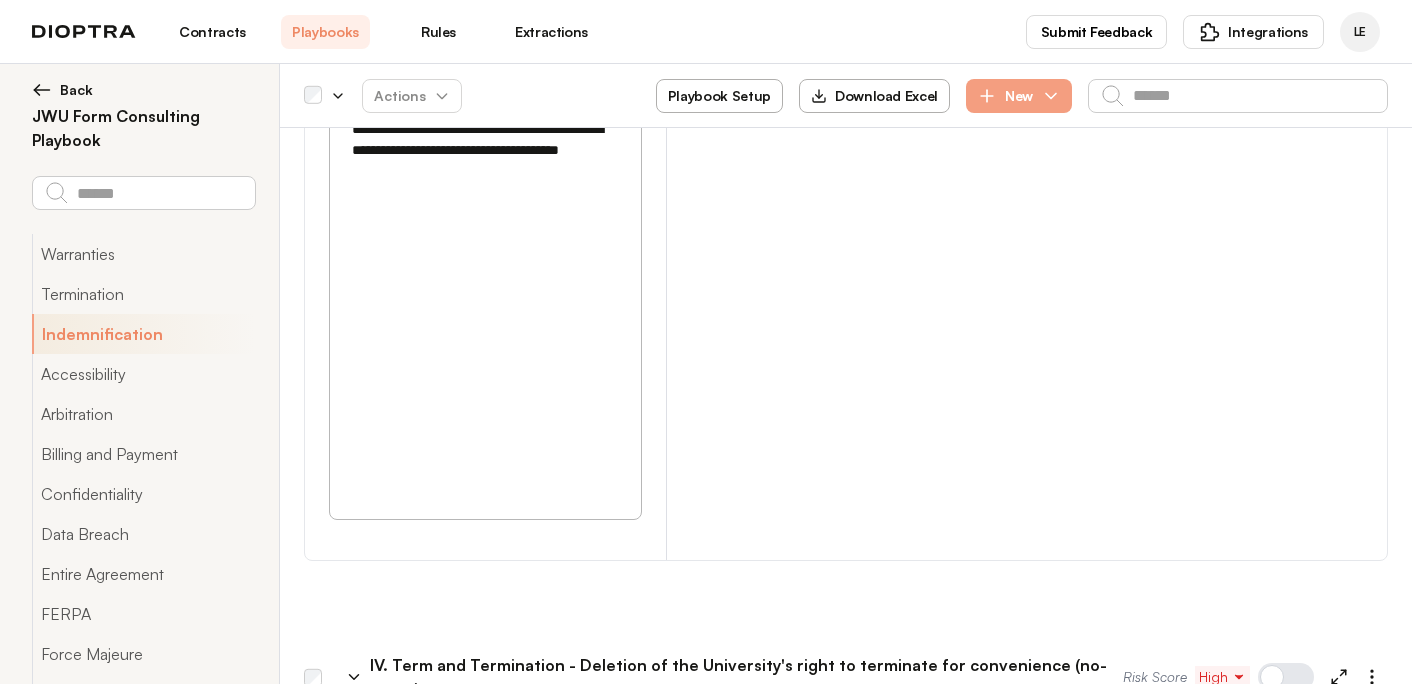 drag, startPoint x: 360, startPoint y: 297, endPoint x: 514, endPoint y: 304, distance: 154.15901 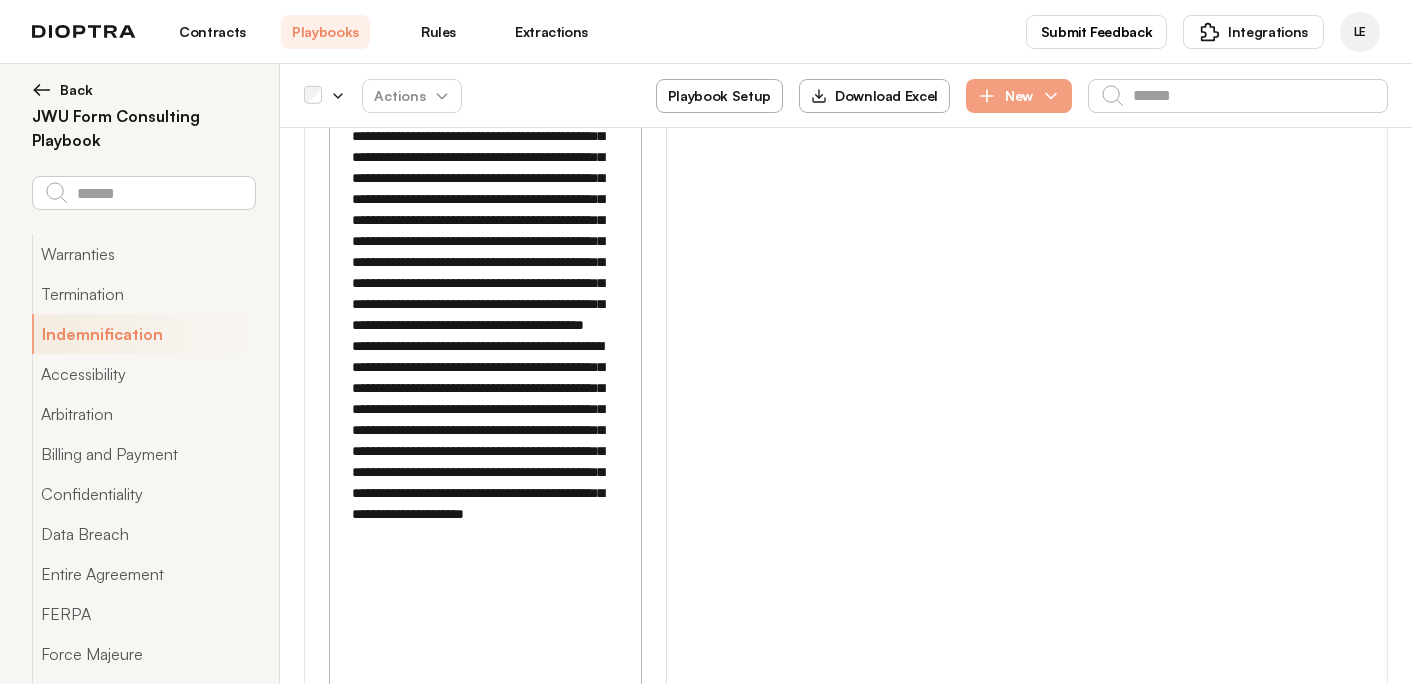 scroll, scrollTop: 3771, scrollLeft: 0, axis: vertical 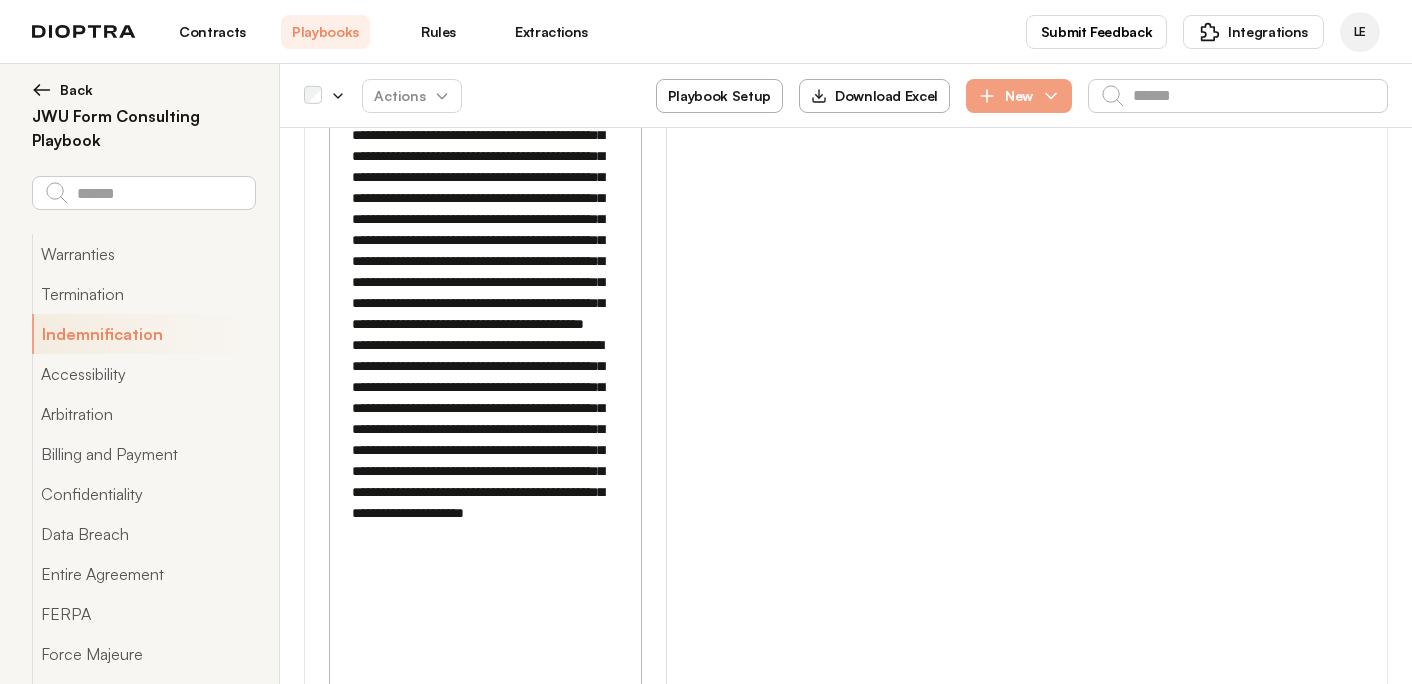 click at bounding box center [485, 114] 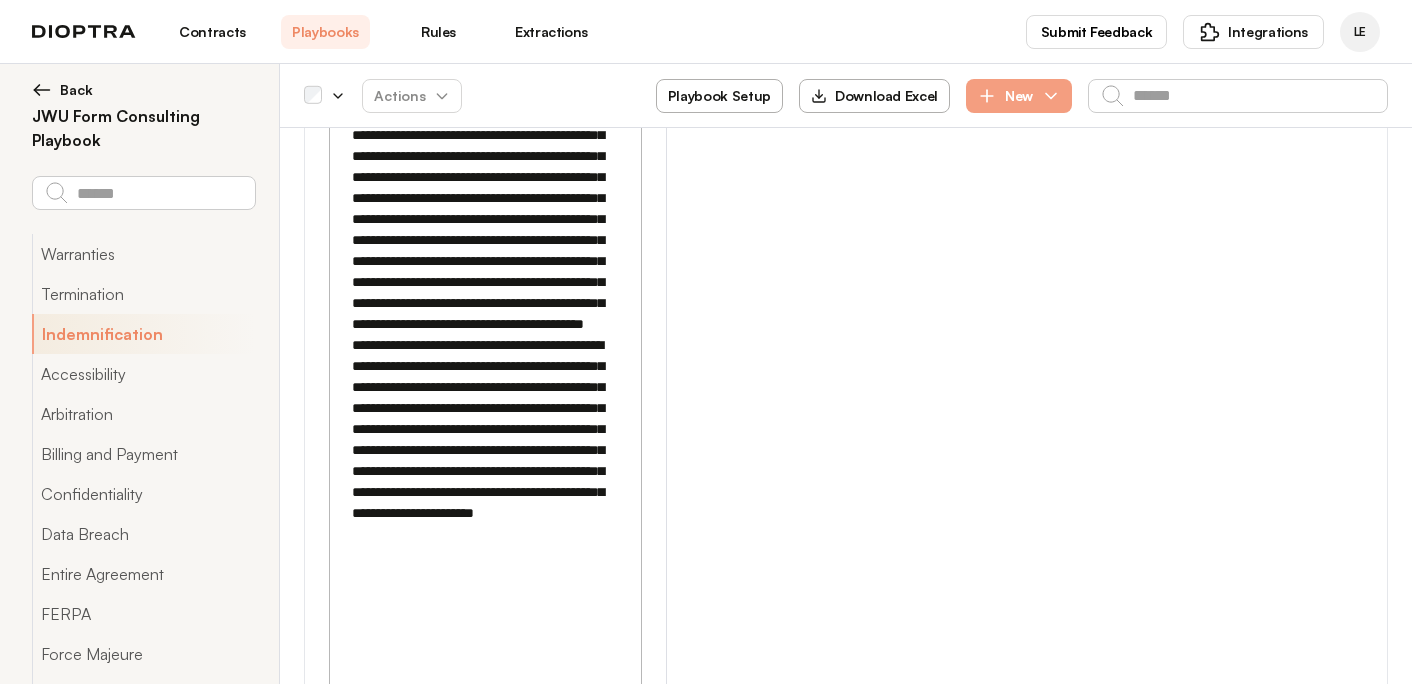 paste on "**********" 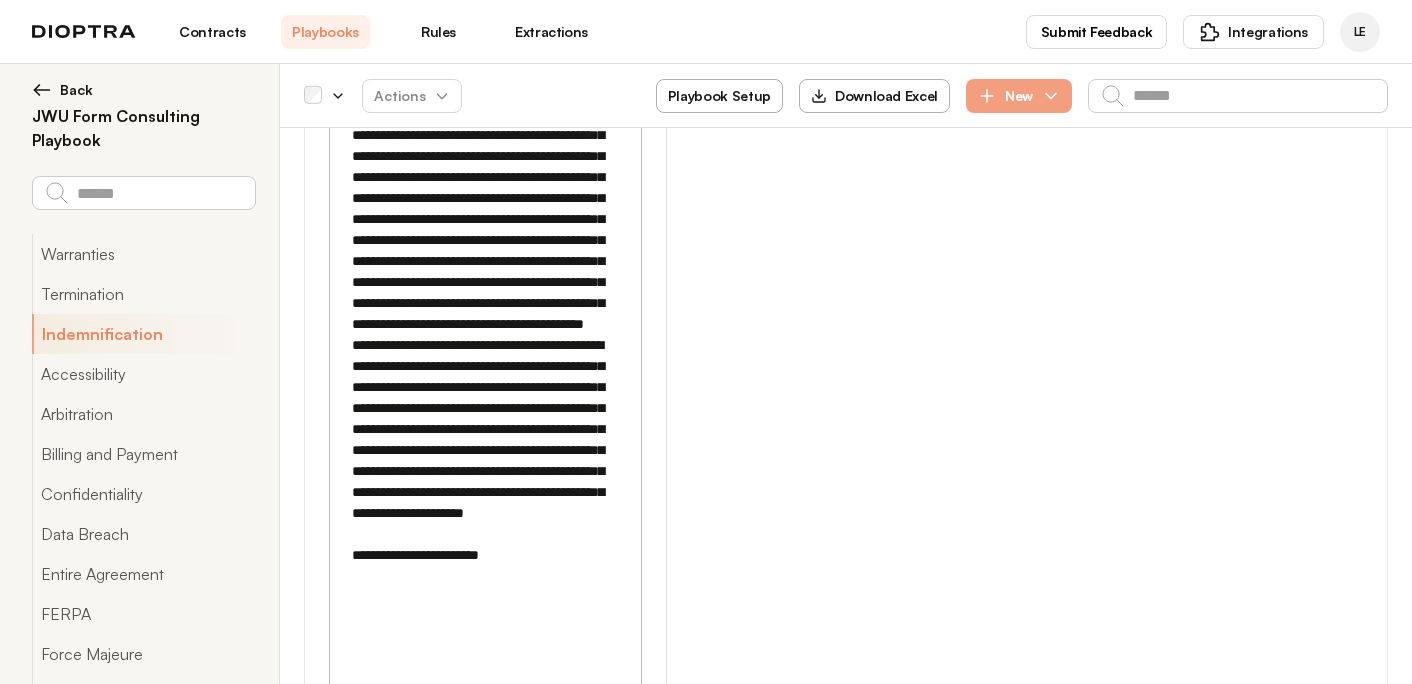 click at bounding box center (485, 135) 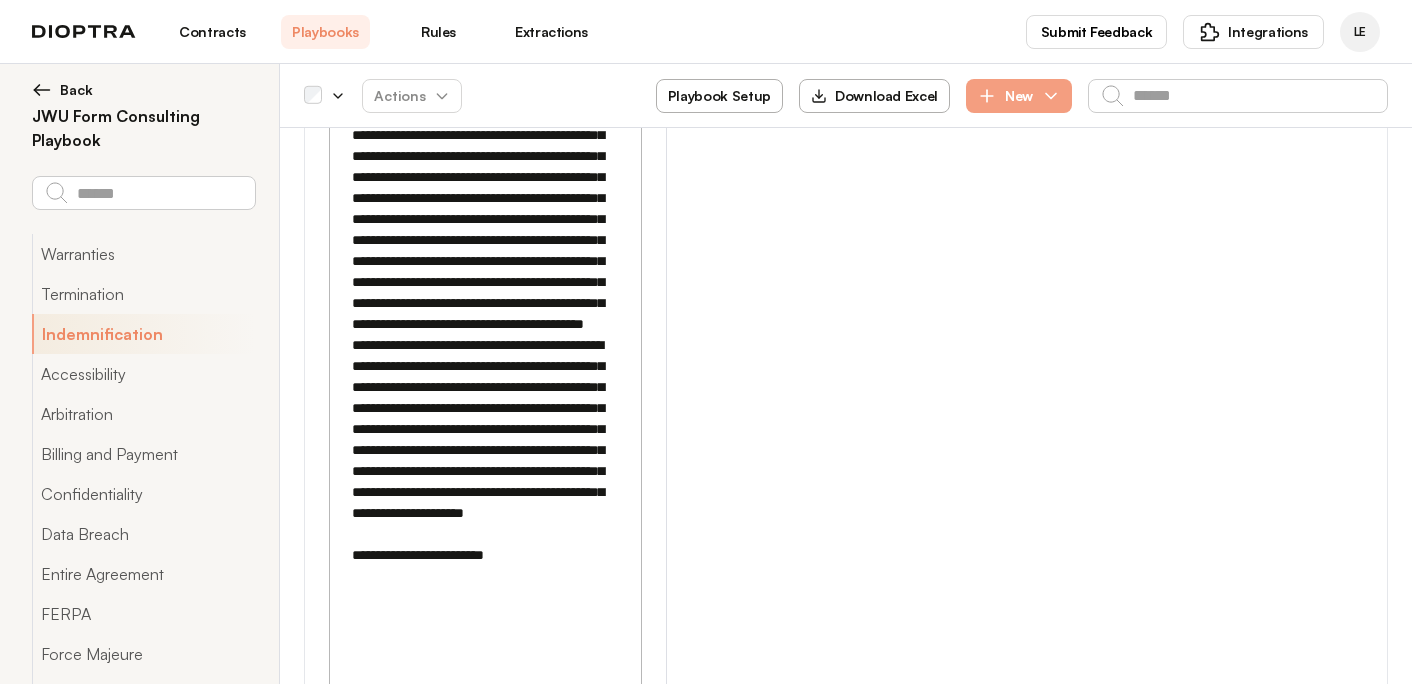 click at bounding box center (485, 135) 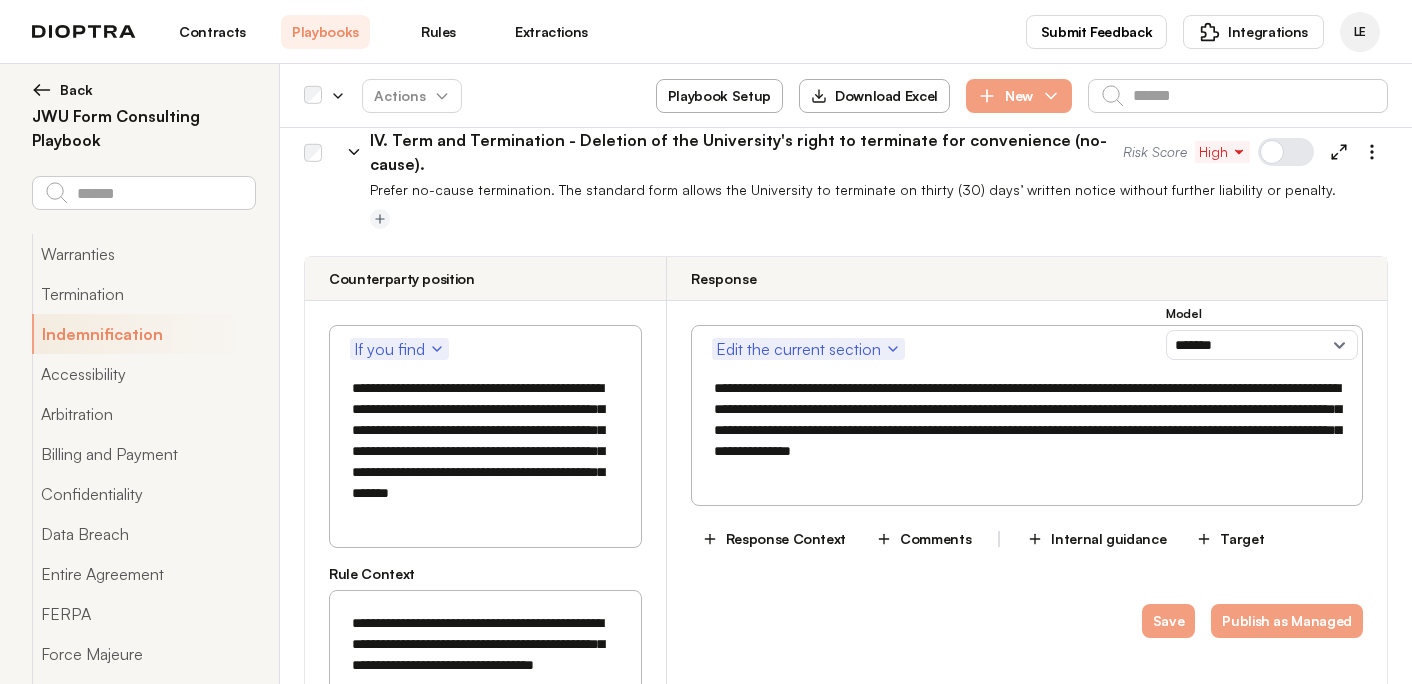 scroll, scrollTop: 2657, scrollLeft: 0, axis: vertical 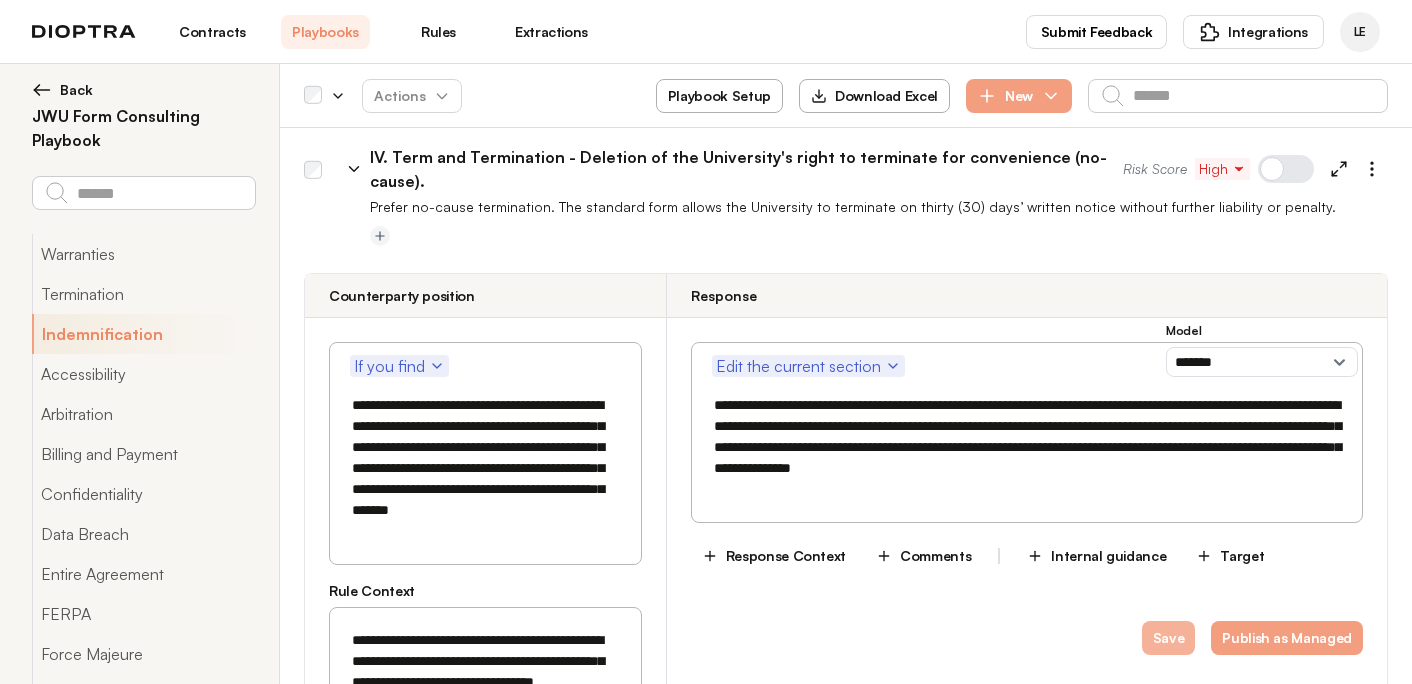 type on "**********" 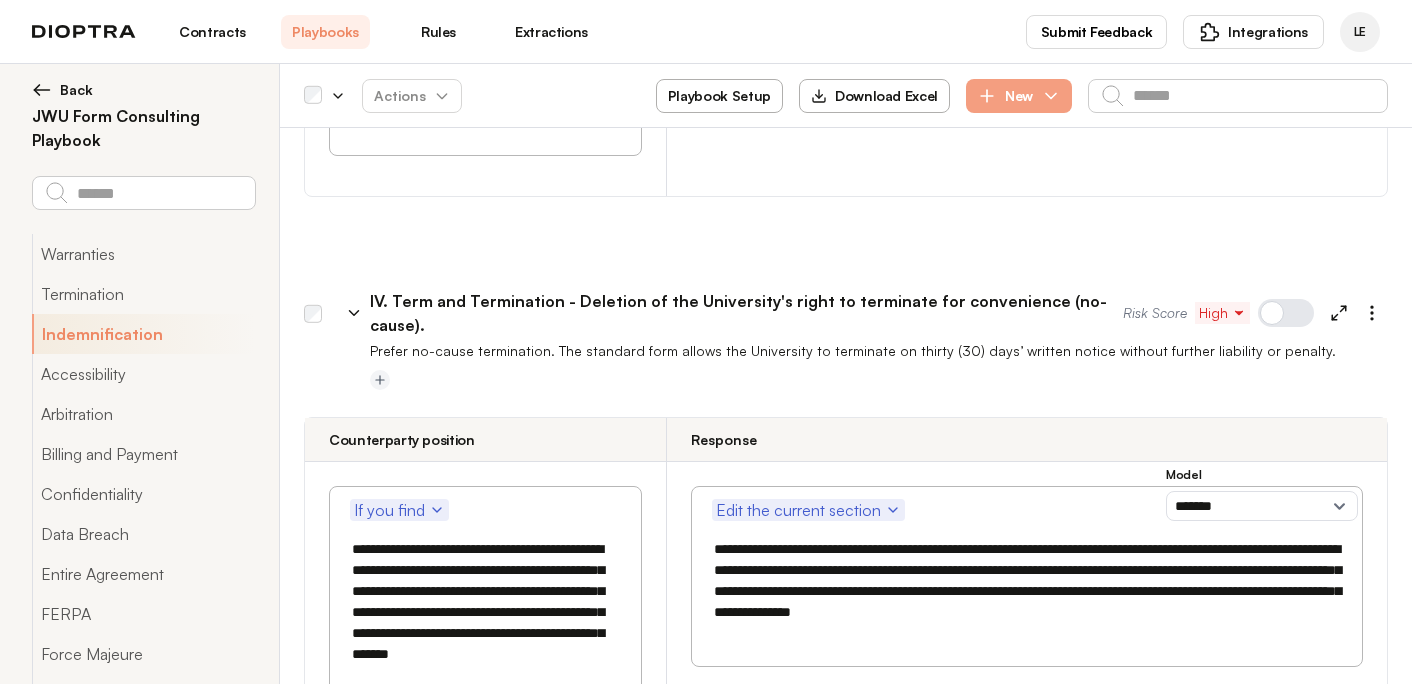scroll, scrollTop: 2514, scrollLeft: 0, axis: vertical 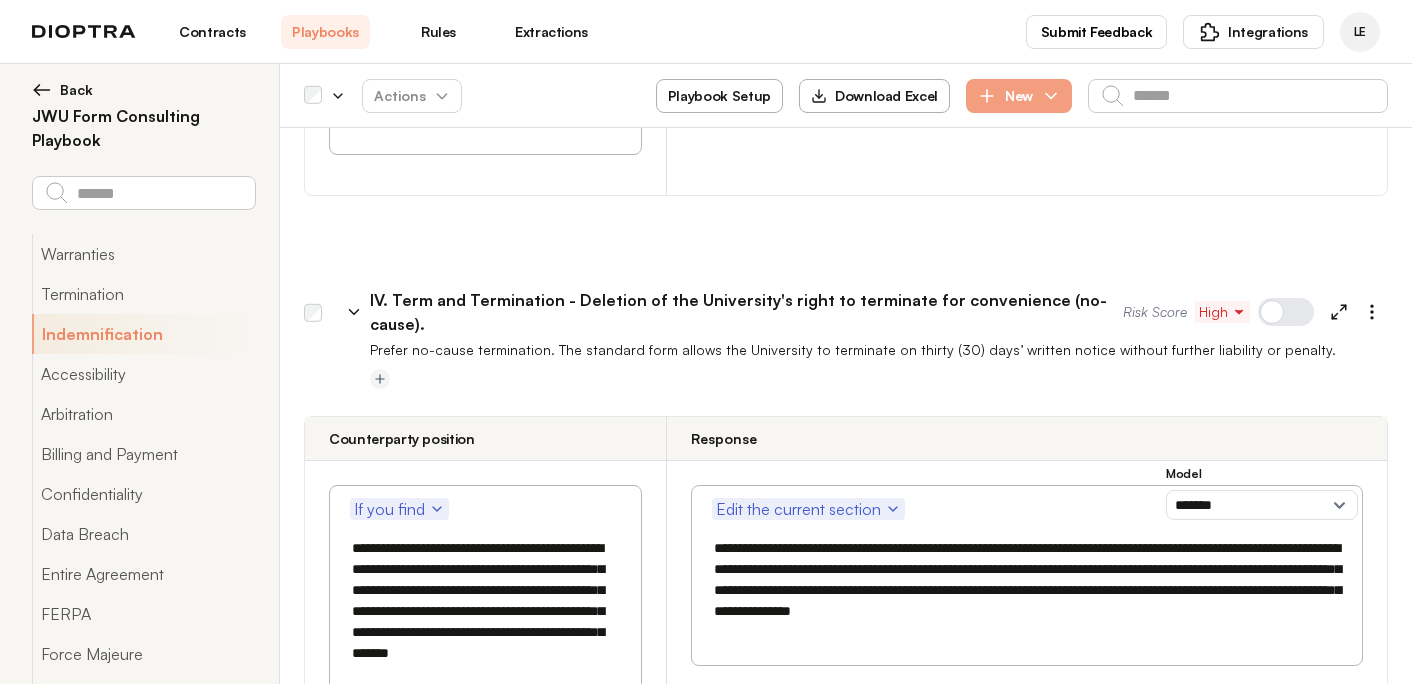 click 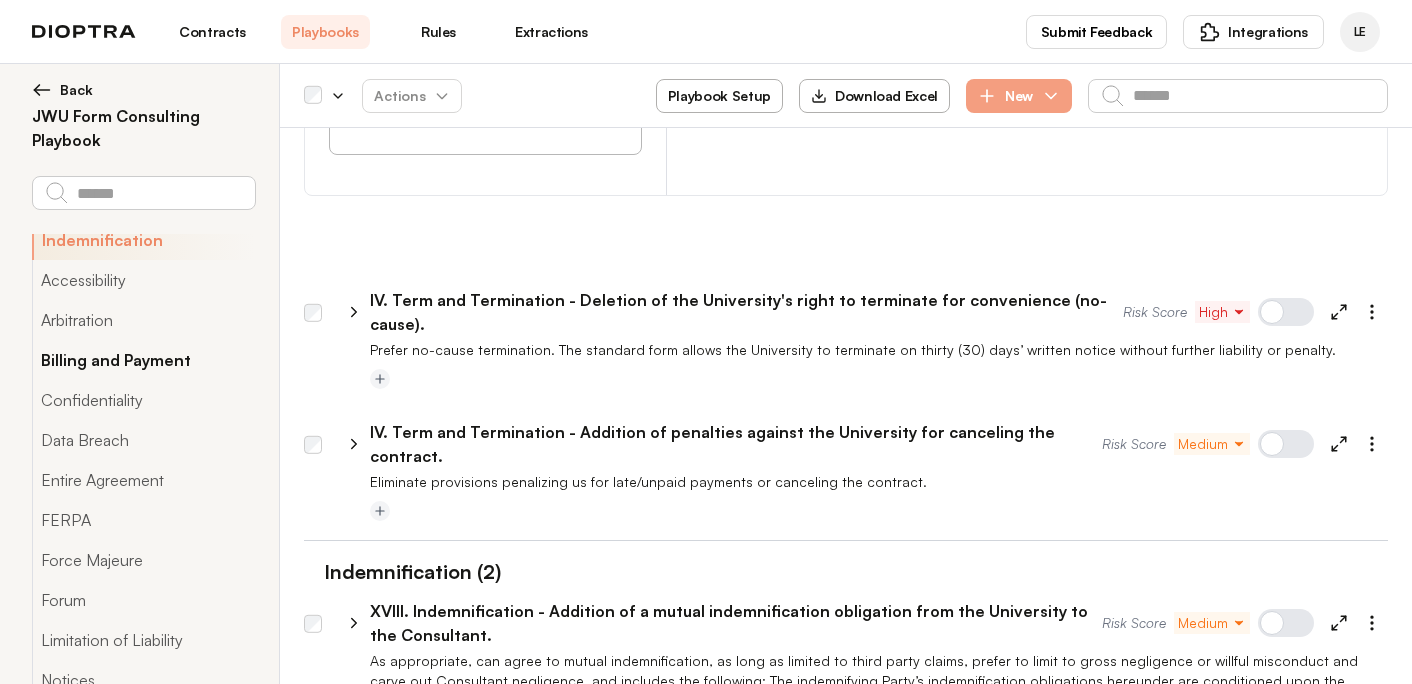 scroll, scrollTop: 165, scrollLeft: 0, axis: vertical 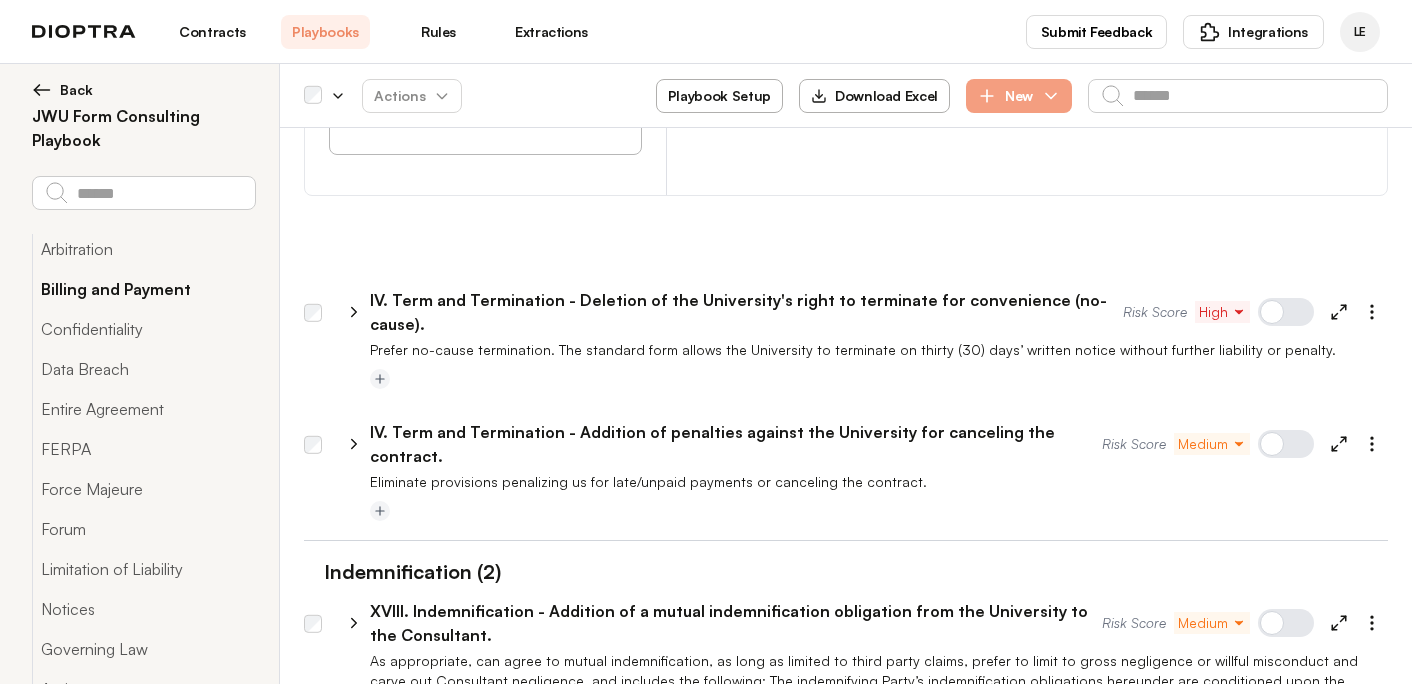 click on "Billing and Payment" at bounding box center [143, 289] 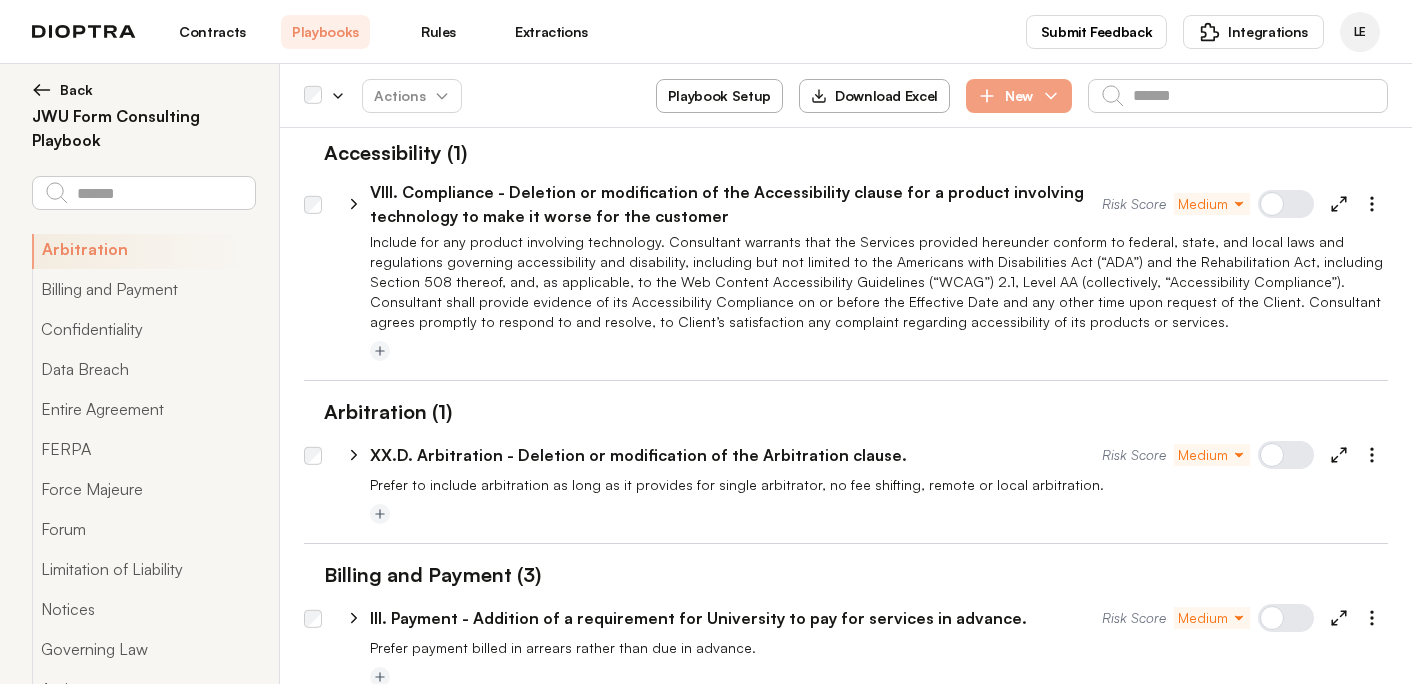 scroll, scrollTop: 3366, scrollLeft: 0, axis: vertical 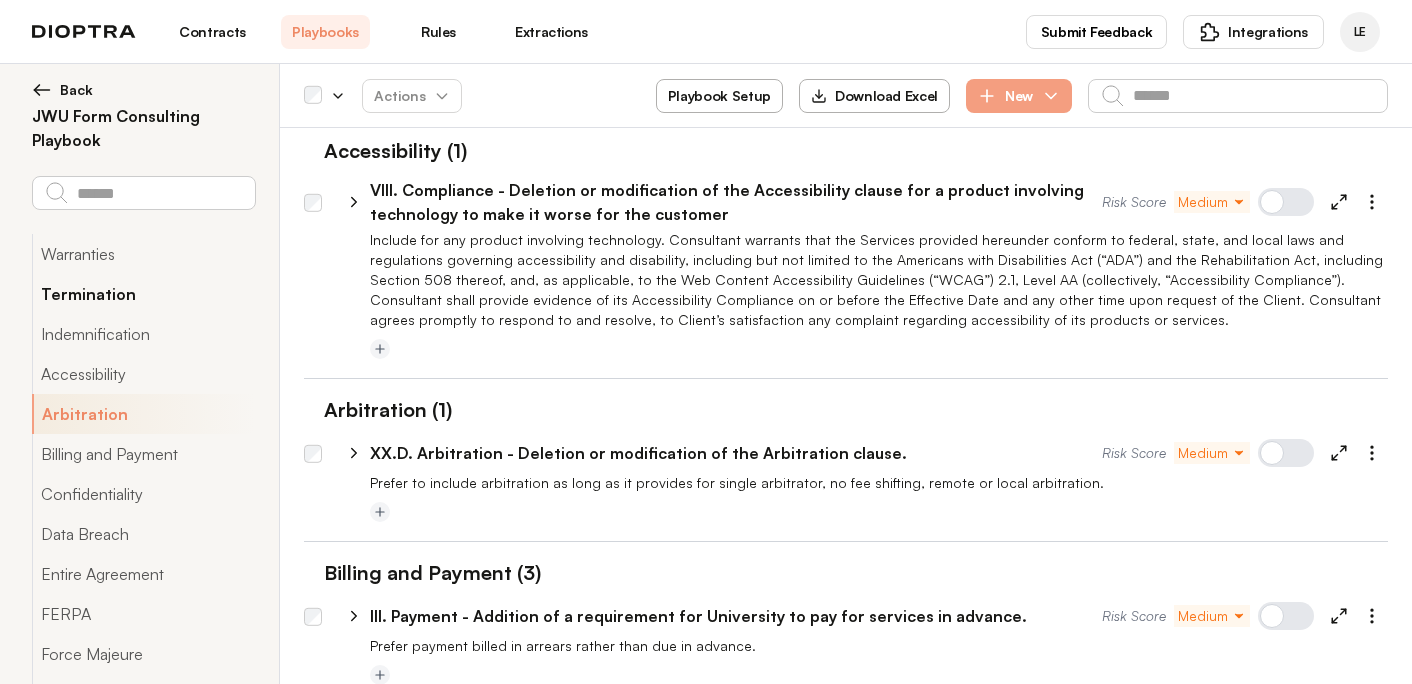 click on "Termination" at bounding box center (143, 294) 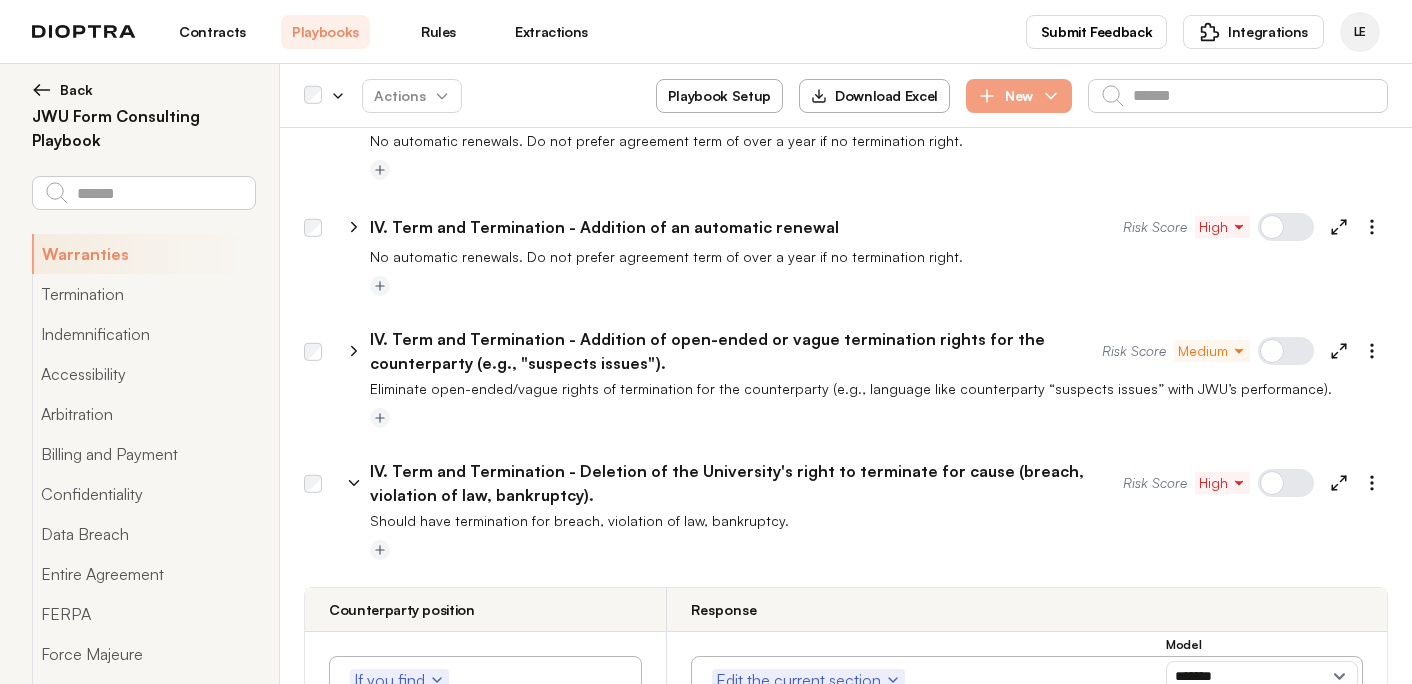scroll, scrollTop: 276, scrollLeft: 0, axis: vertical 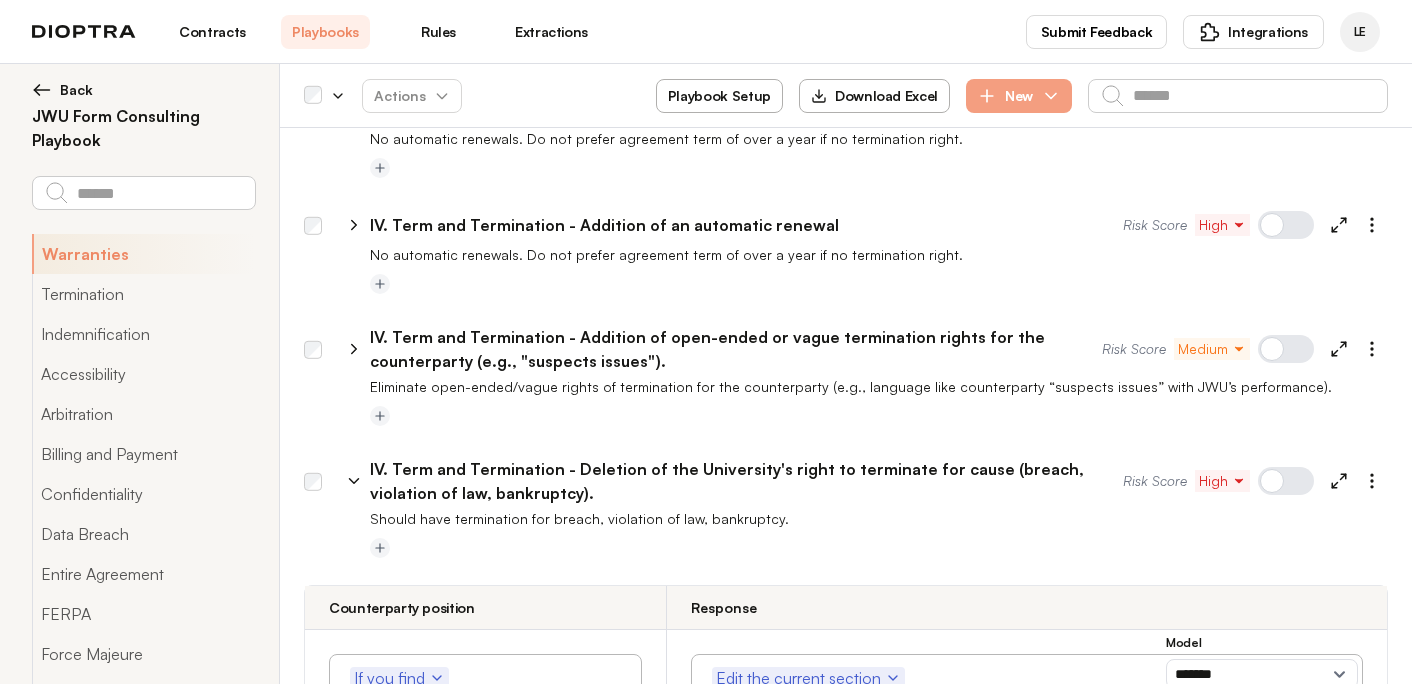 click 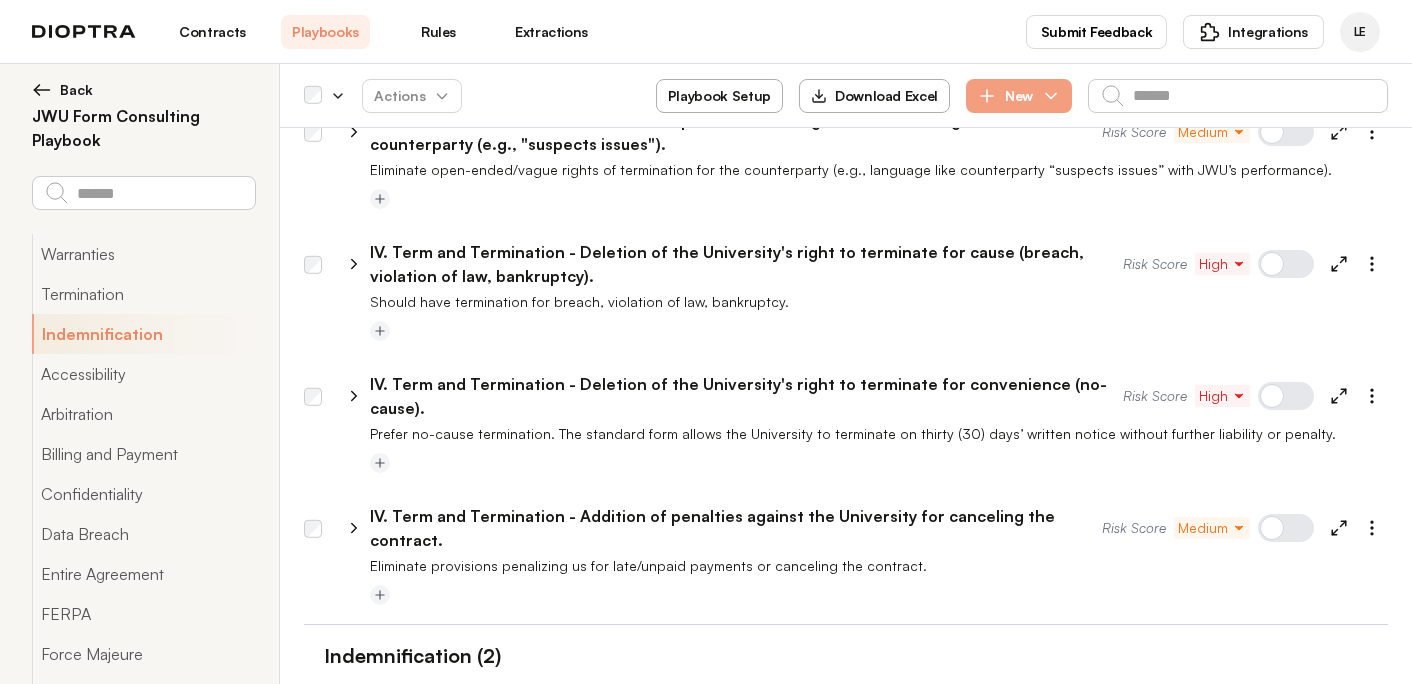 scroll, scrollTop: 497, scrollLeft: 0, axis: vertical 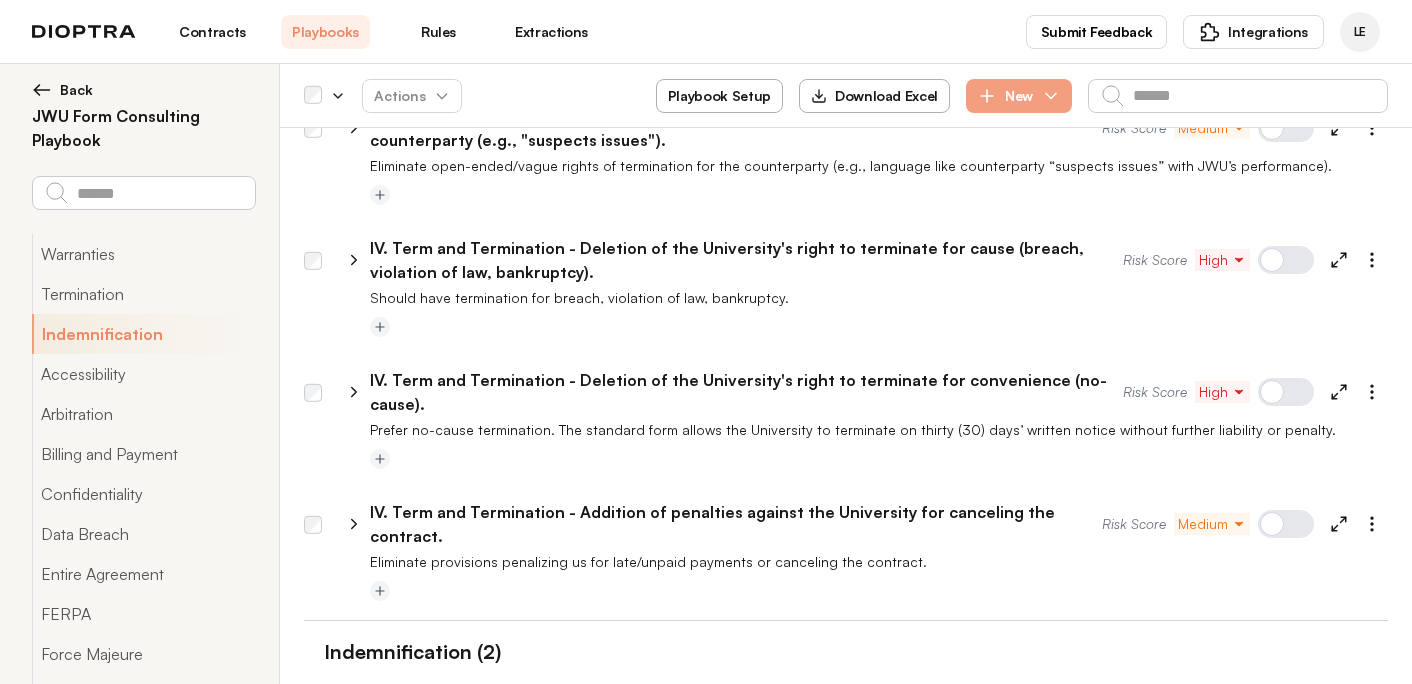 click 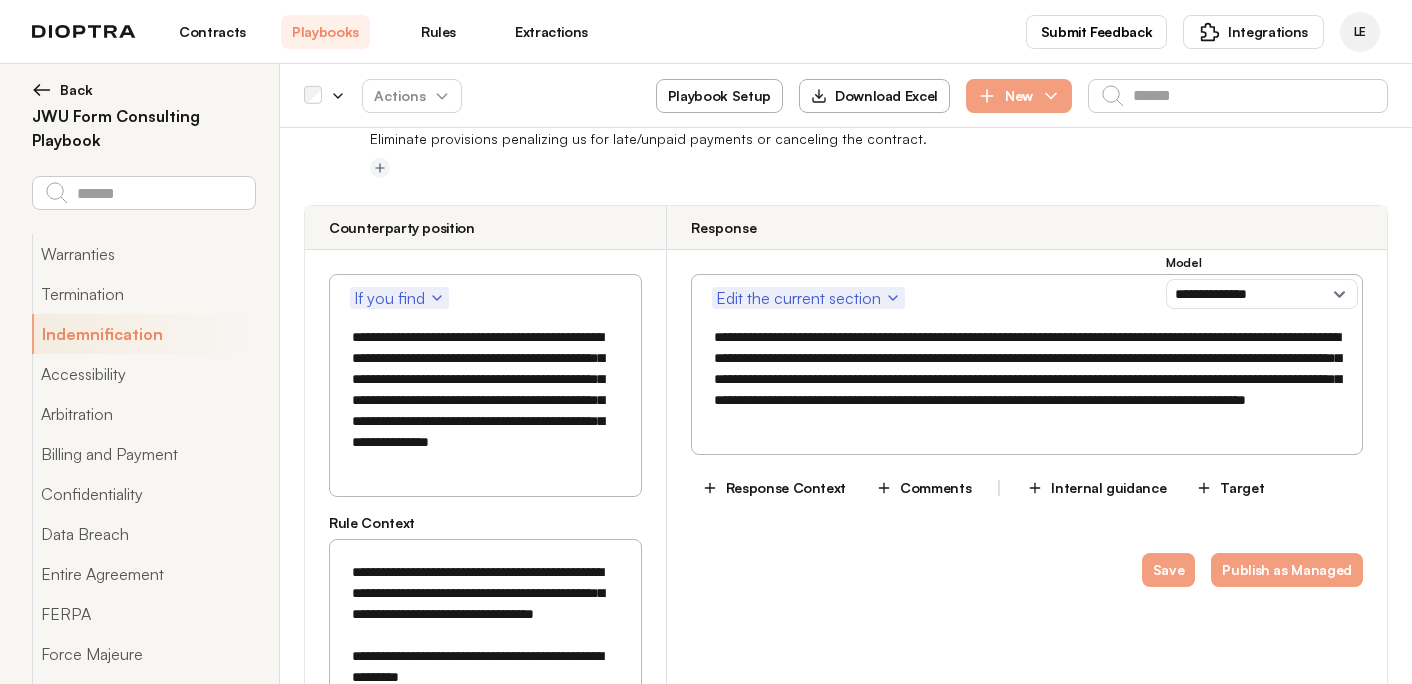 scroll, scrollTop: 923, scrollLeft: 0, axis: vertical 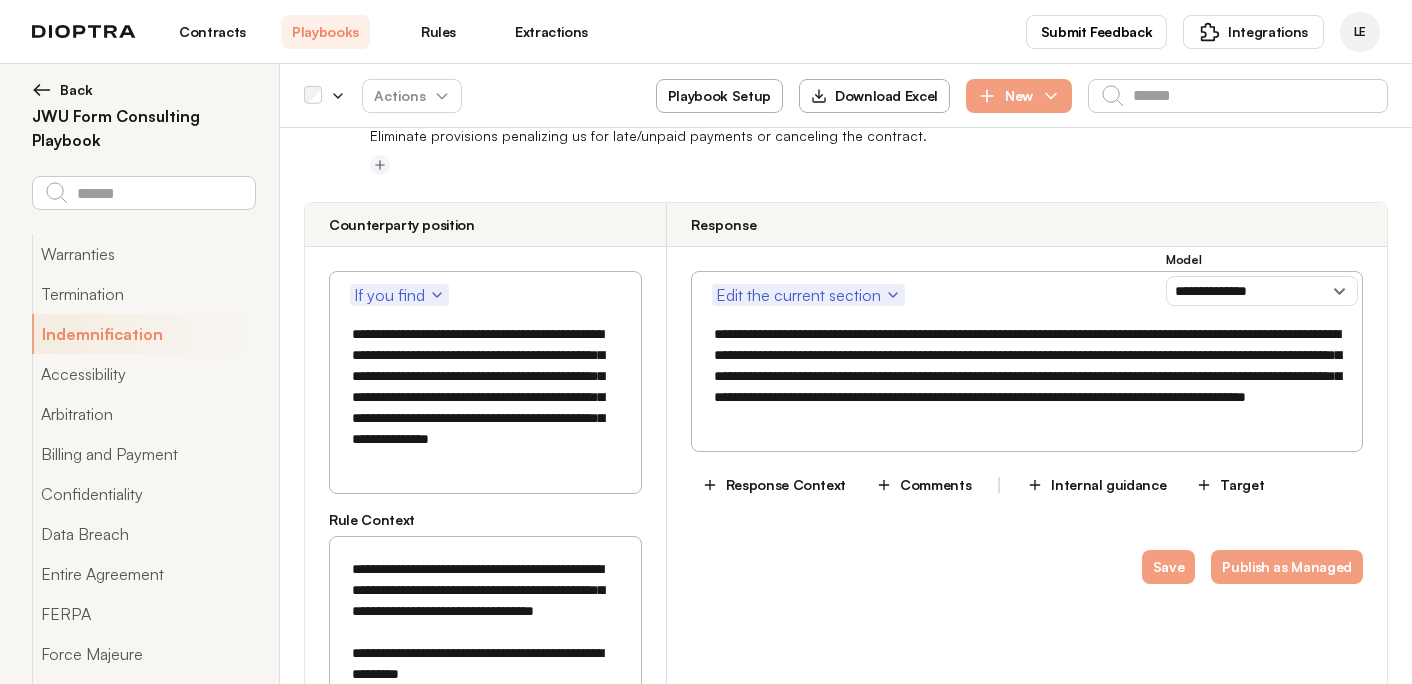 click on "**********" at bounding box center (1027, 376) 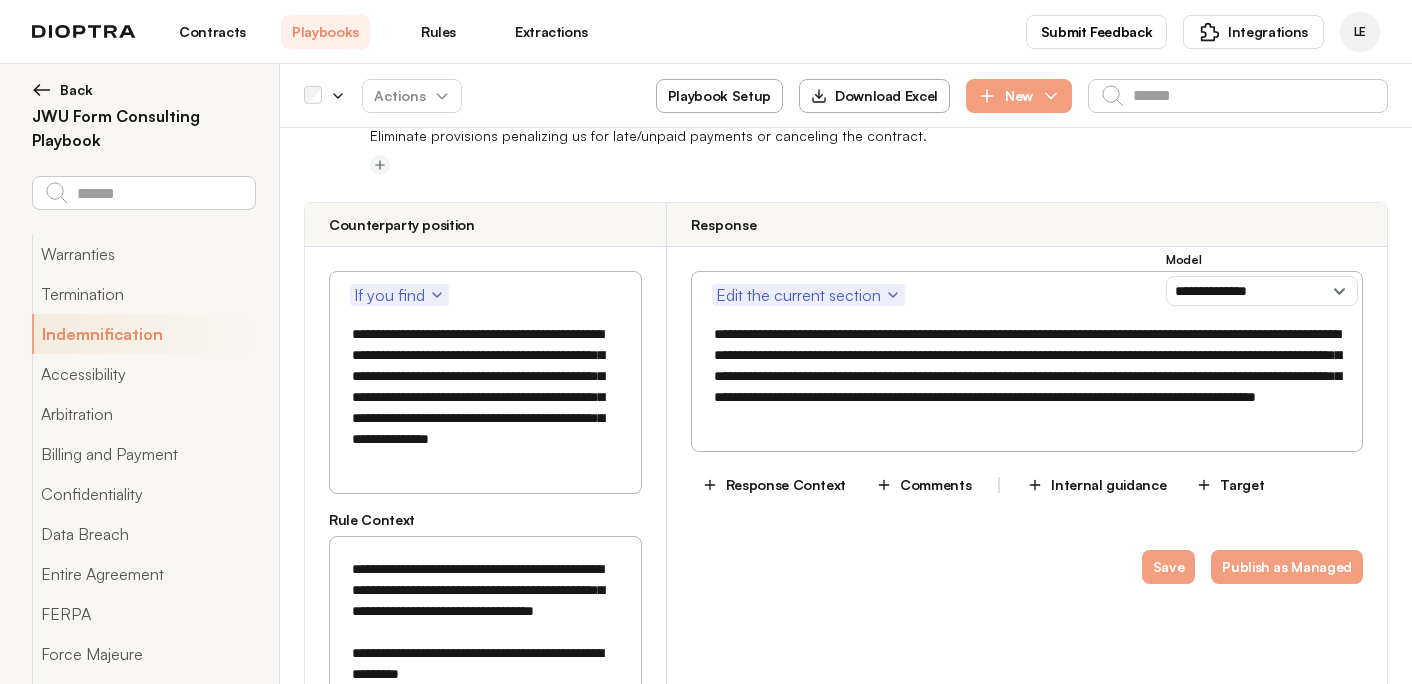click on "**********" at bounding box center [1027, 376] 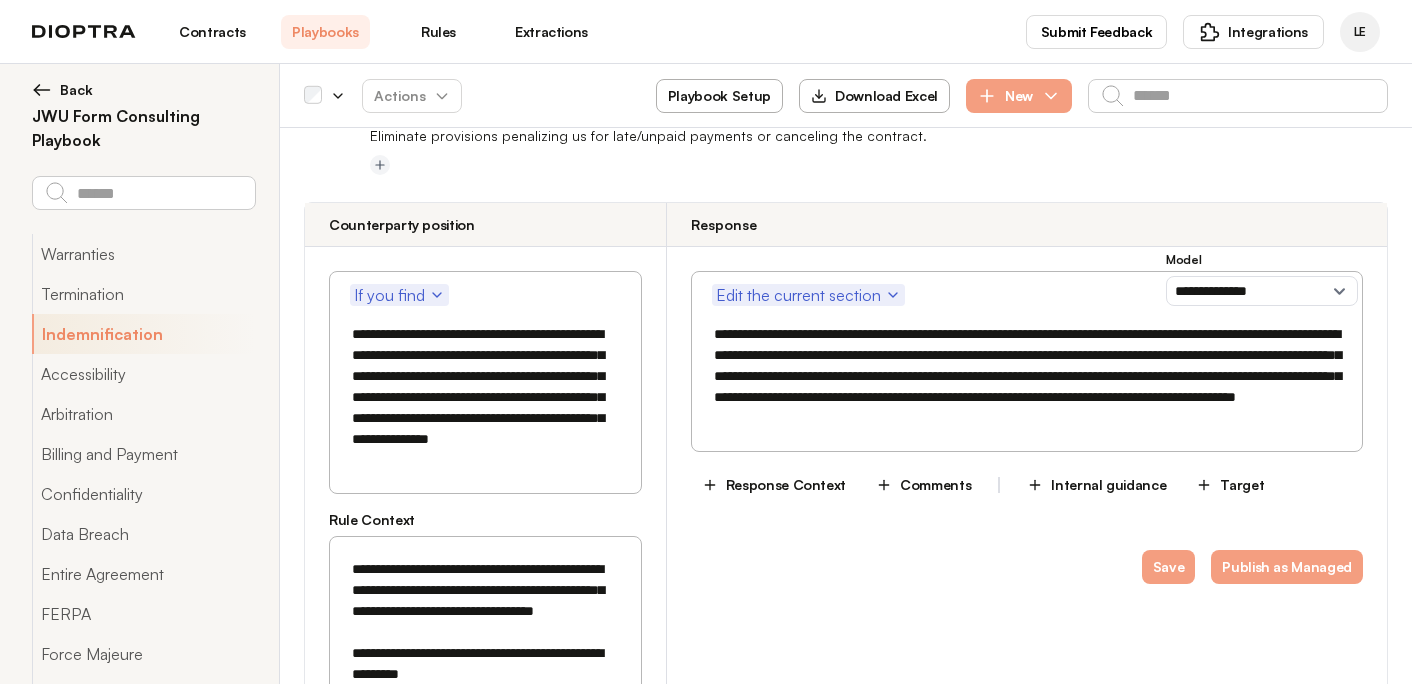 click on "**********" at bounding box center [1027, 376] 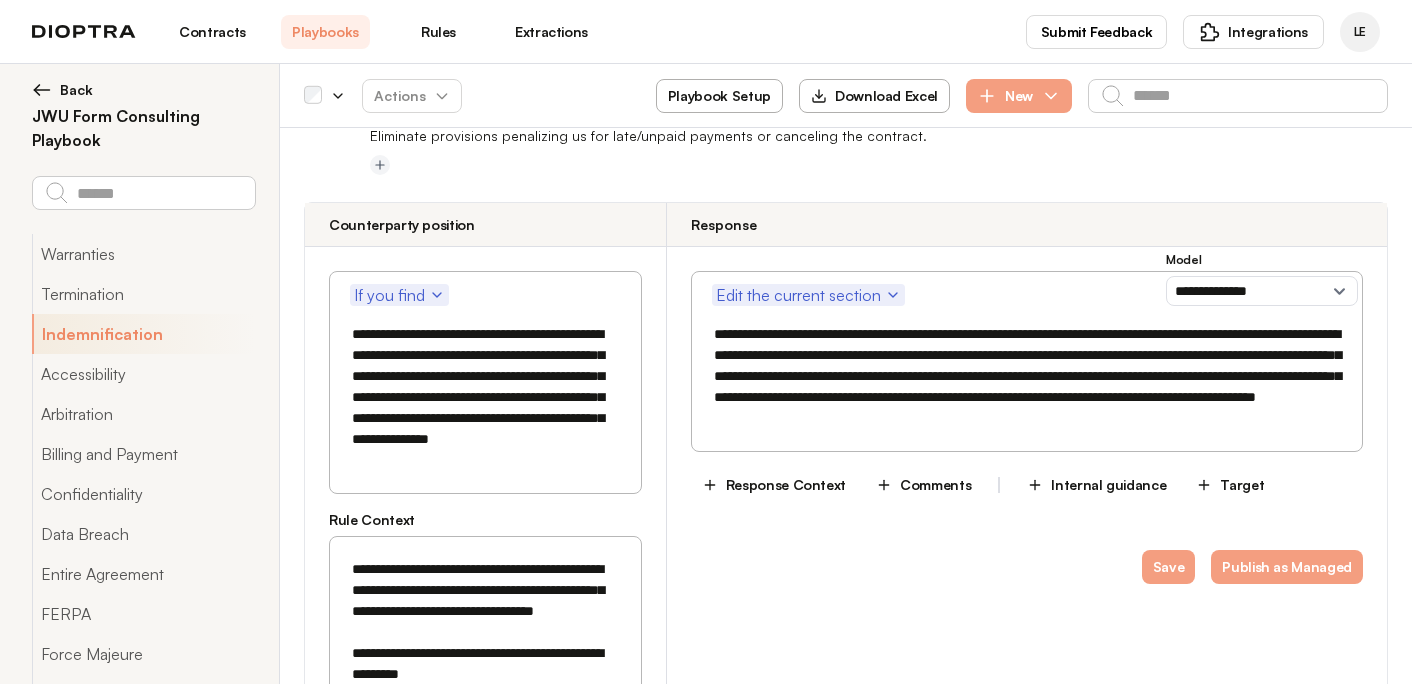 drag, startPoint x: 1078, startPoint y: 364, endPoint x: 1119, endPoint y: 365, distance: 41.01219 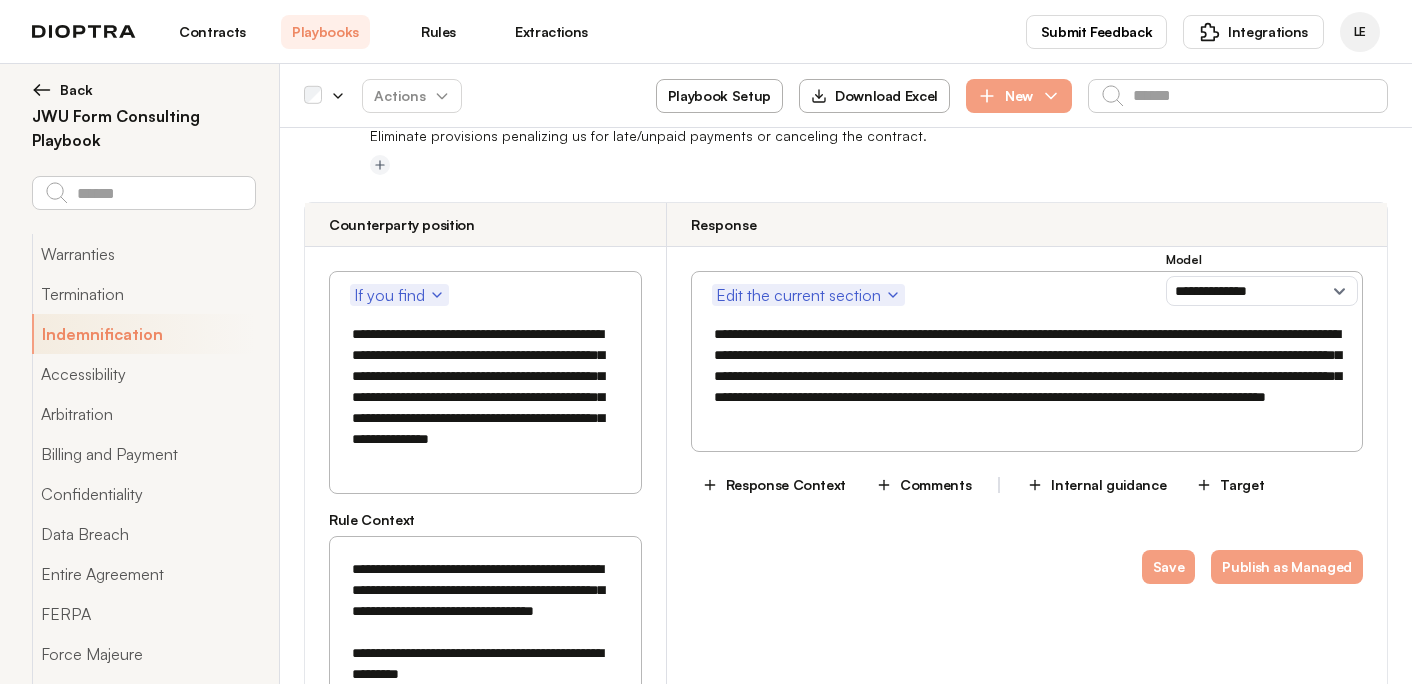 click on "**********" at bounding box center (1027, 376) 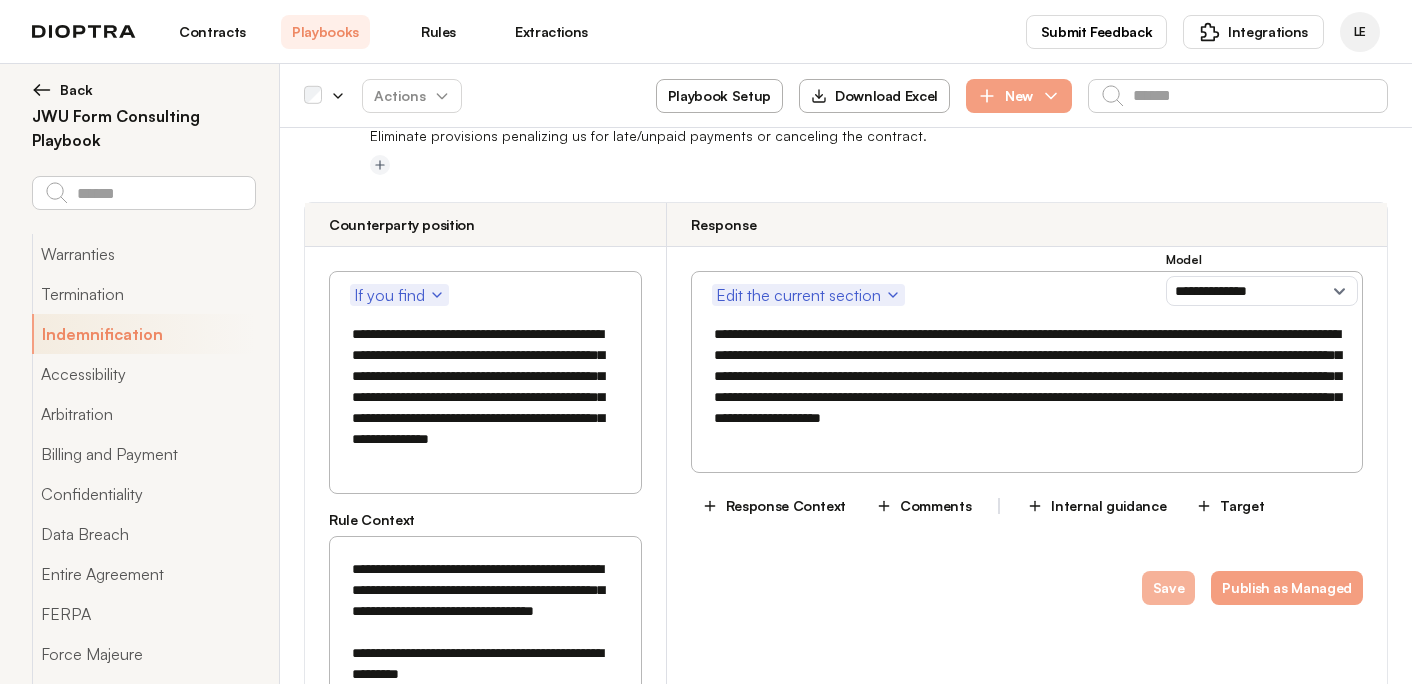 type on "**********" 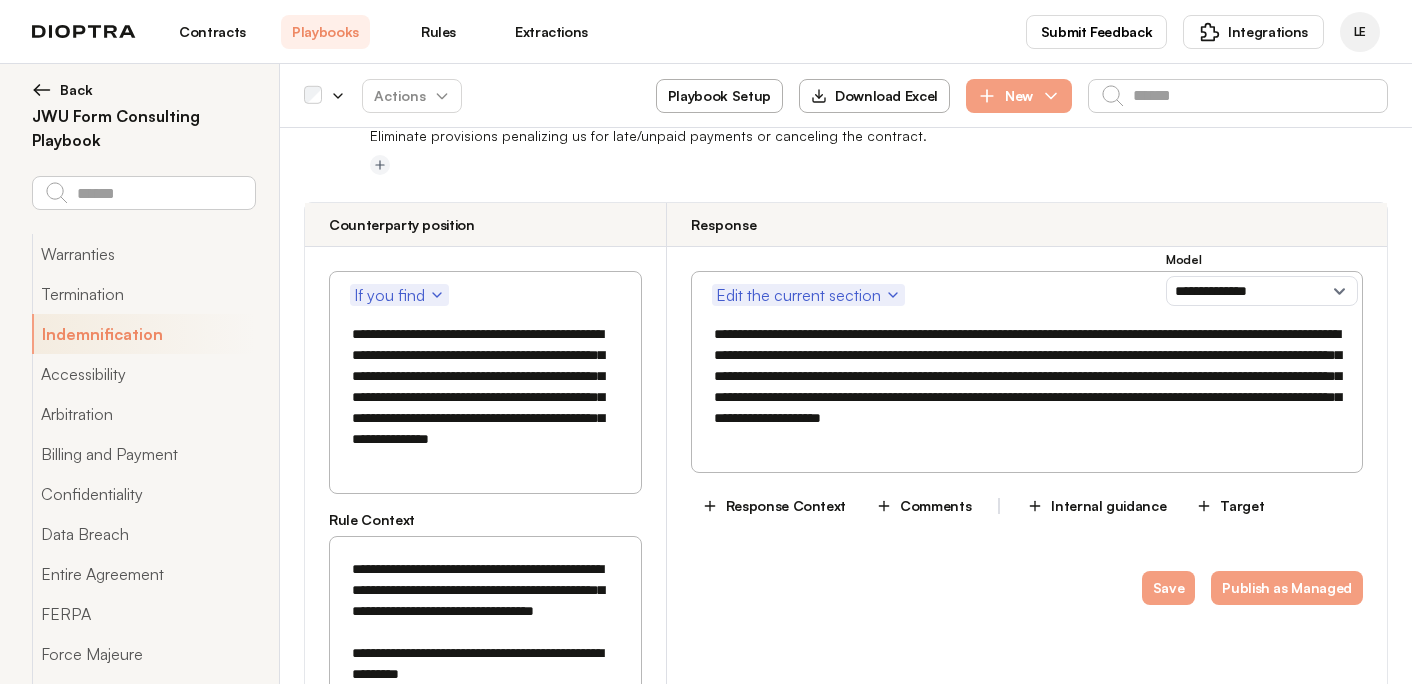 drag, startPoint x: 887, startPoint y: 412, endPoint x: 867, endPoint y: 368, distance: 48.332184 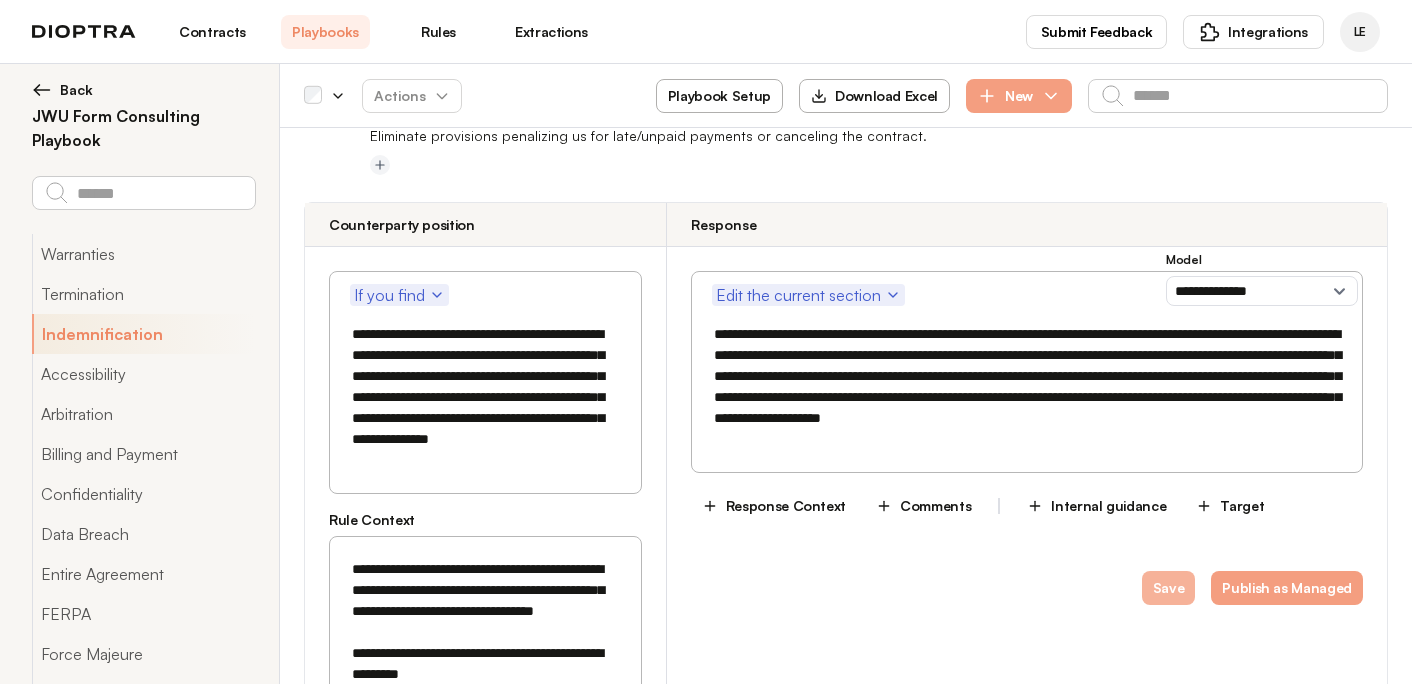 click on "Save" at bounding box center (1169, 588) 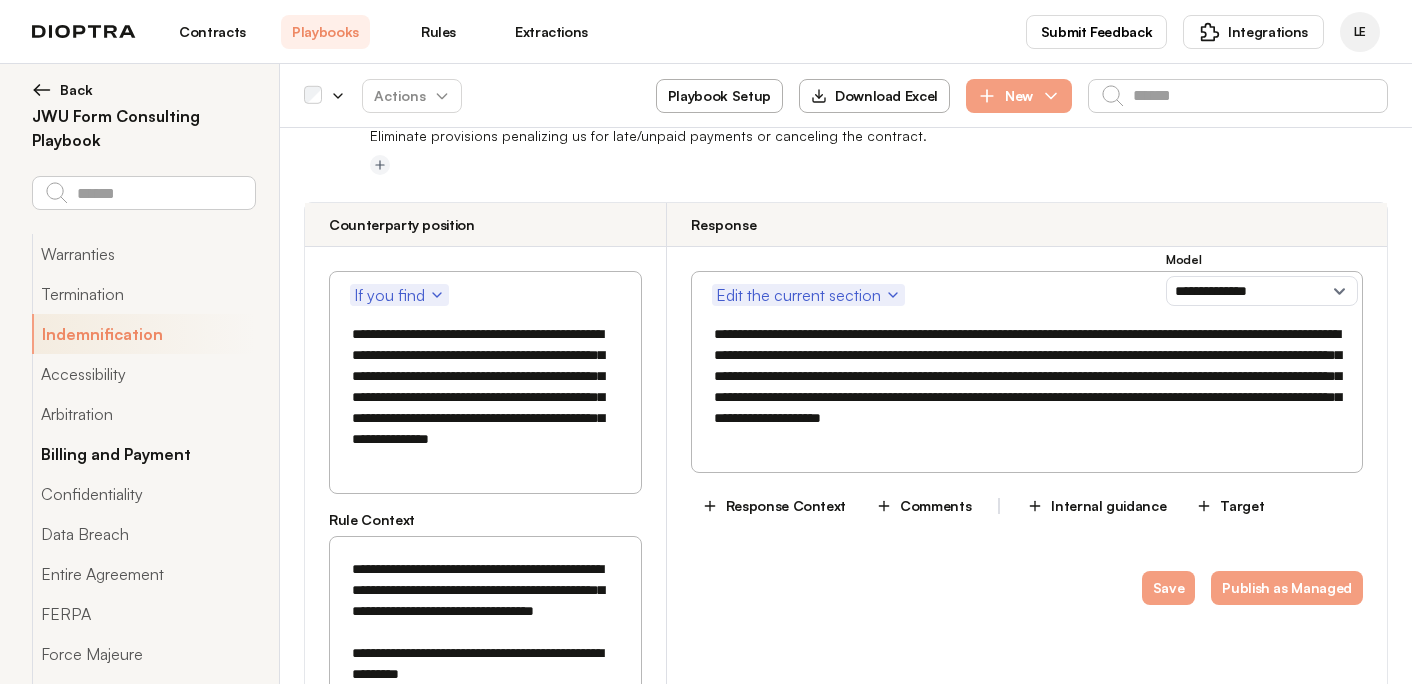 click on "Billing and Payment" at bounding box center (143, 454) 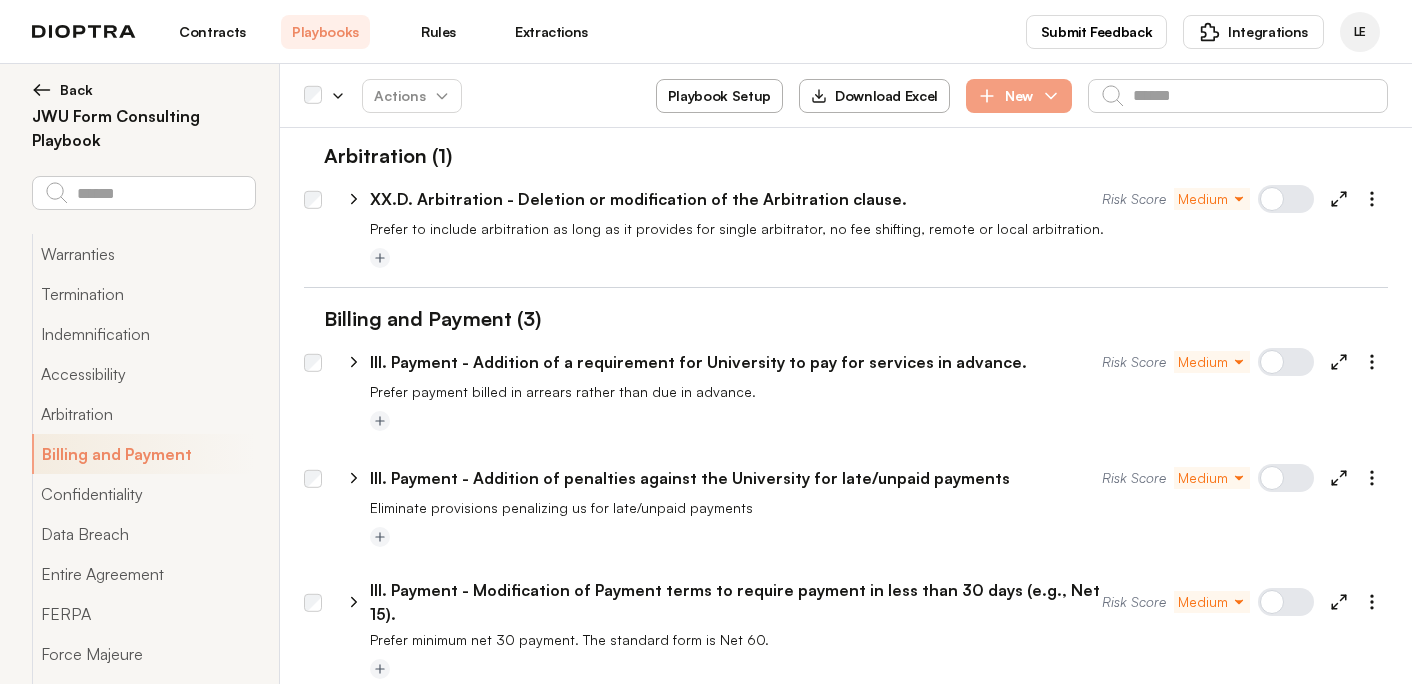 scroll, scrollTop: 3622, scrollLeft: 0, axis: vertical 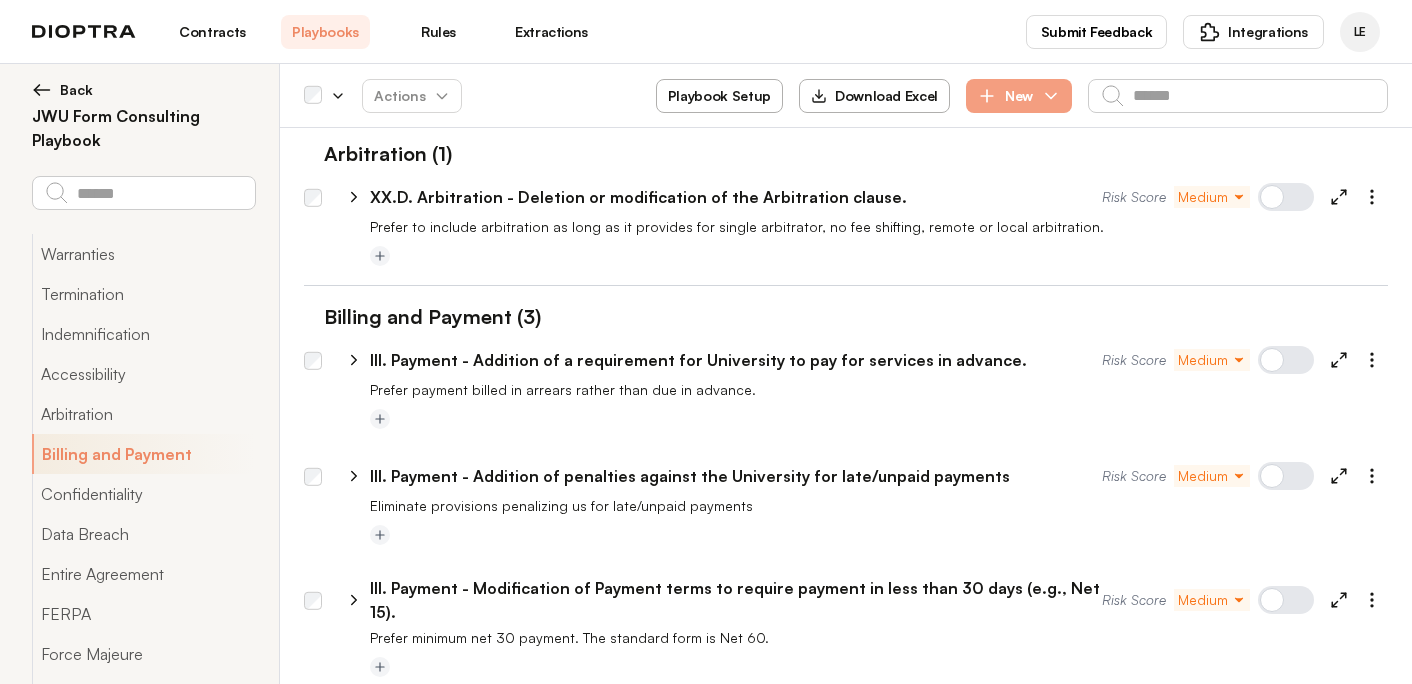 click 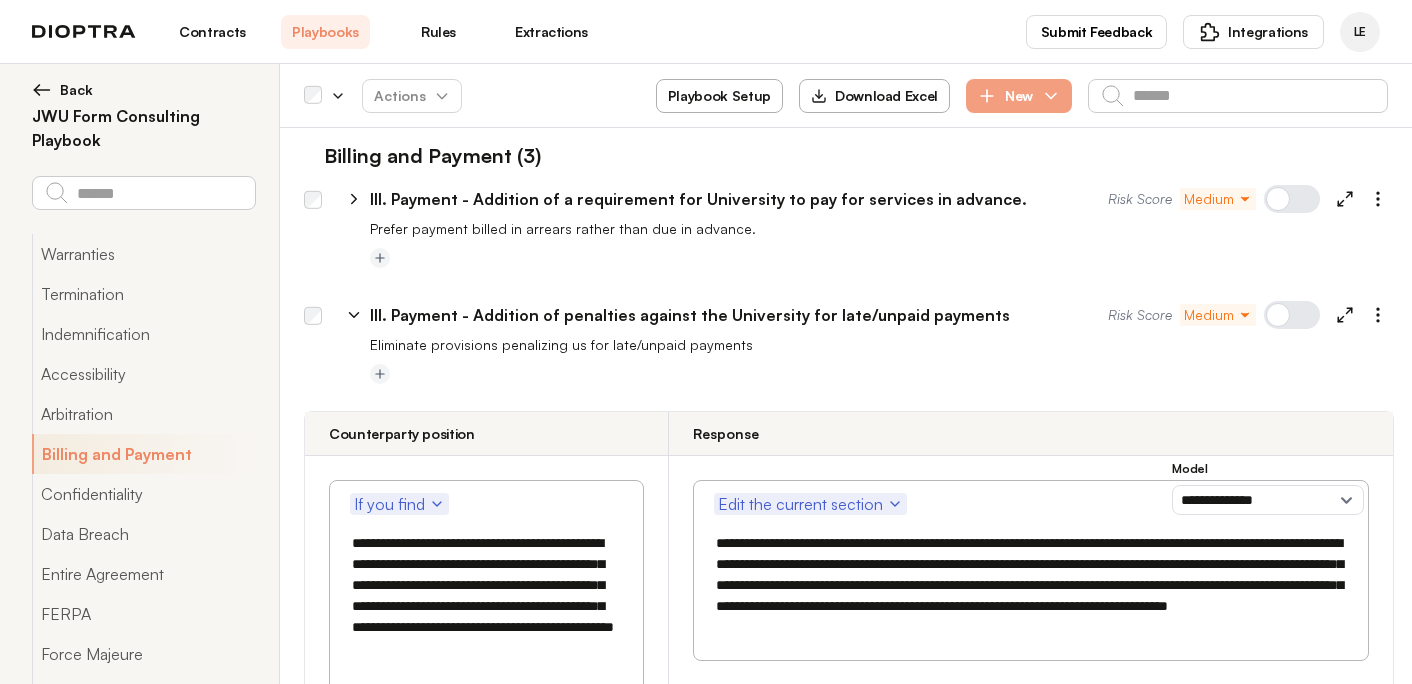 scroll, scrollTop: 3817, scrollLeft: 0, axis: vertical 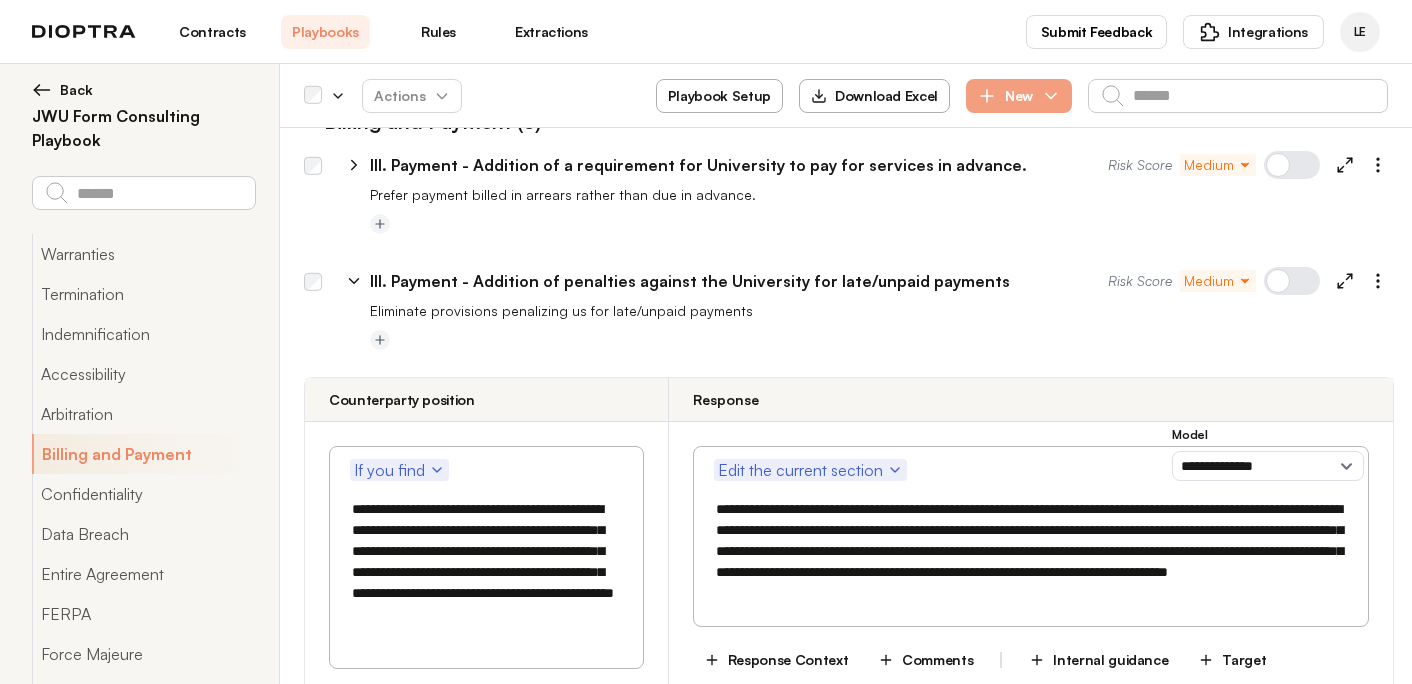 drag, startPoint x: 1086, startPoint y: 415, endPoint x: 775, endPoint y: 393, distance: 311.77716 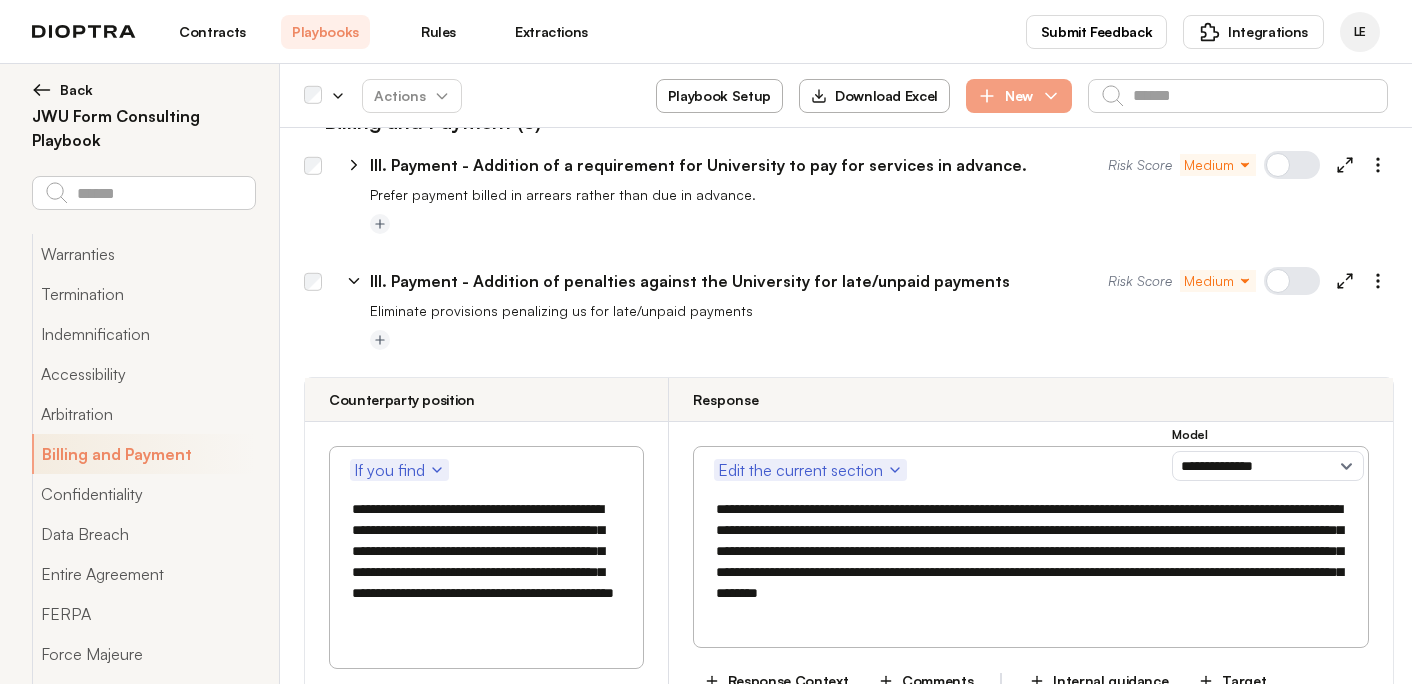 drag, startPoint x: 483, startPoint y: 436, endPoint x: 494, endPoint y: 458, distance: 24.596748 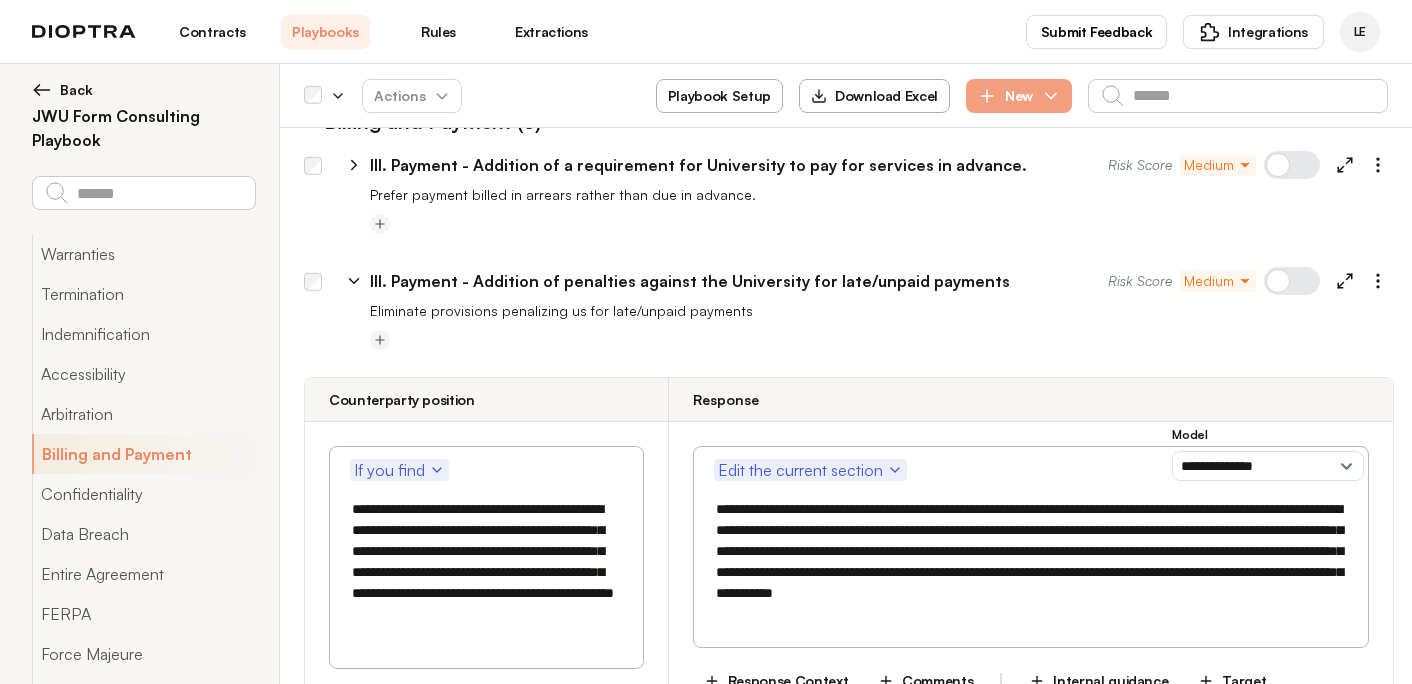 click on "**********" at bounding box center [1029, 562] 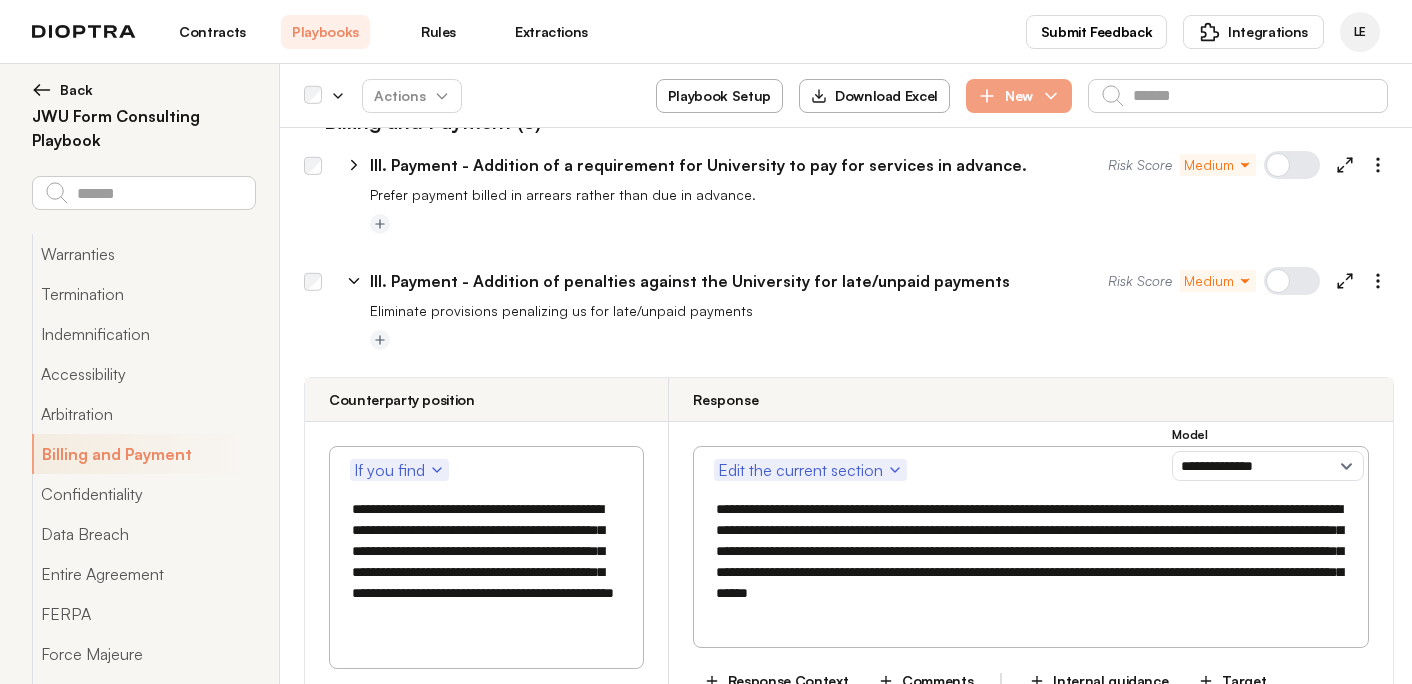 type on "**********" 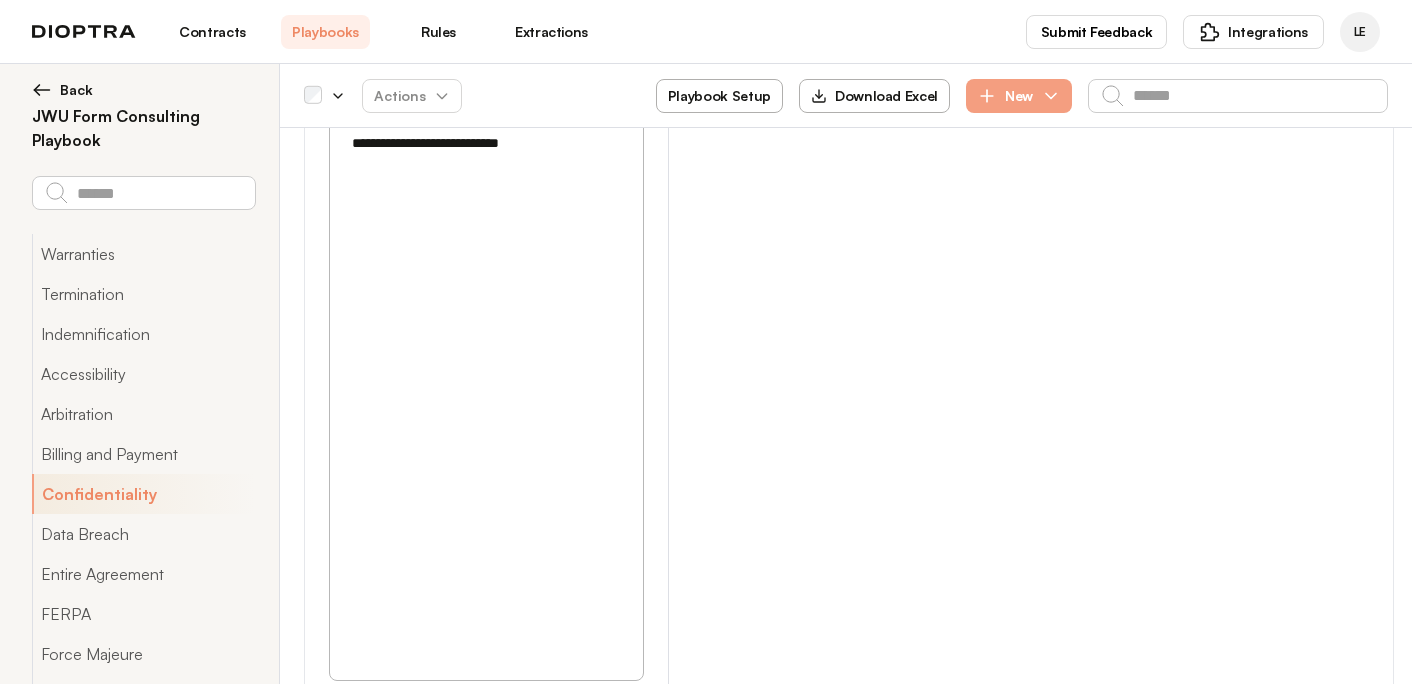 scroll, scrollTop: 5988, scrollLeft: 0, axis: vertical 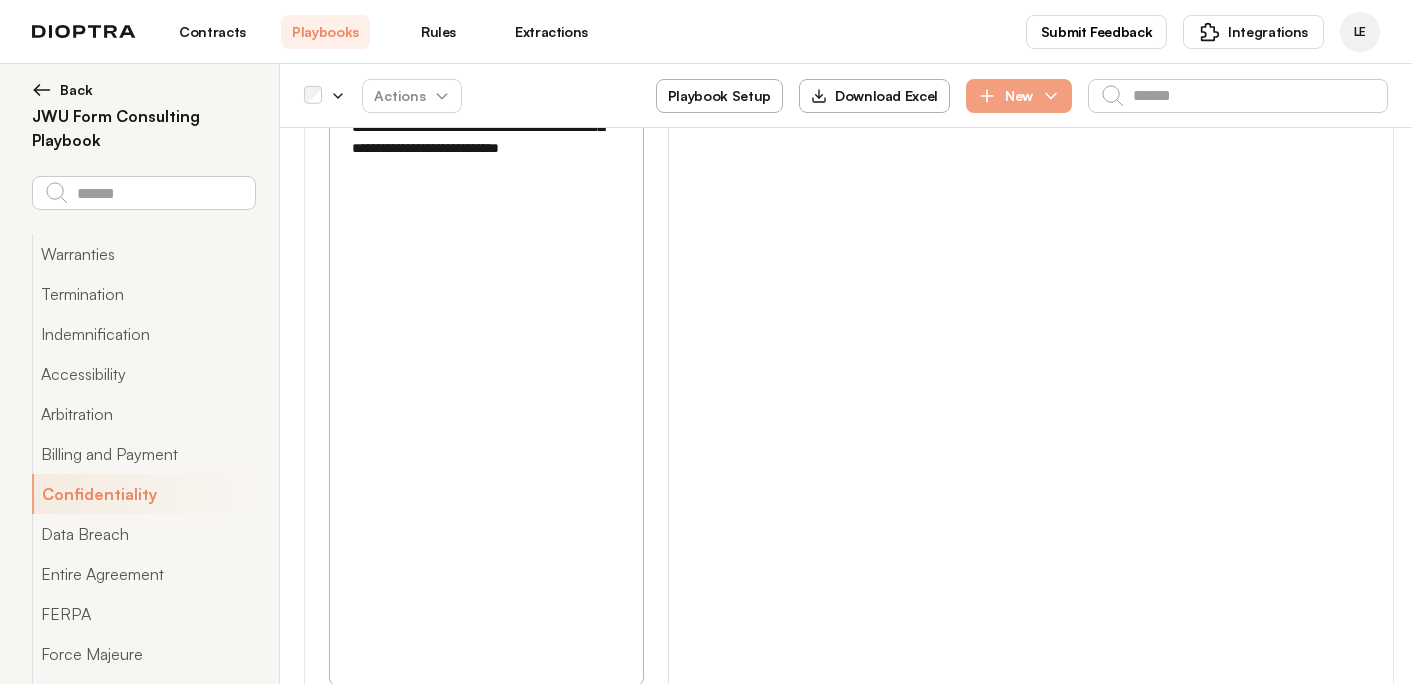 click at bounding box center (485, -461) 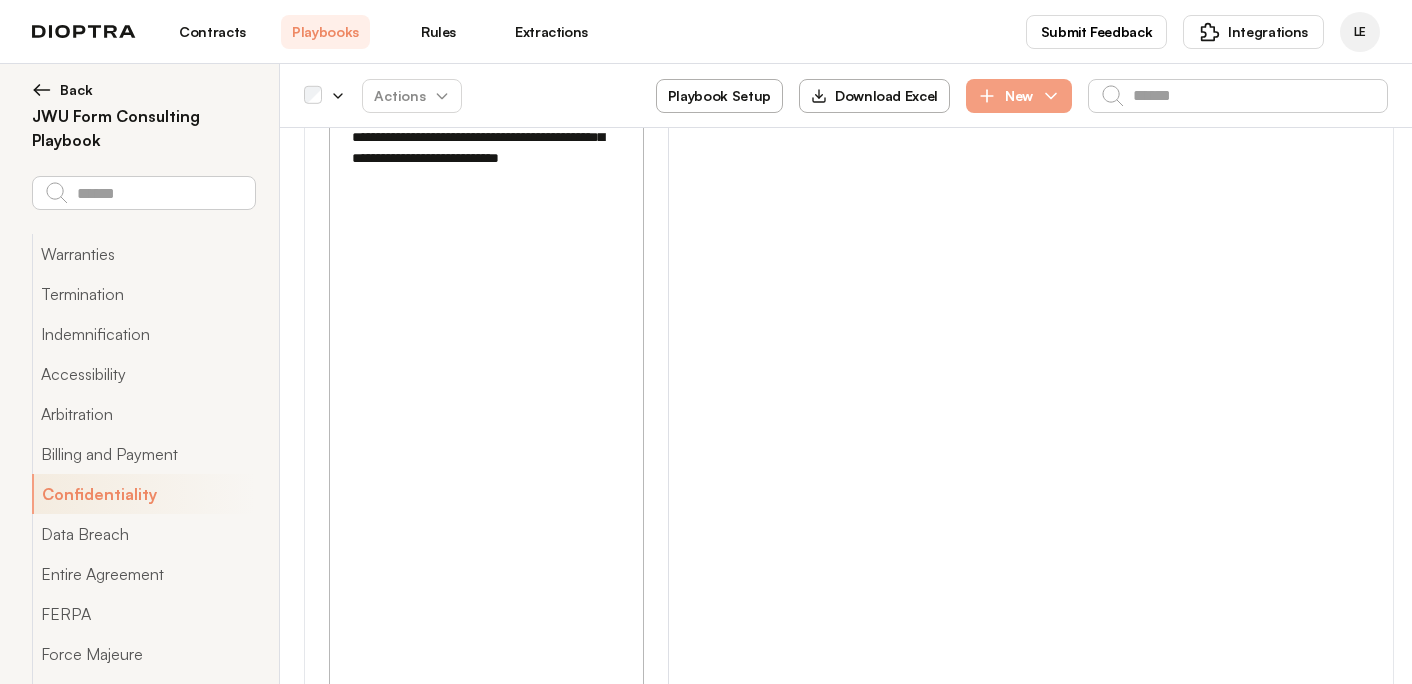 click at bounding box center [485, -451] 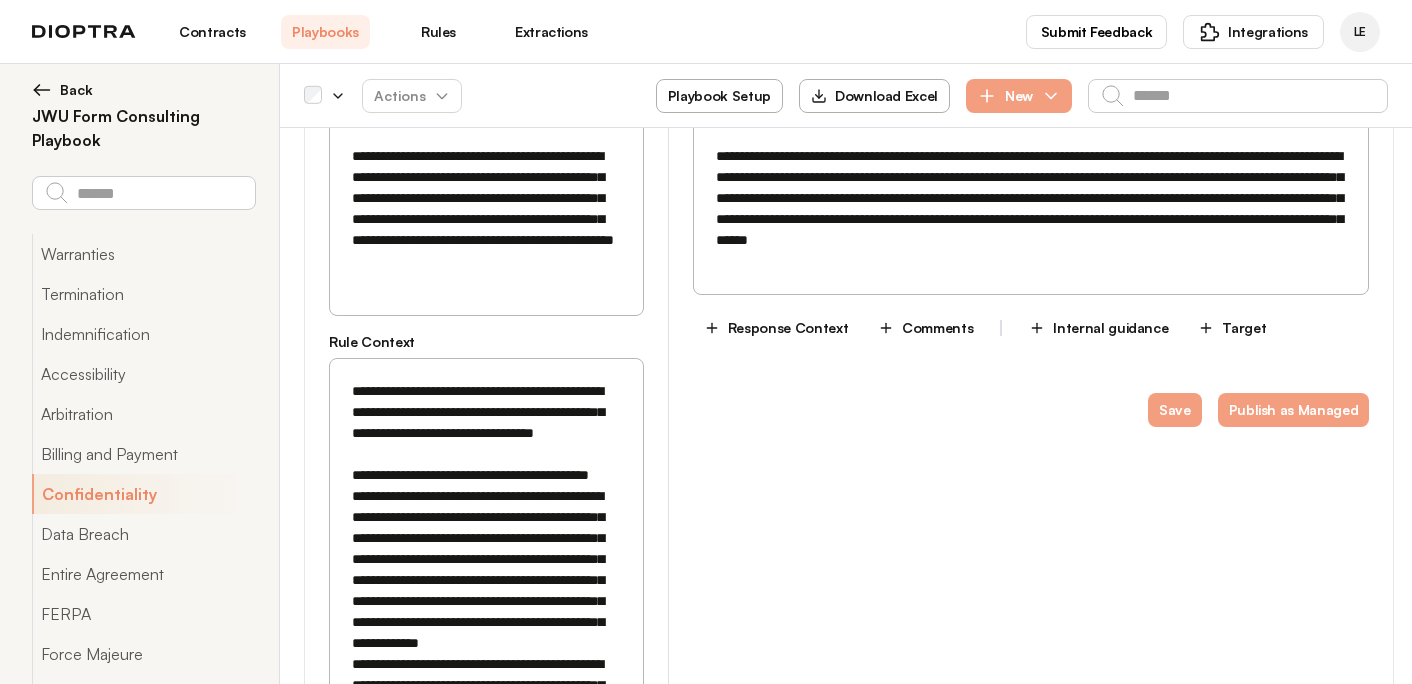 scroll, scrollTop: 3799, scrollLeft: 0, axis: vertical 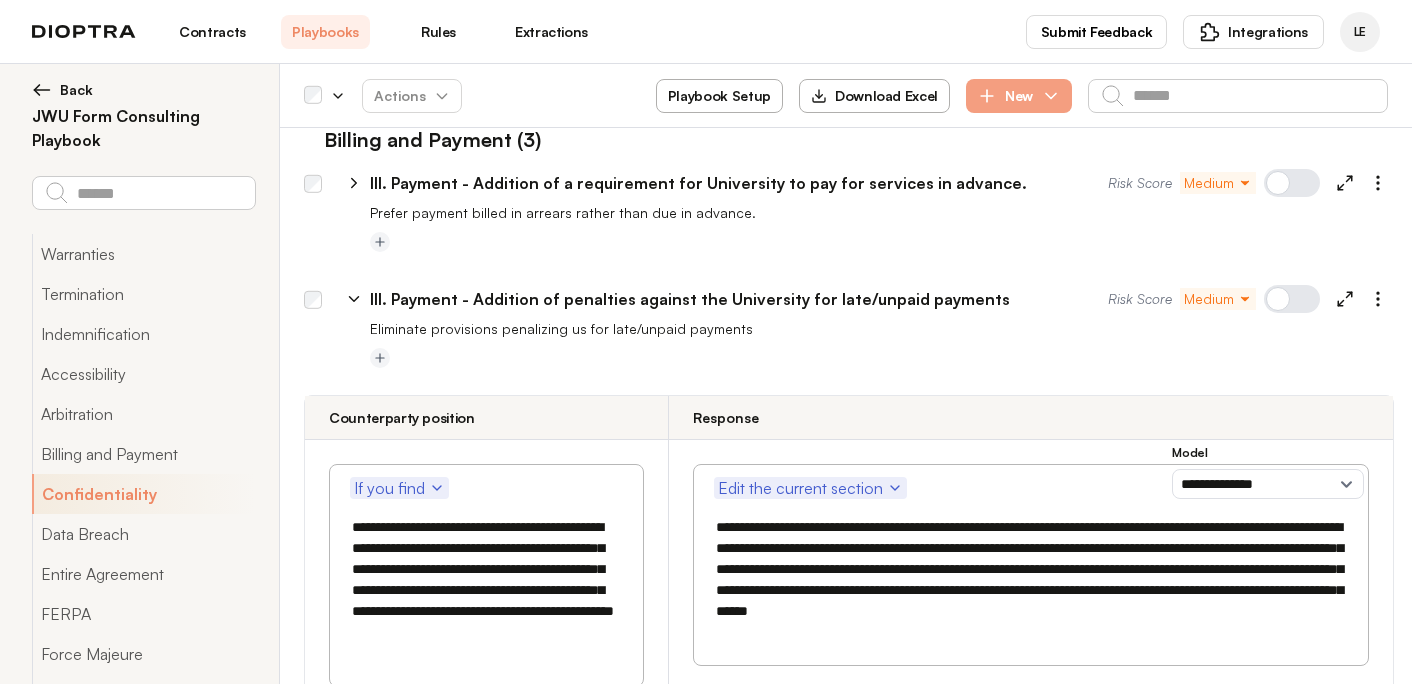 type on "**********" 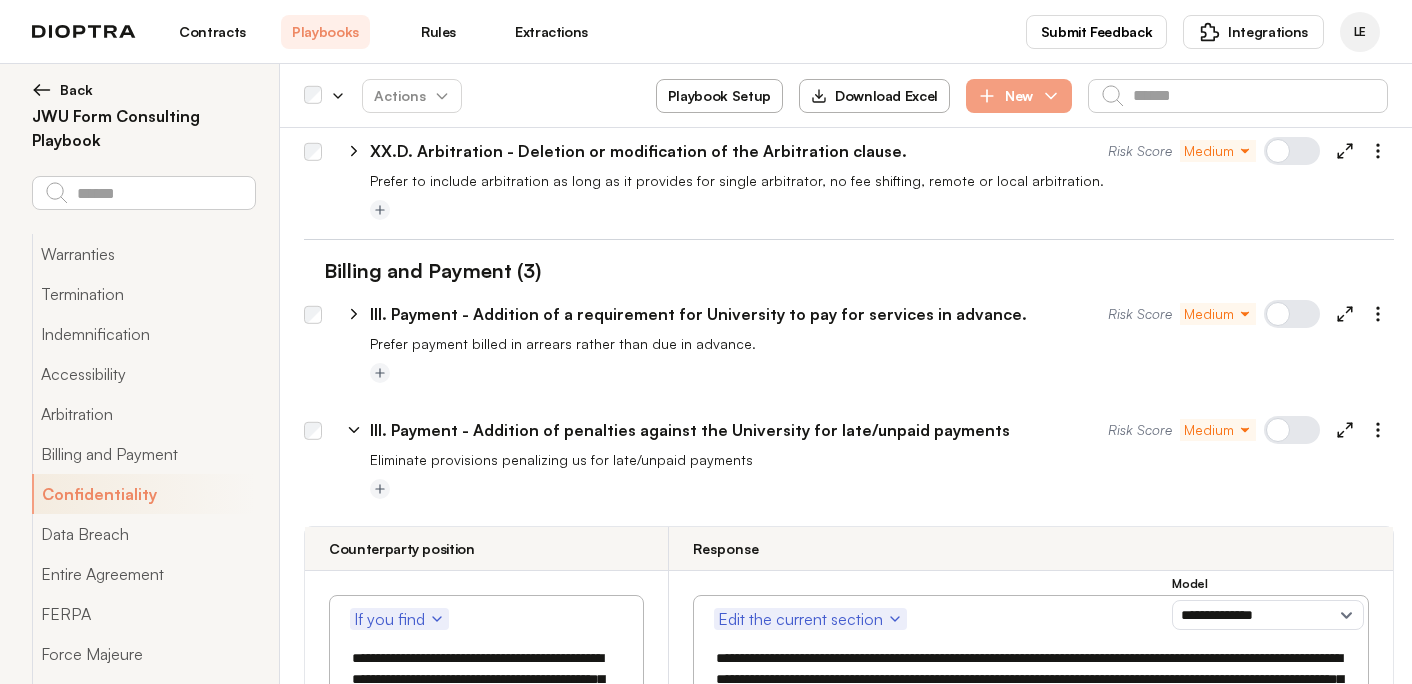 scroll, scrollTop: 3660, scrollLeft: 0, axis: vertical 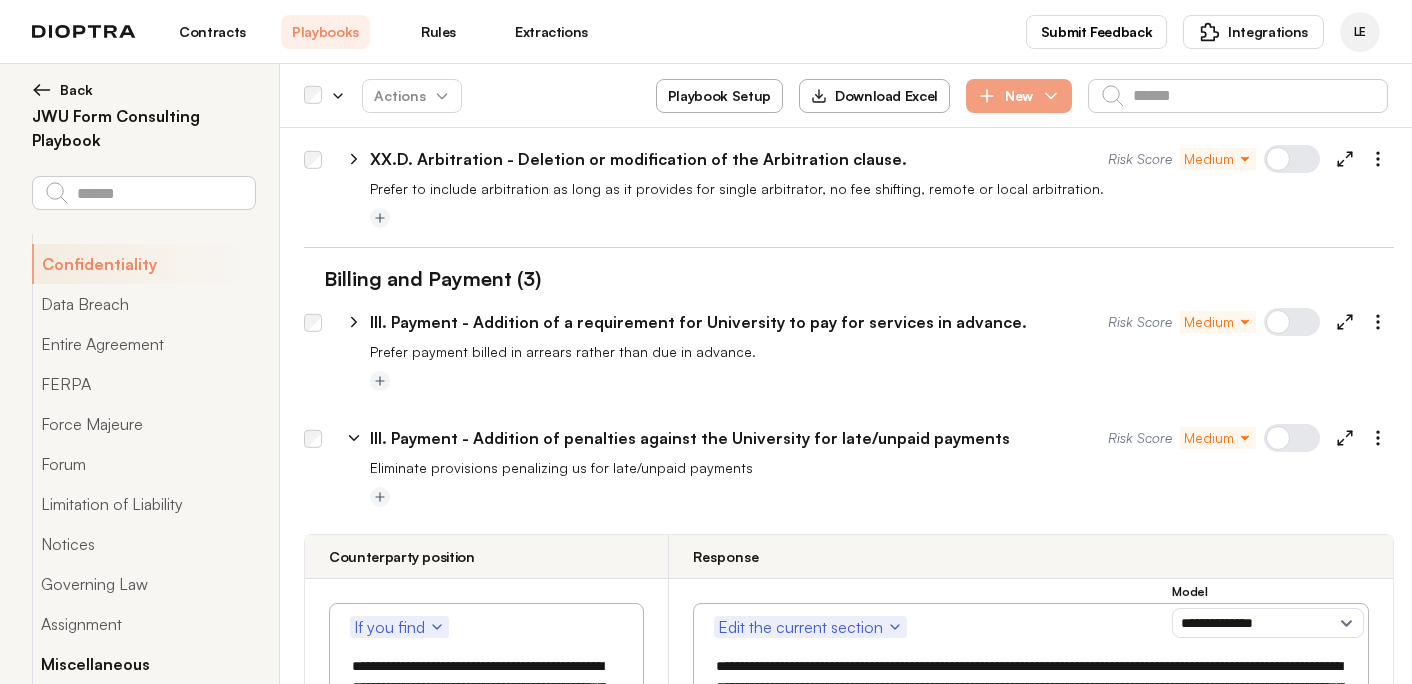 click on "Miscellaneous" at bounding box center (143, 664) 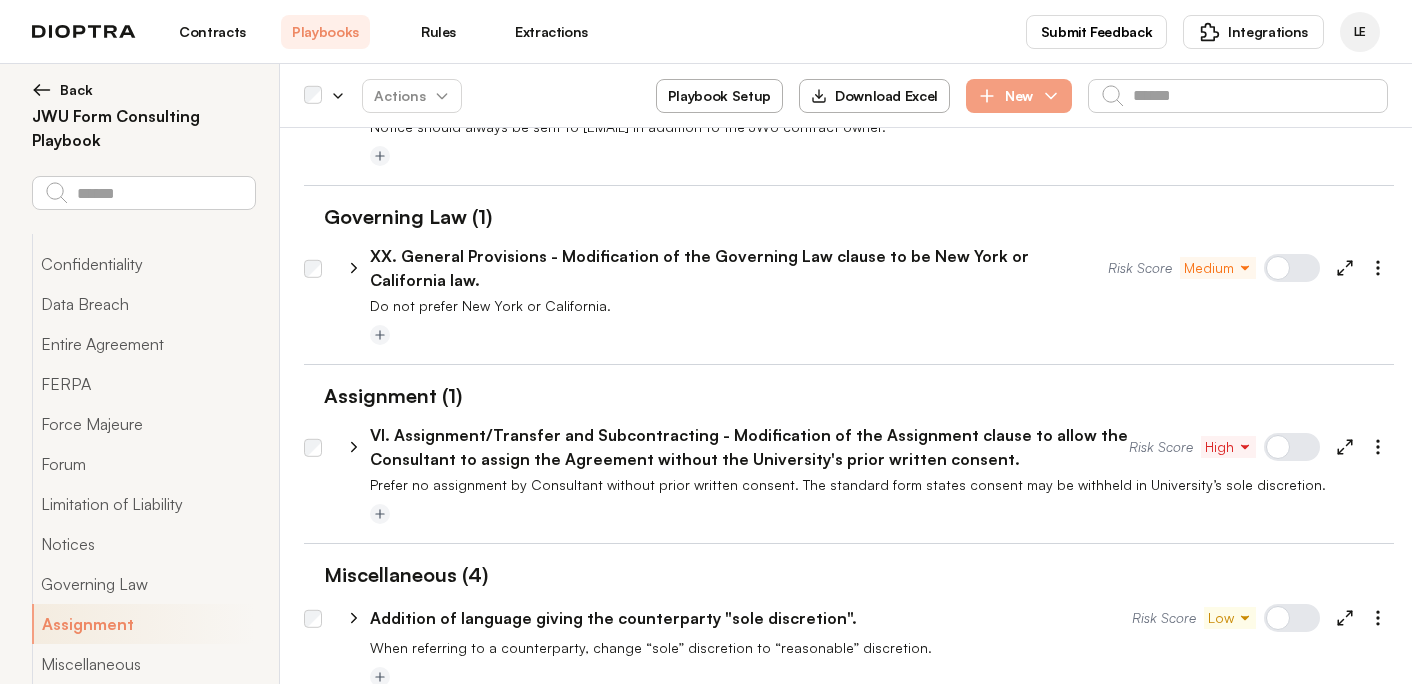 scroll, scrollTop: 9067, scrollLeft: 0, axis: vertical 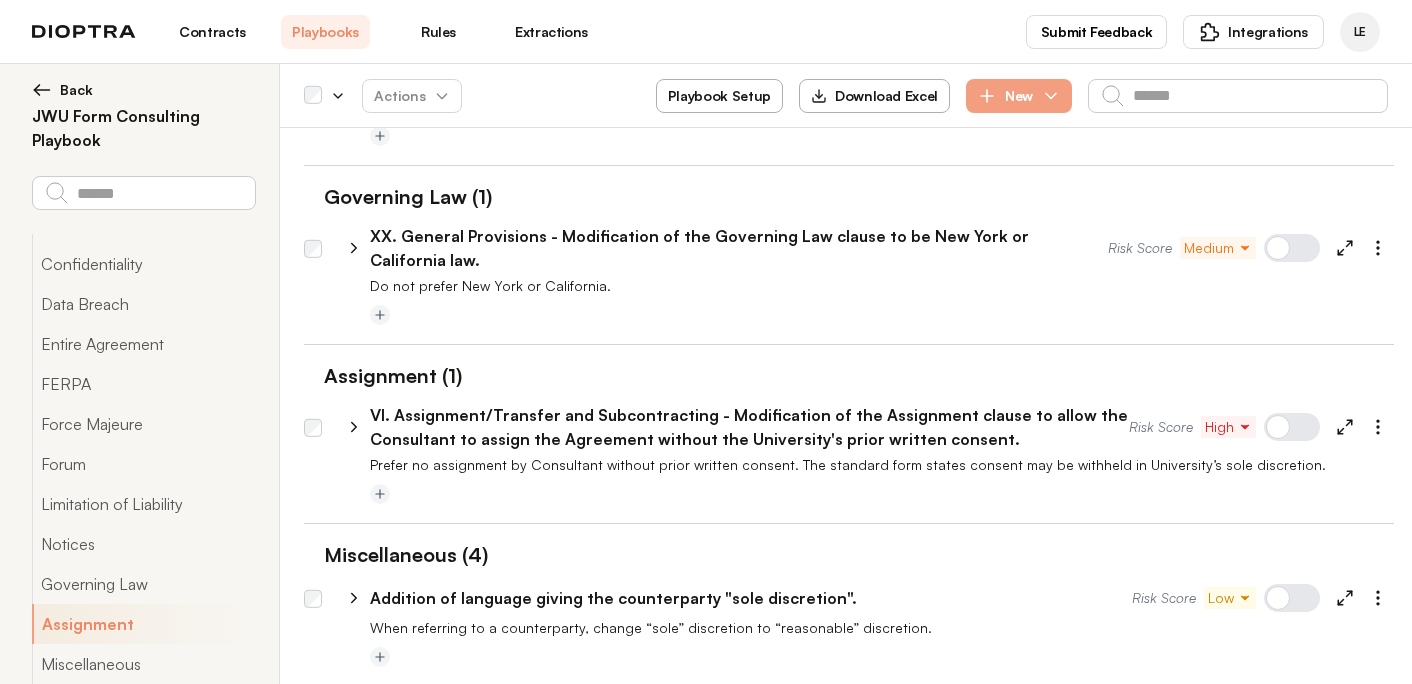 click 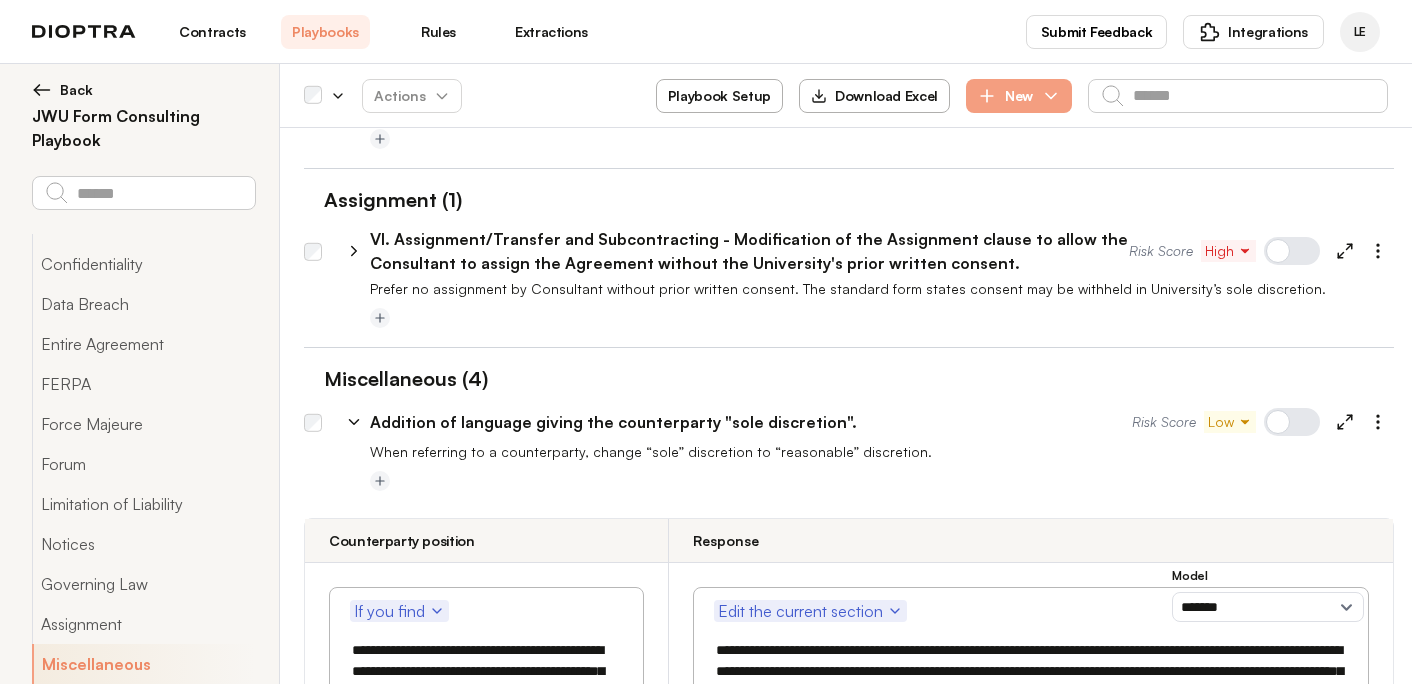 scroll, scrollTop: 9247, scrollLeft: 0, axis: vertical 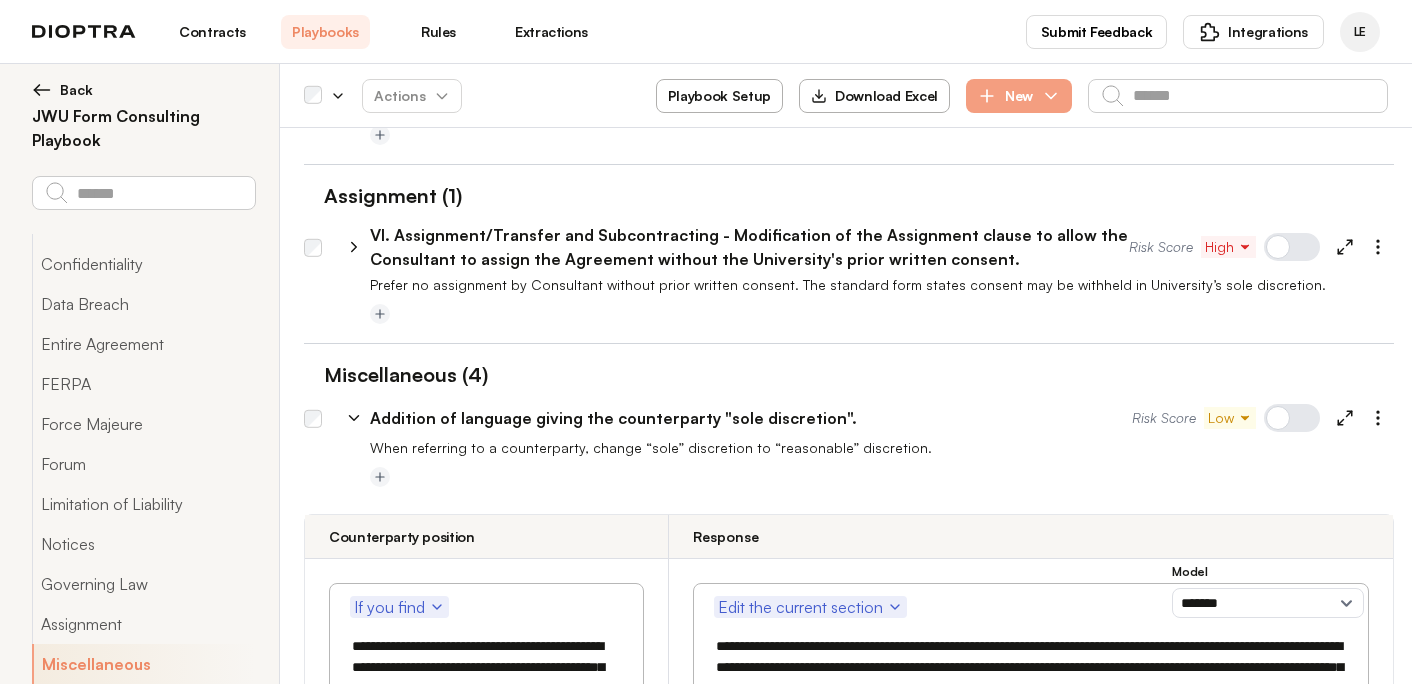 drag, startPoint x: 431, startPoint y: 365, endPoint x: 493, endPoint y: 361, distance: 62.1289 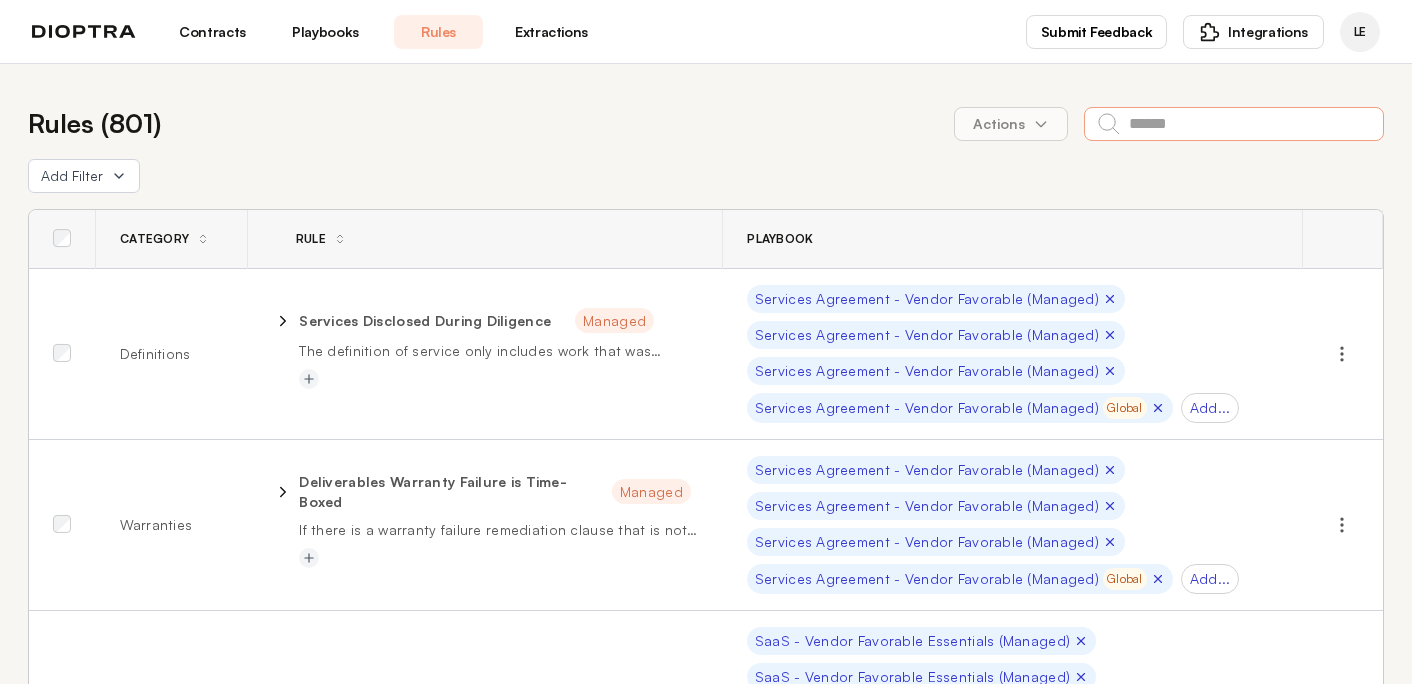 click at bounding box center (1234, 124) 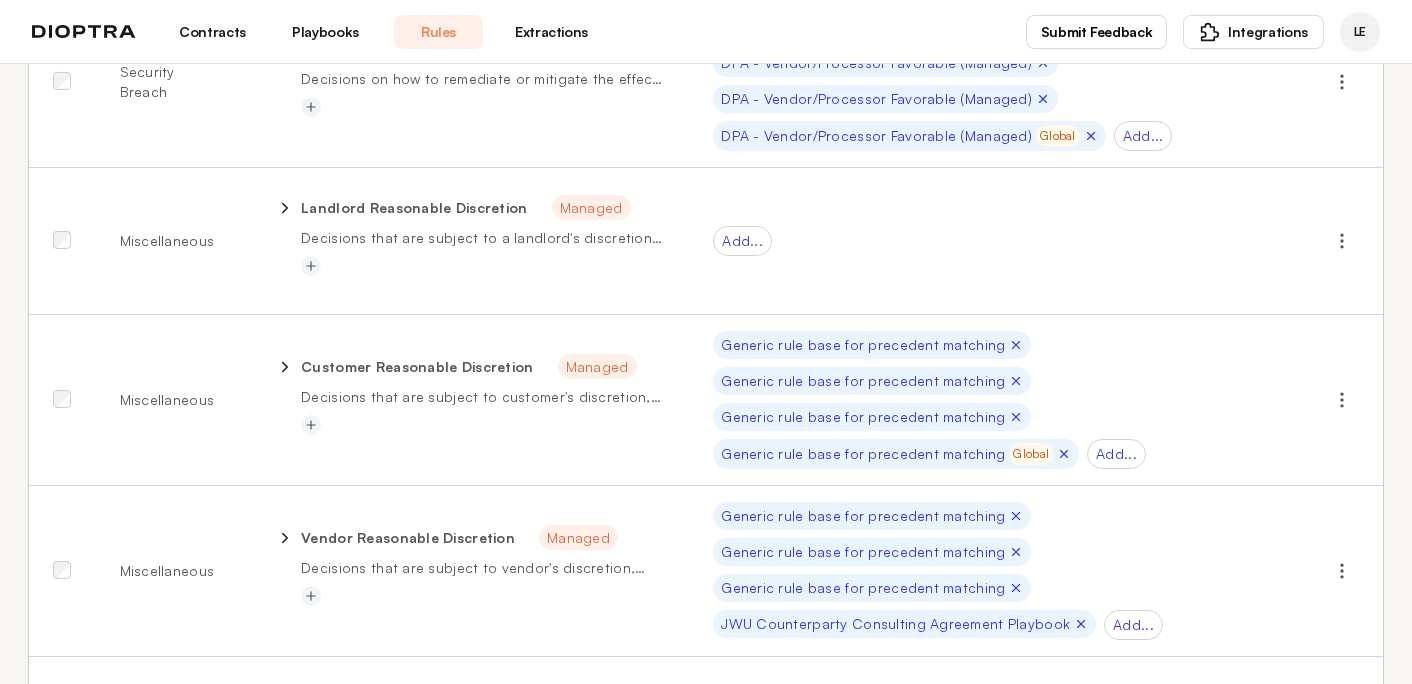 scroll, scrollTop: 276, scrollLeft: 0, axis: vertical 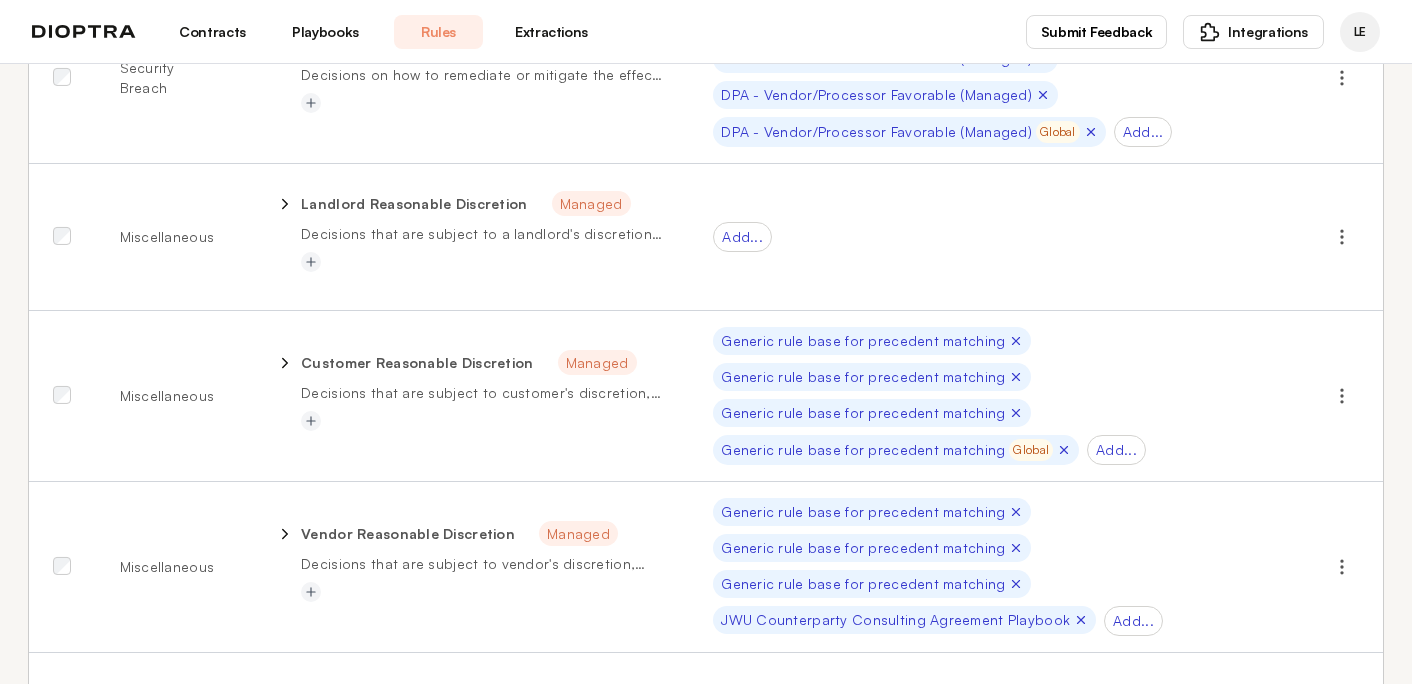 type on "**********" 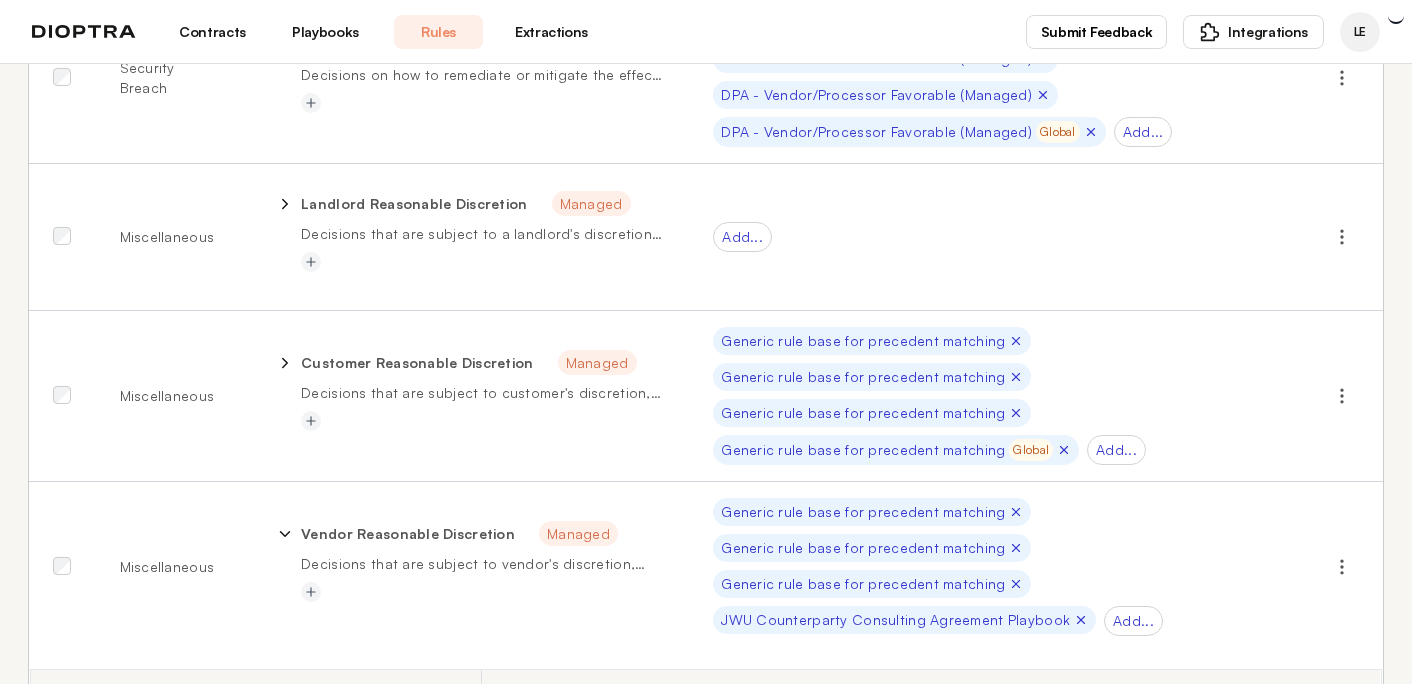 type on "**********" 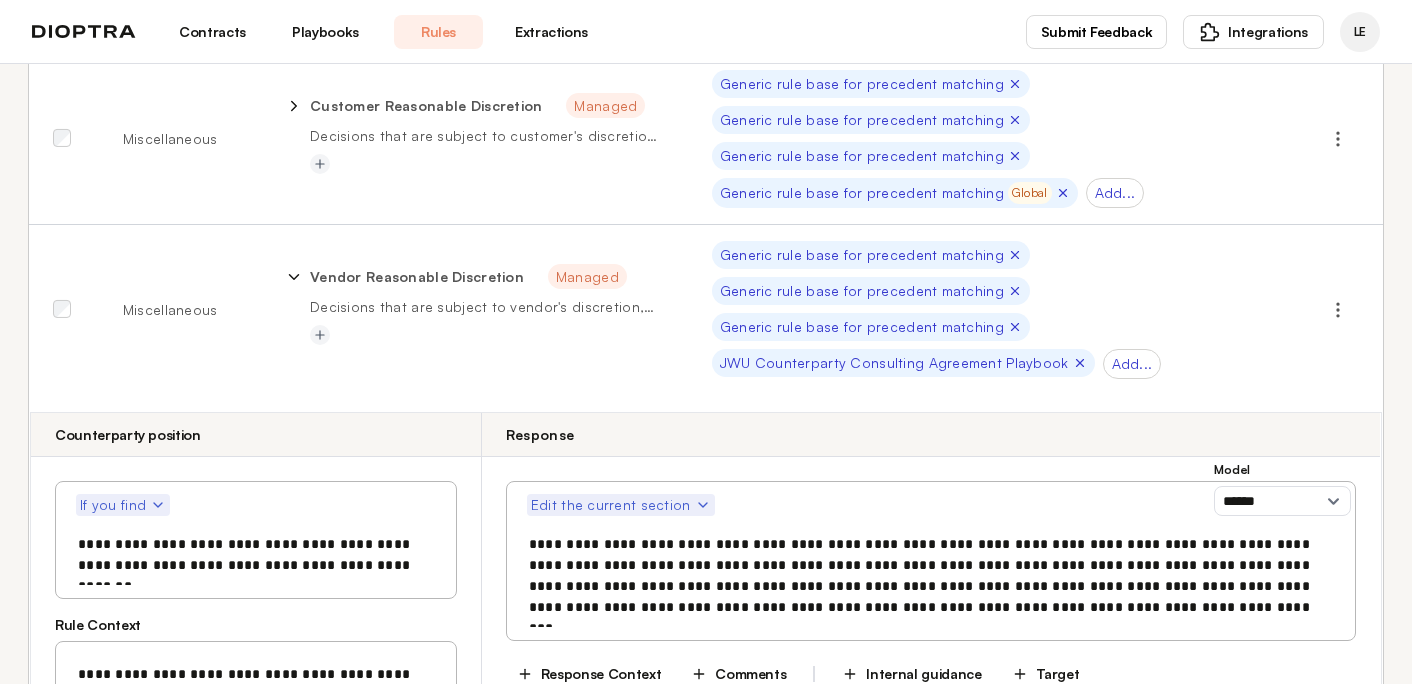 scroll, scrollTop: 528, scrollLeft: 0, axis: vertical 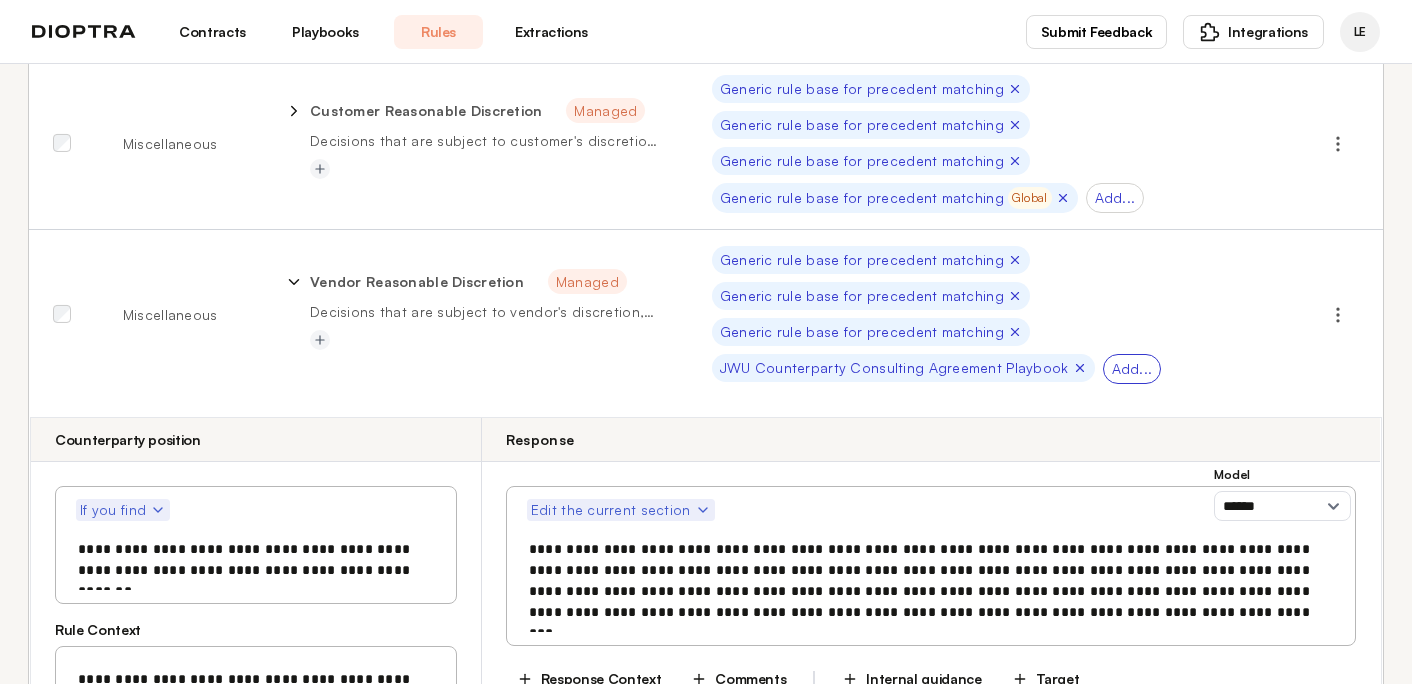 click on "Add..." at bounding box center (1132, 369) 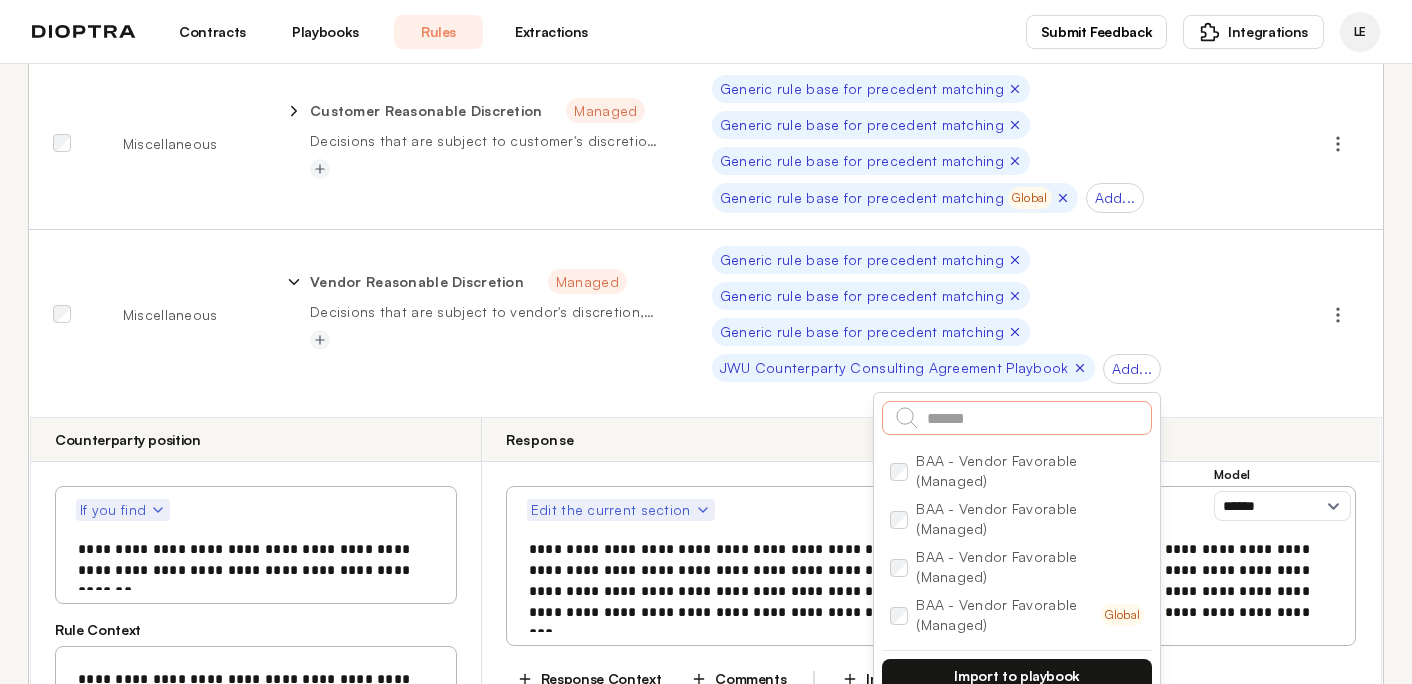 click at bounding box center [1017, 418] 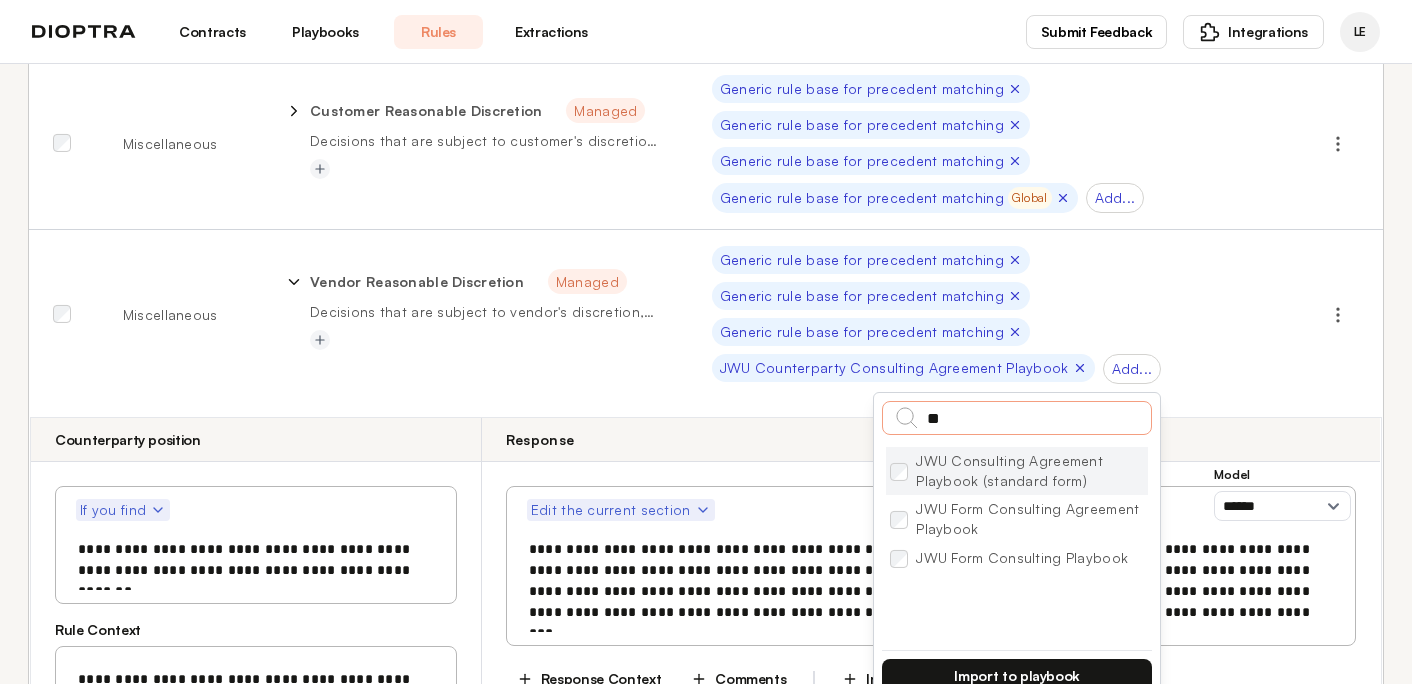 type on "***" 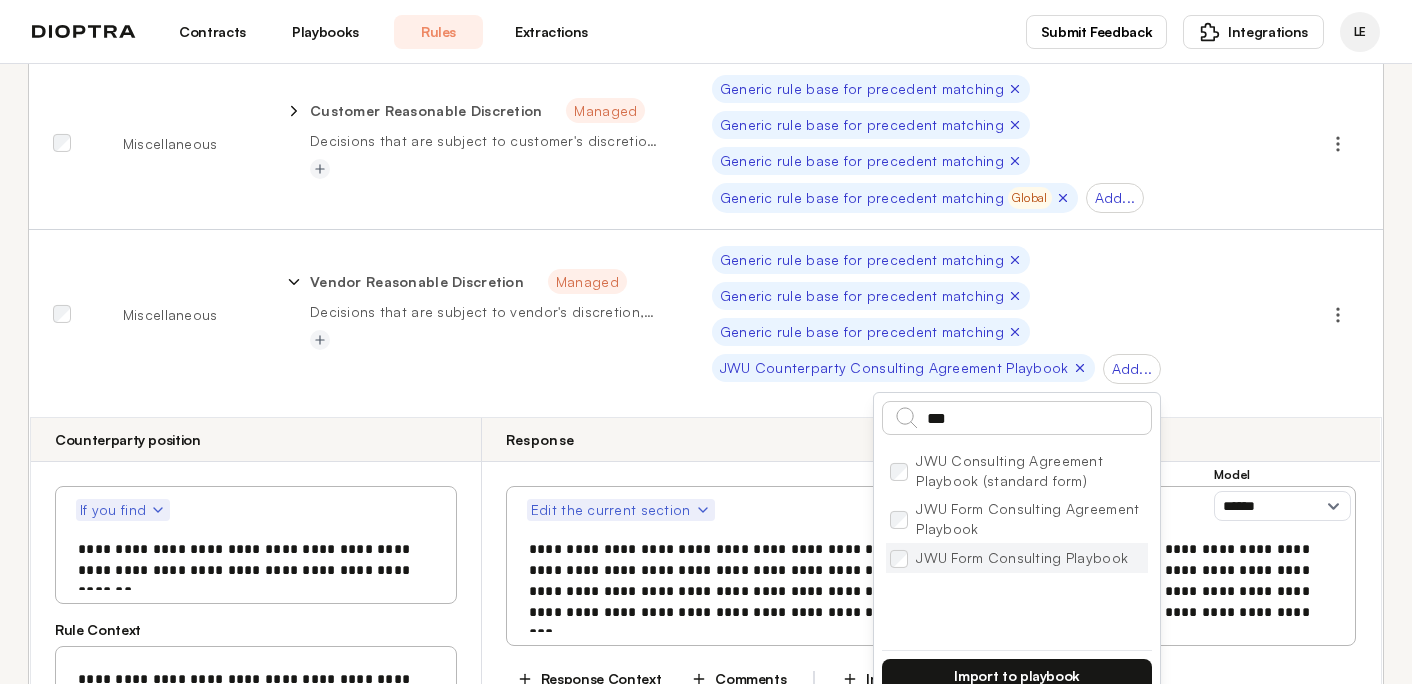 click on "JWU Form Consulting Playbook" at bounding box center [1017, 558] 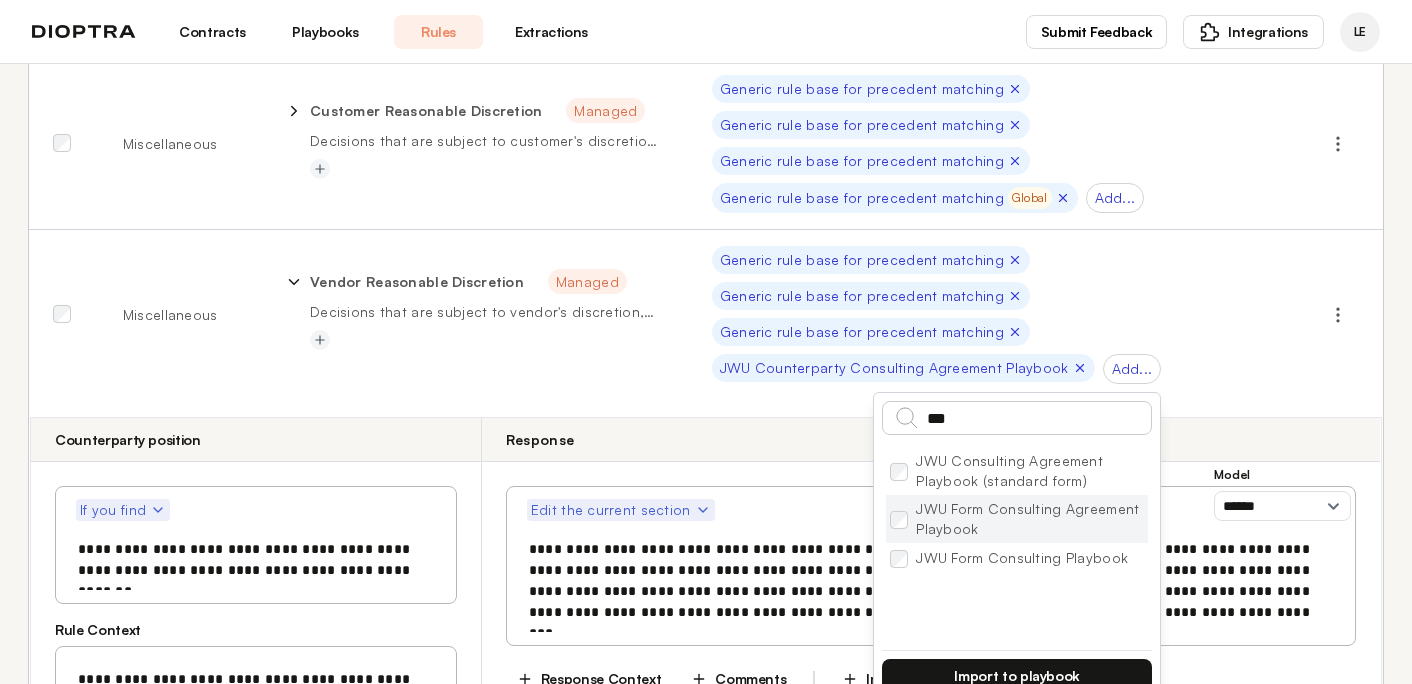 click on "JWU Form Consulting Agreement Playbook" at bounding box center [1017, 519] 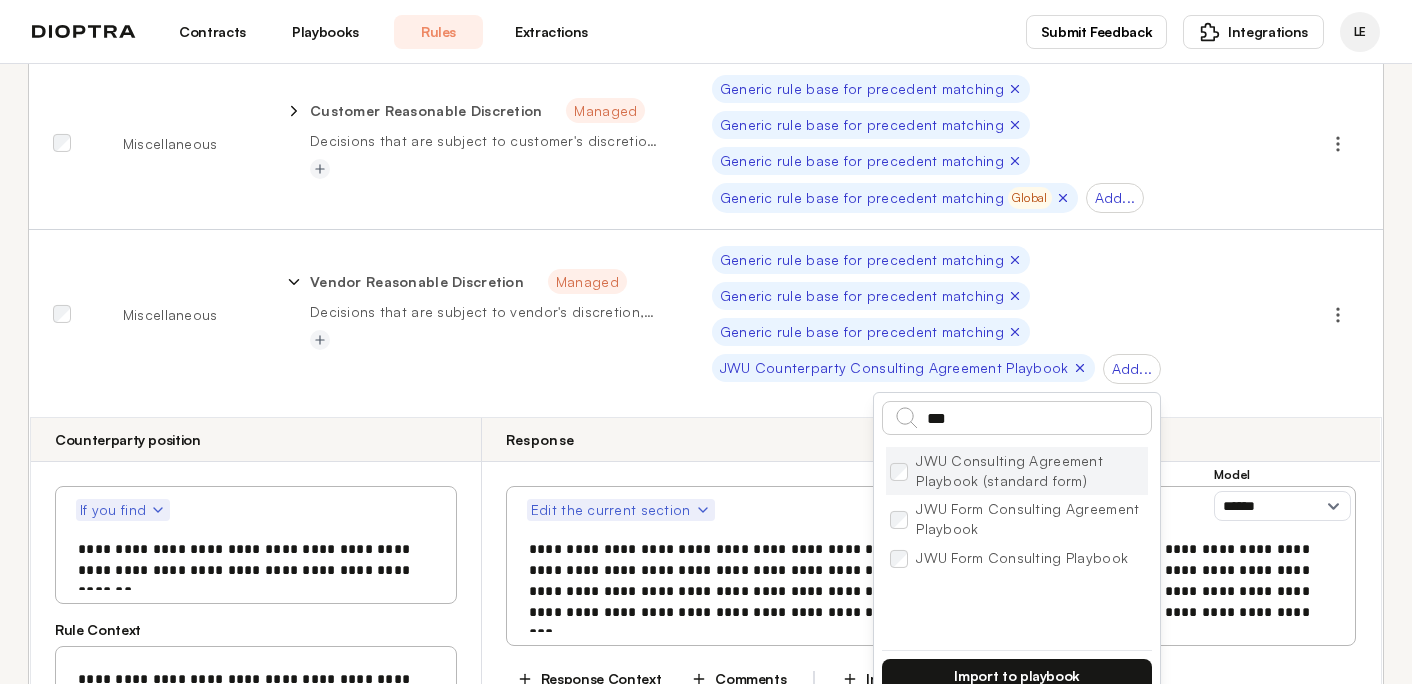 click on "JWU Consulting Agreement Playbook (standard form)" at bounding box center (1017, 471) 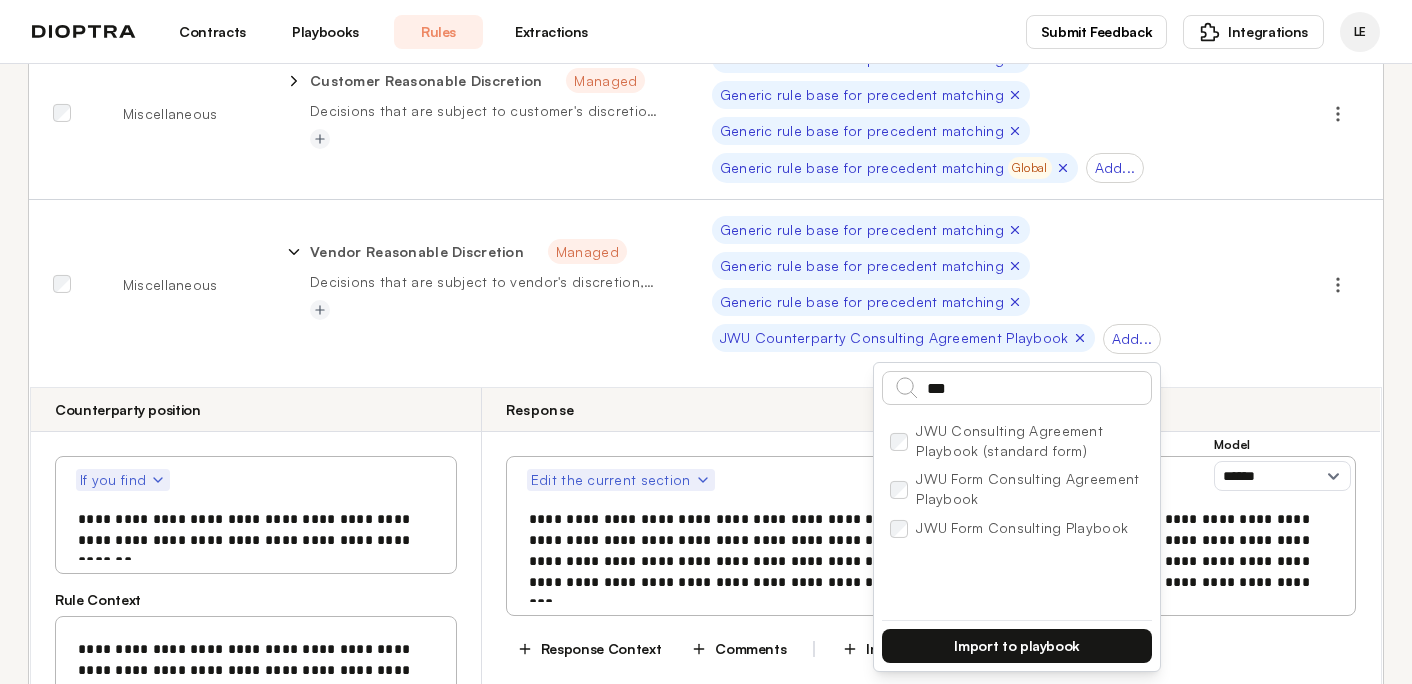 scroll, scrollTop: 559, scrollLeft: 0, axis: vertical 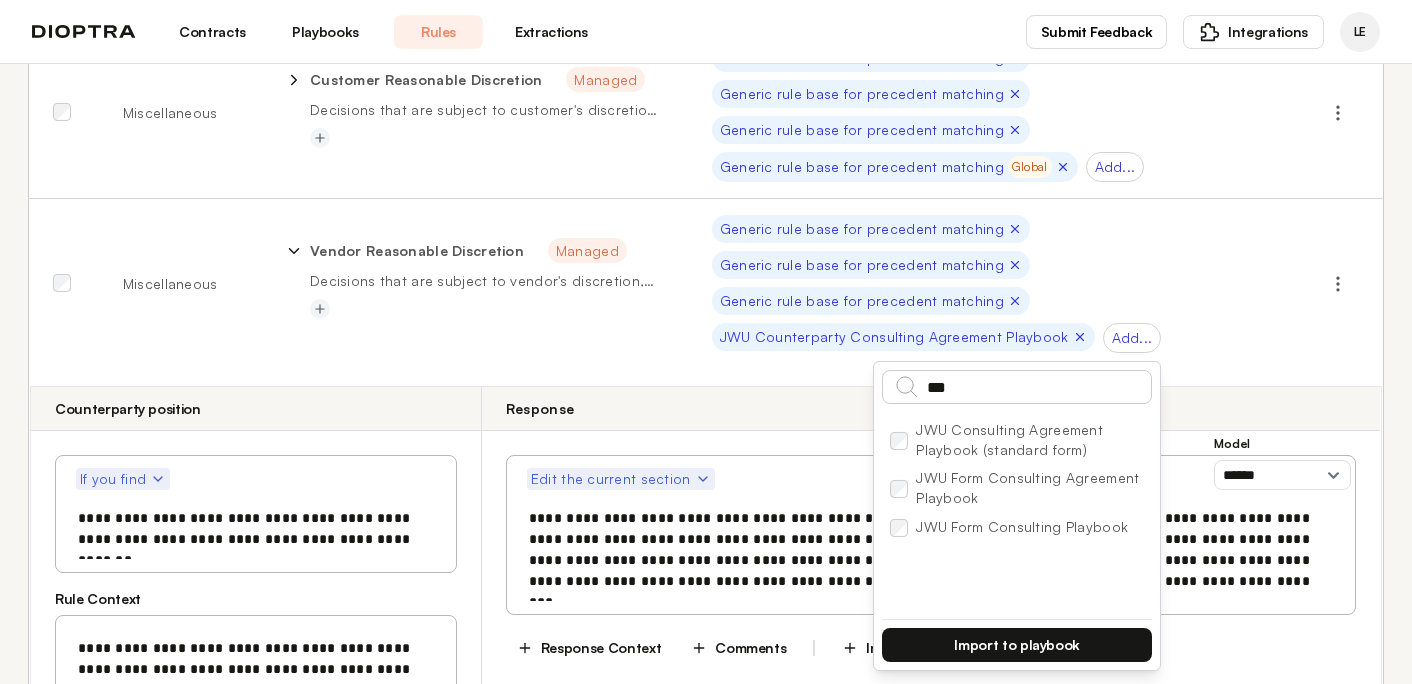 click on "Import to playbook" at bounding box center [1017, 645] 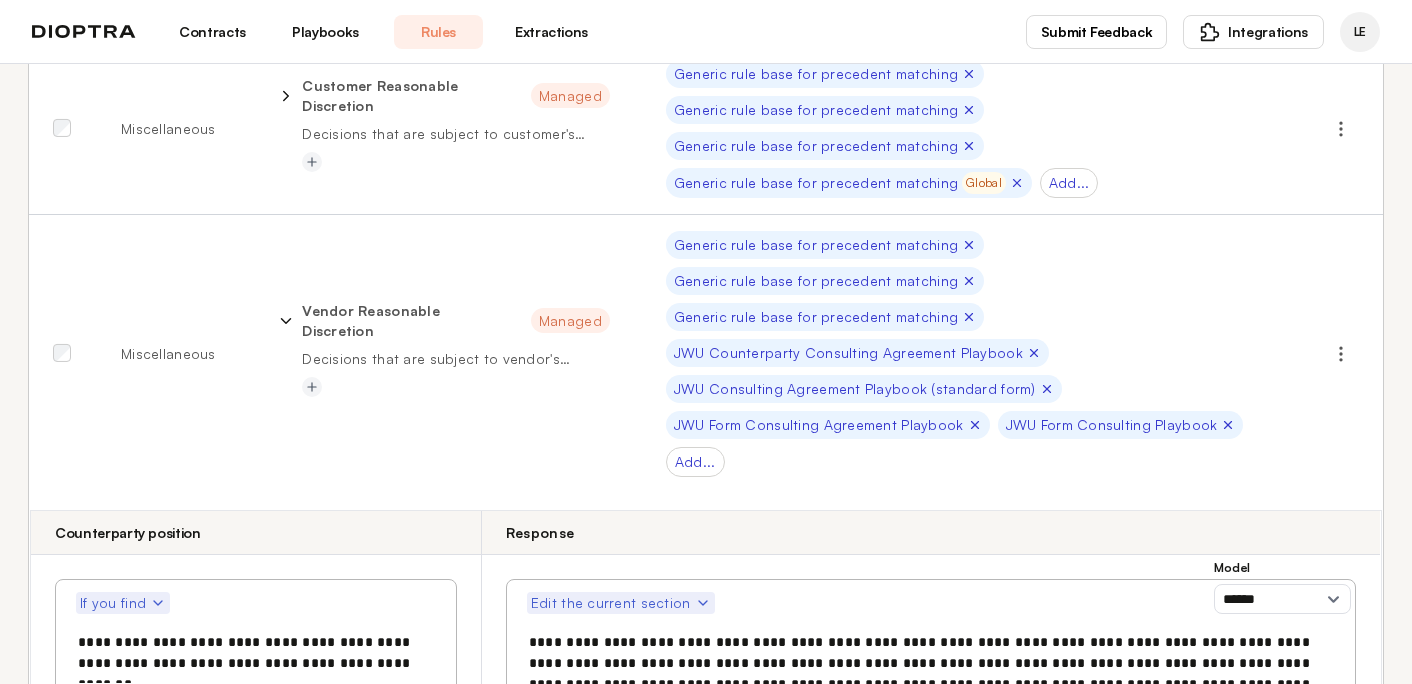 scroll, scrollTop: 571, scrollLeft: 0, axis: vertical 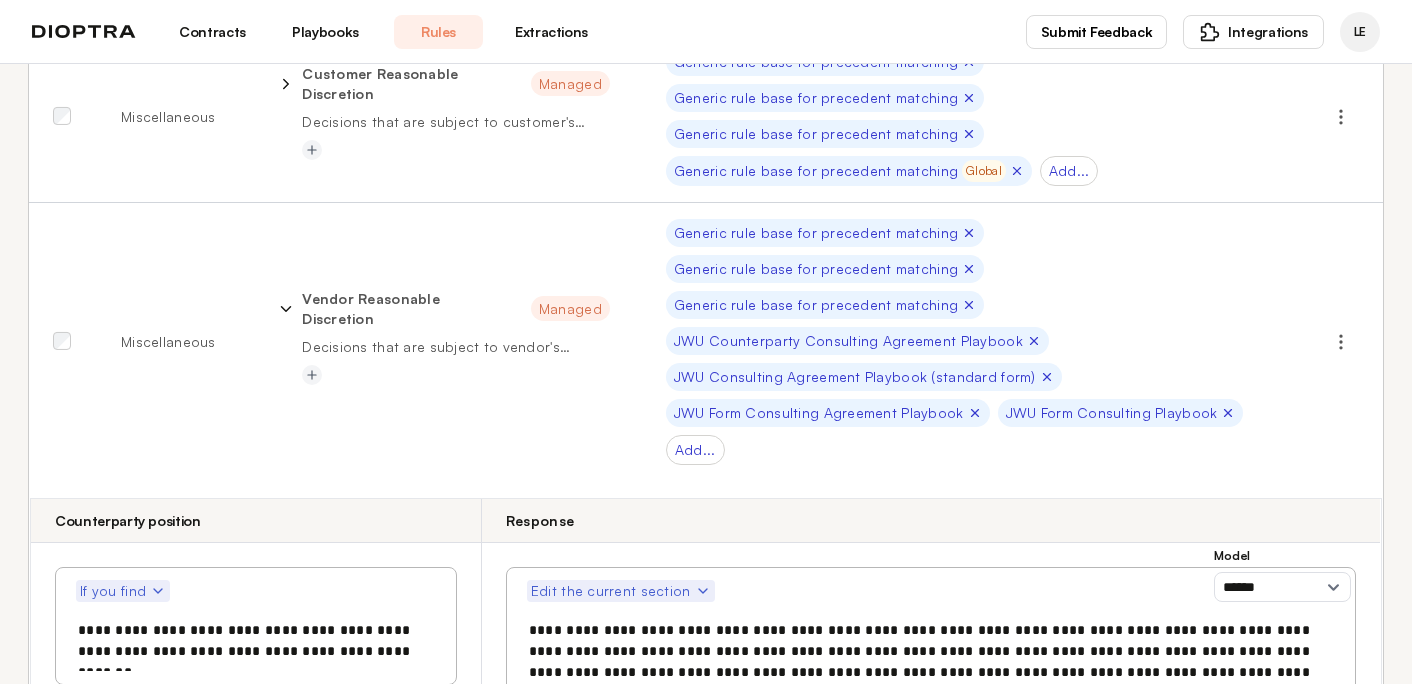 click on "Playbooks" at bounding box center [325, 32] 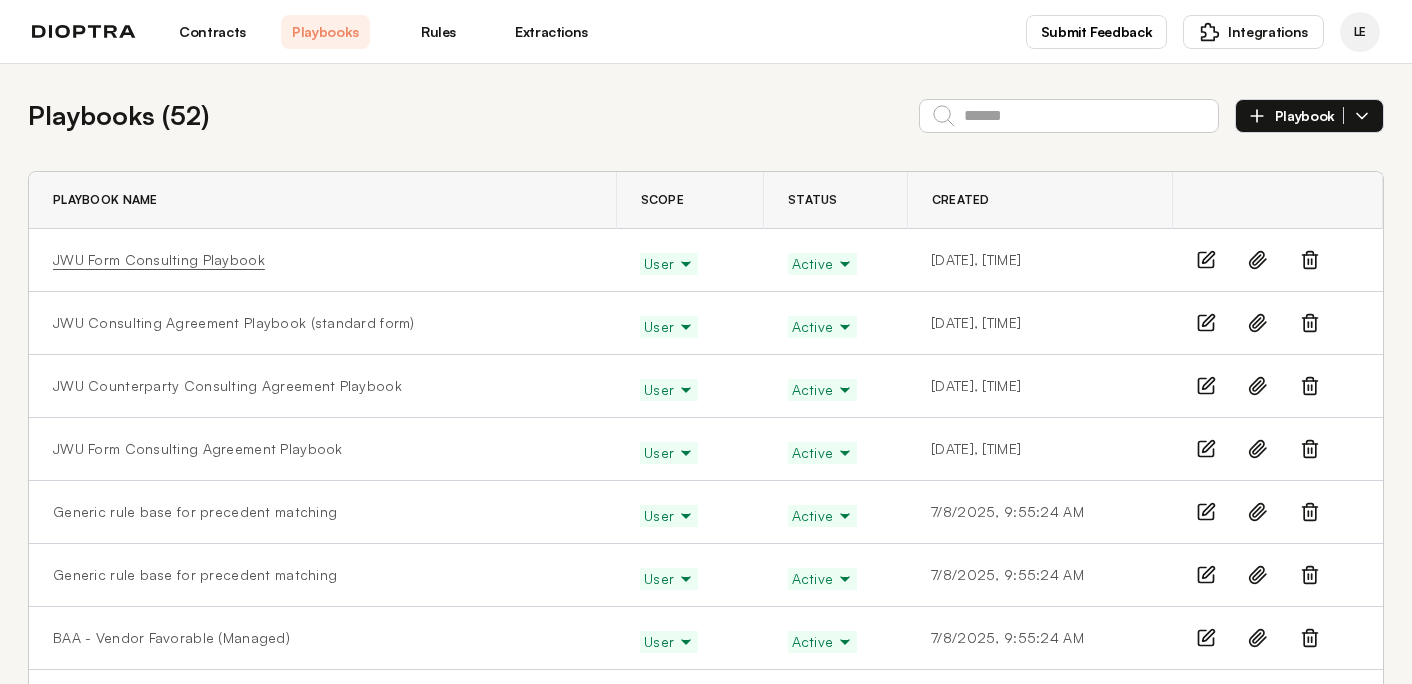 click on "JWU Form Consulting Playbook" at bounding box center [159, 260] 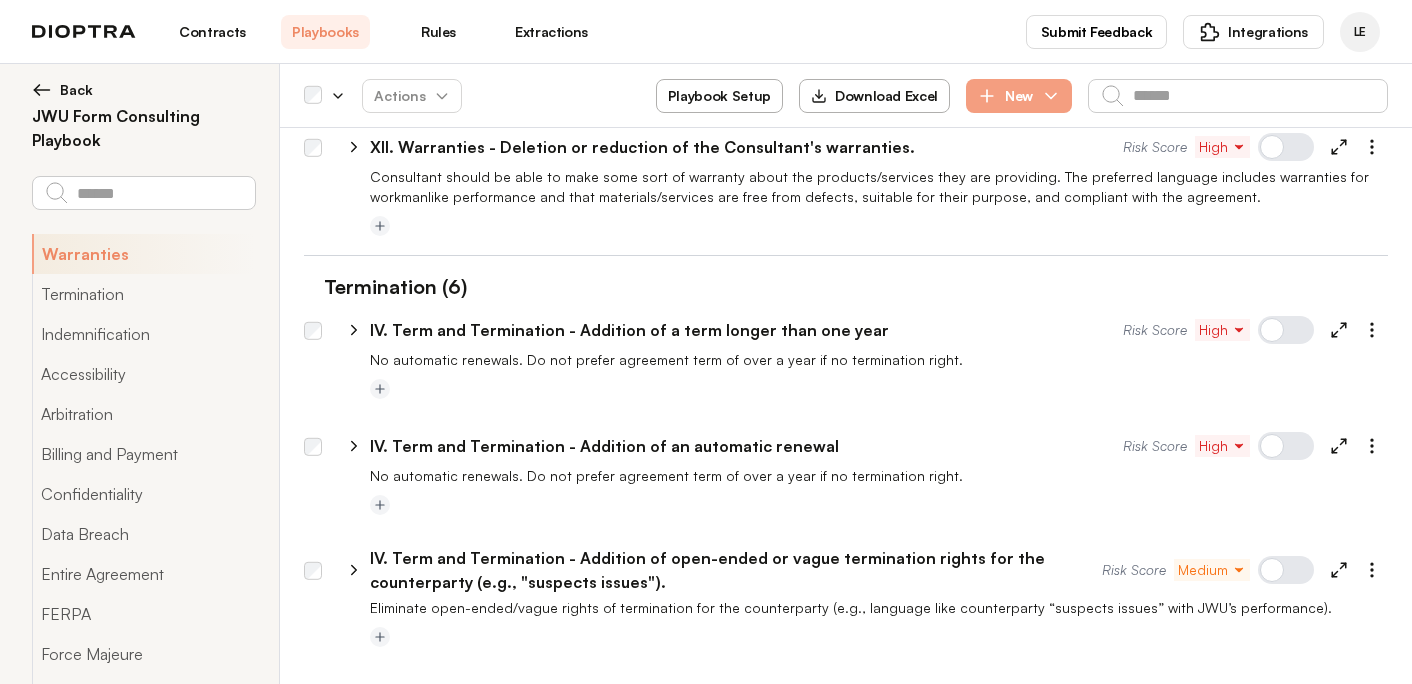 scroll, scrollTop: 57, scrollLeft: 0, axis: vertical 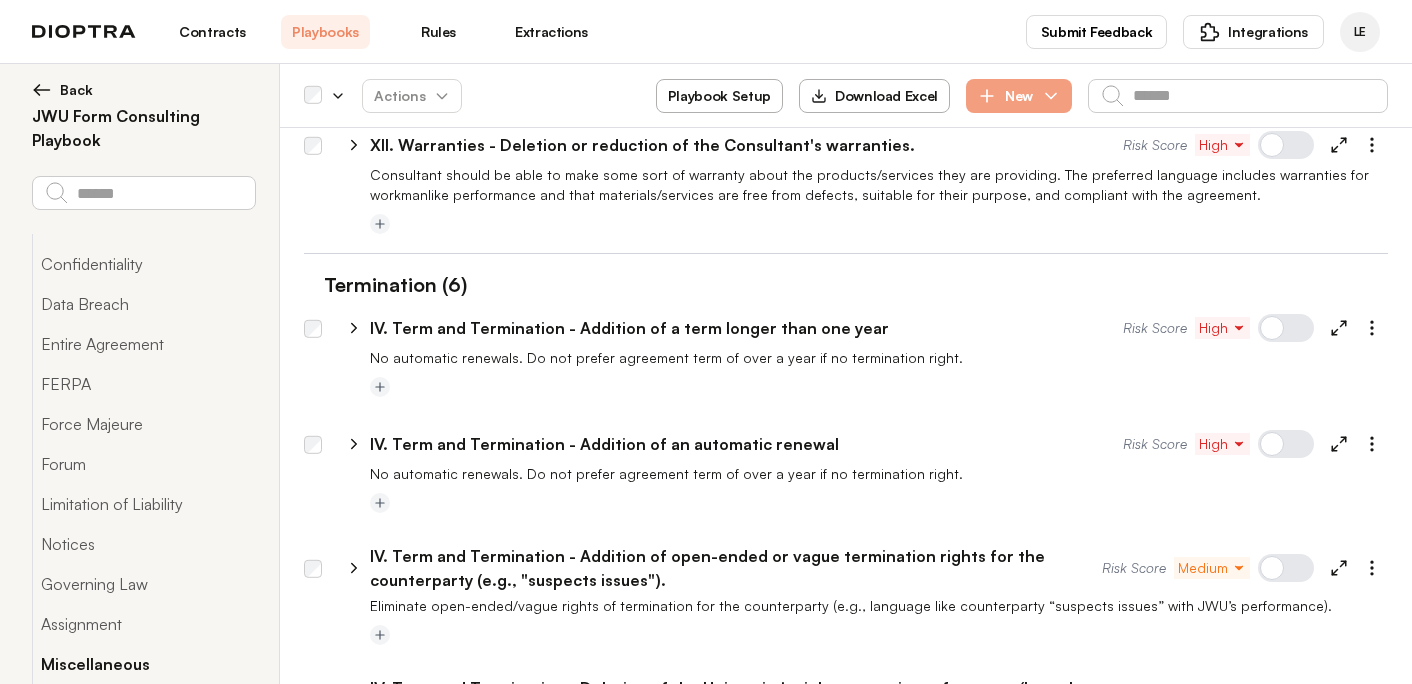 click on "Miscellaneous" at bounding box center [143, 664] 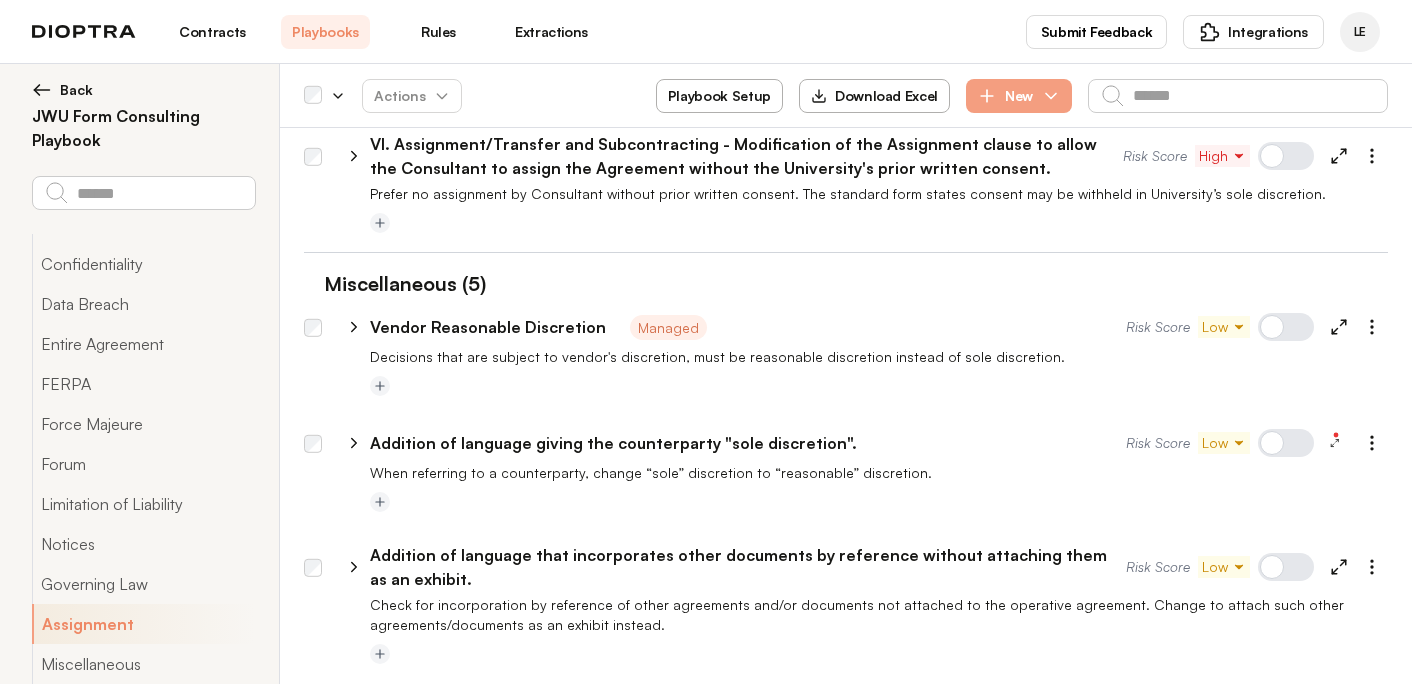 scroll, scrollTop: 4842, scrollLeft: 0, axis: vertical 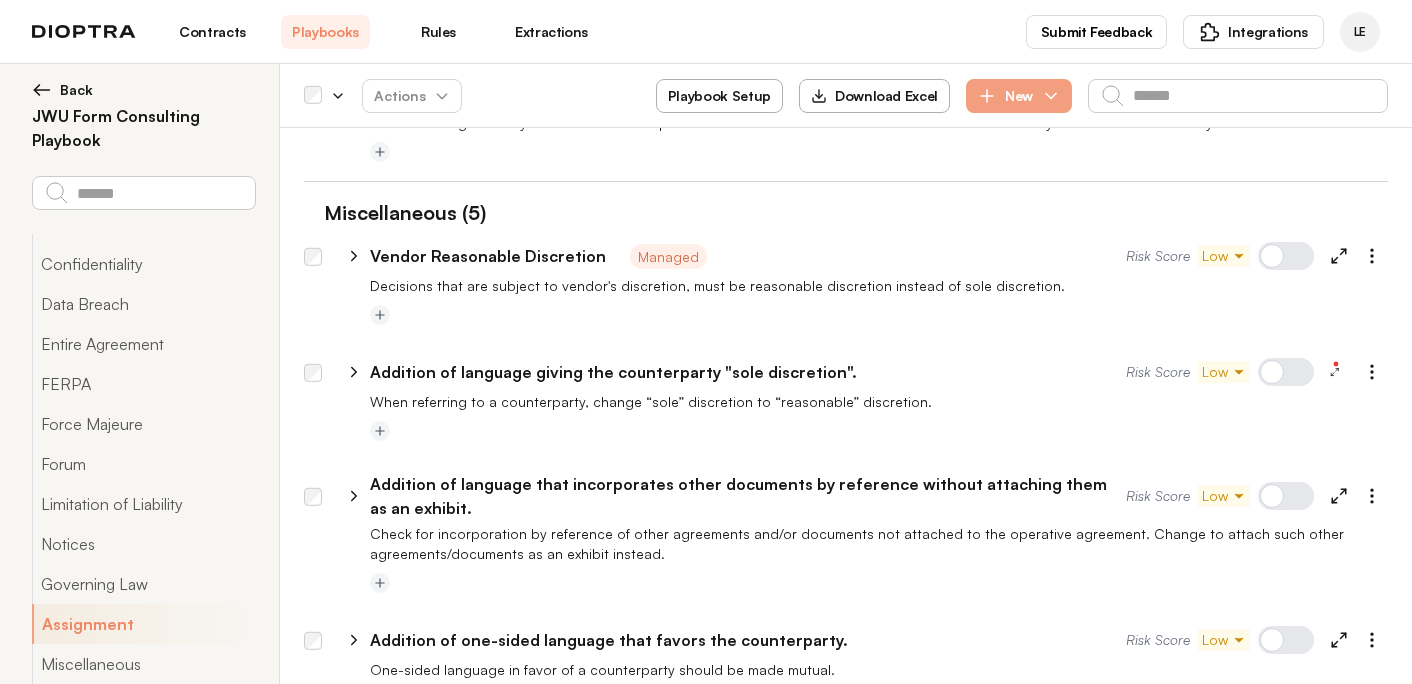 click at bounding box center [1286, 372] 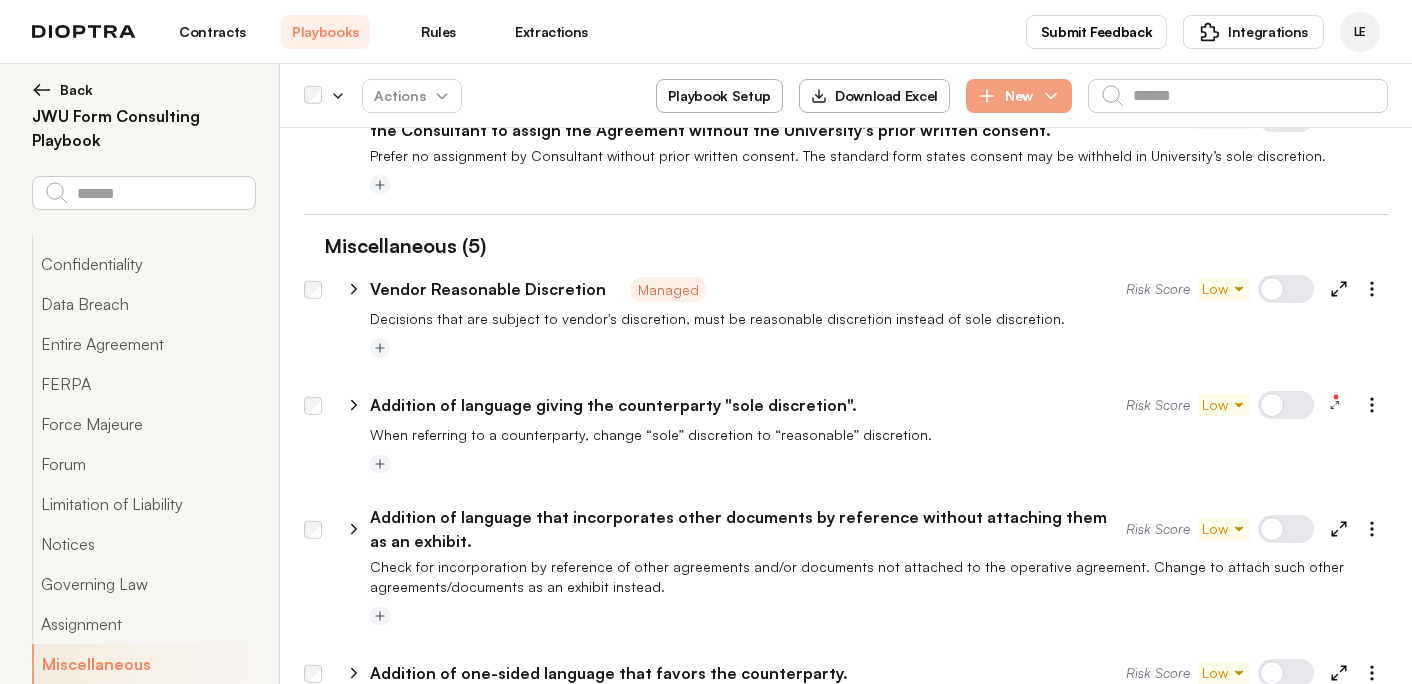 scroll, scrollTop: 4805, scrollLeft: 0, axis: vertical 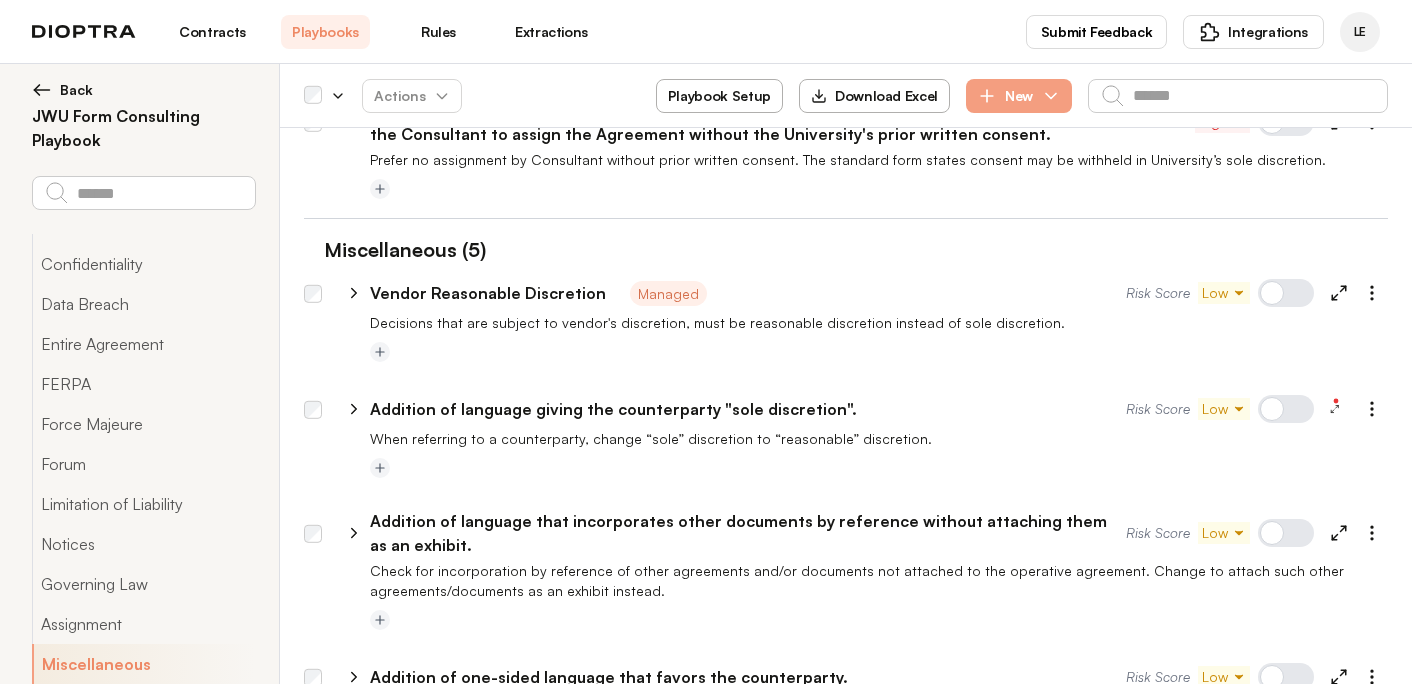 click on "Rules" at bounding box center [438, 32] 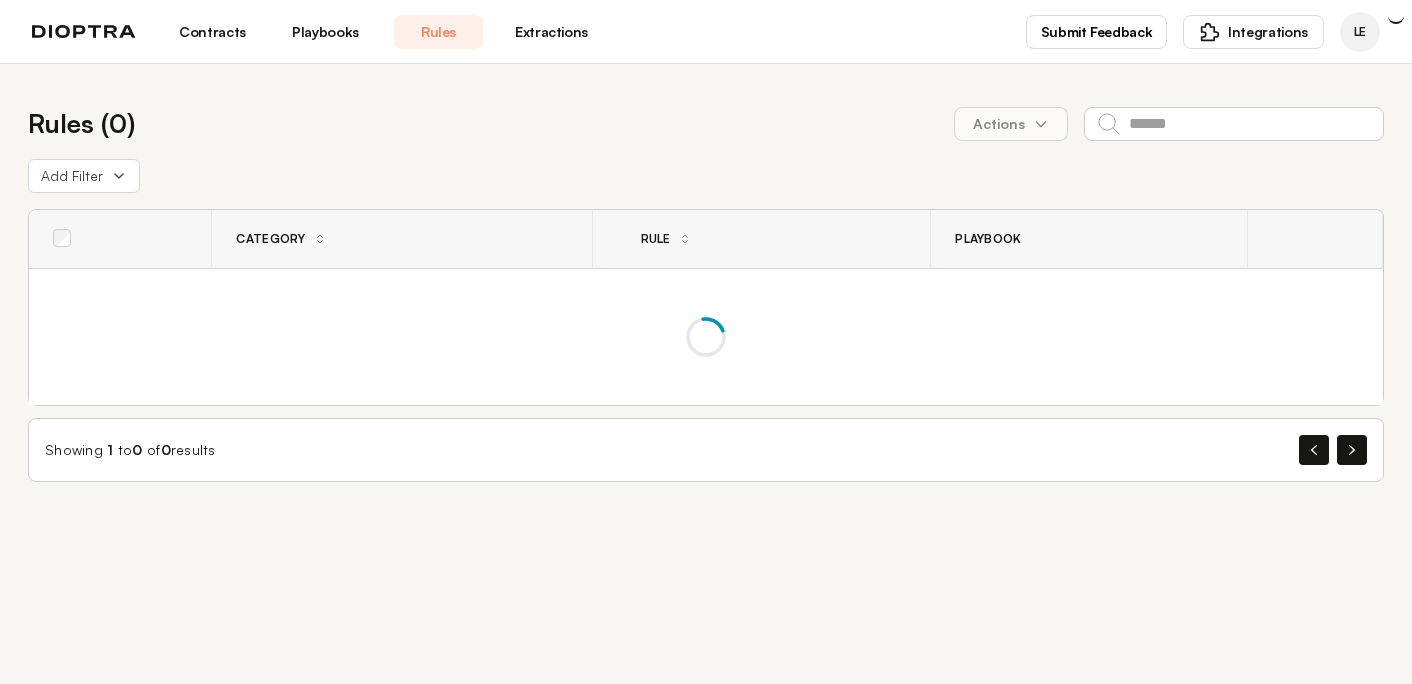 scroll, scrollTop: 0, scrollLeft: 0, axis: both 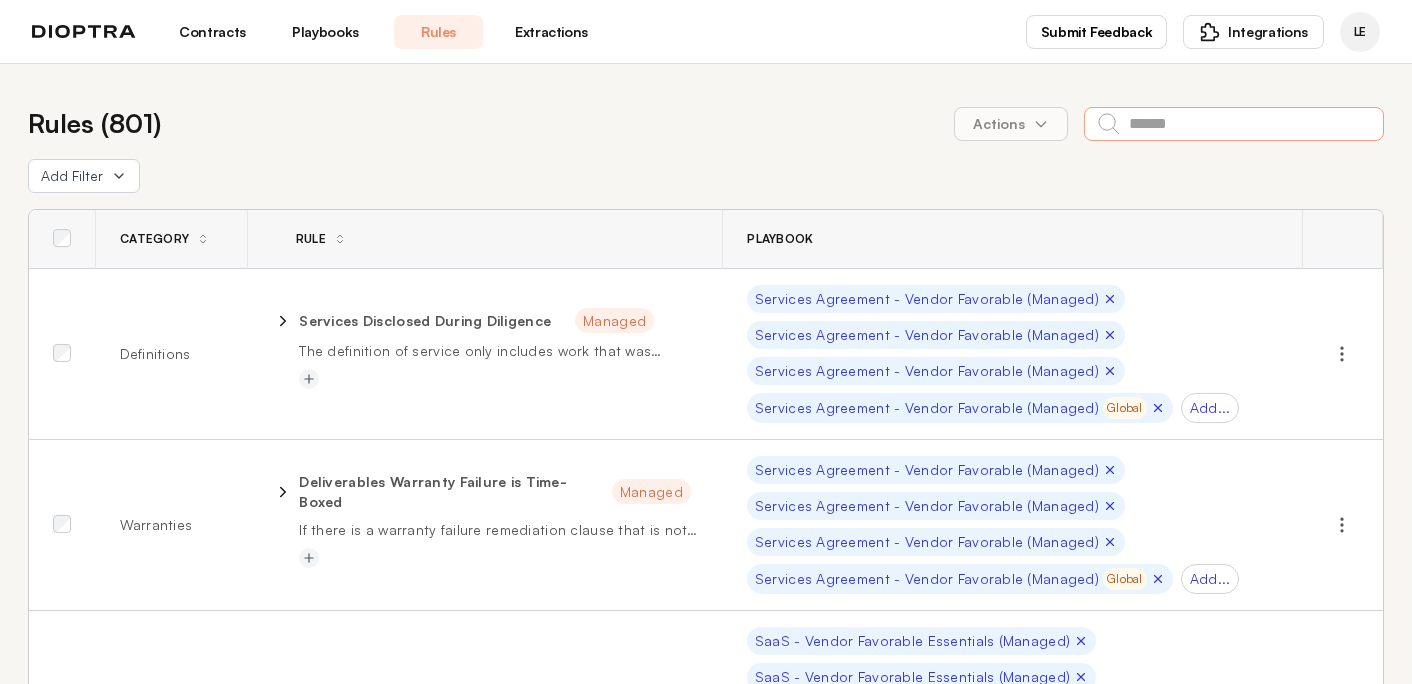 click at bounding box center (1234, 124) 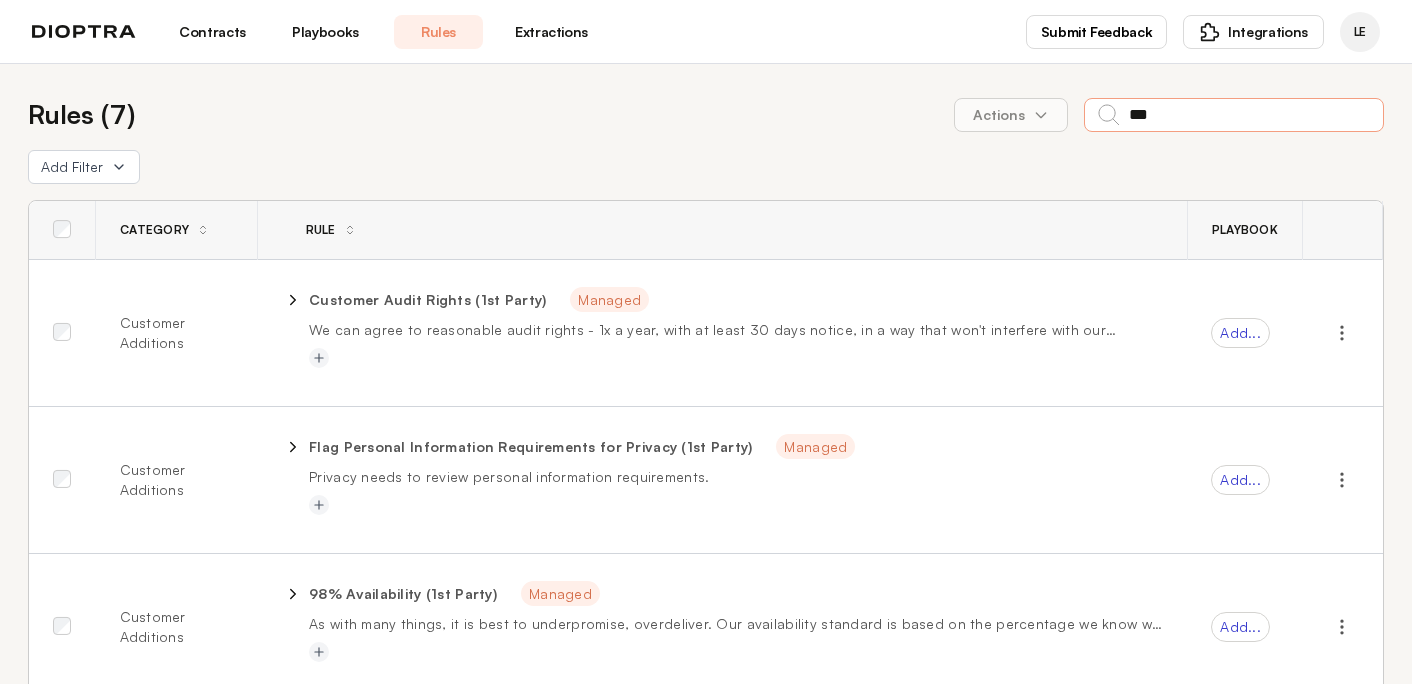 scroll, scrollTop: 0, scrollLeft: 0, axis: both 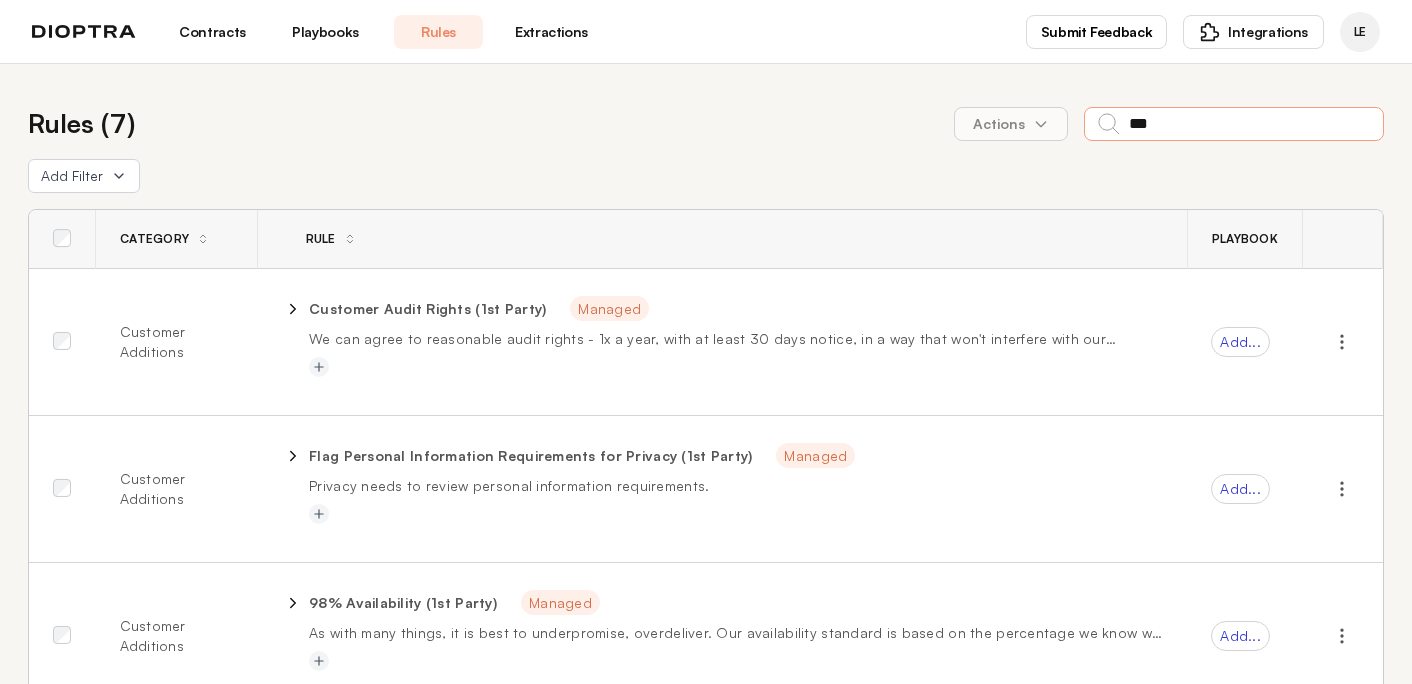 type on "***" 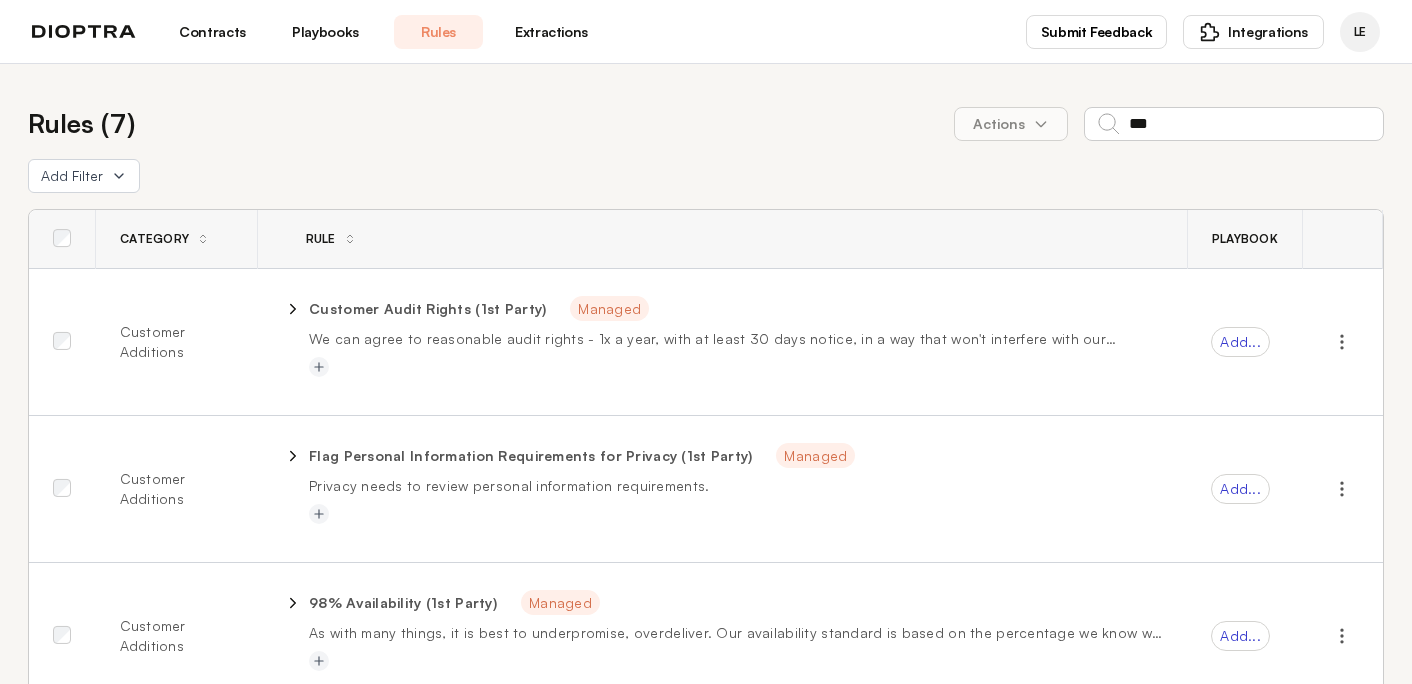 click on "Playbooks" at bounding box center [325, 32] 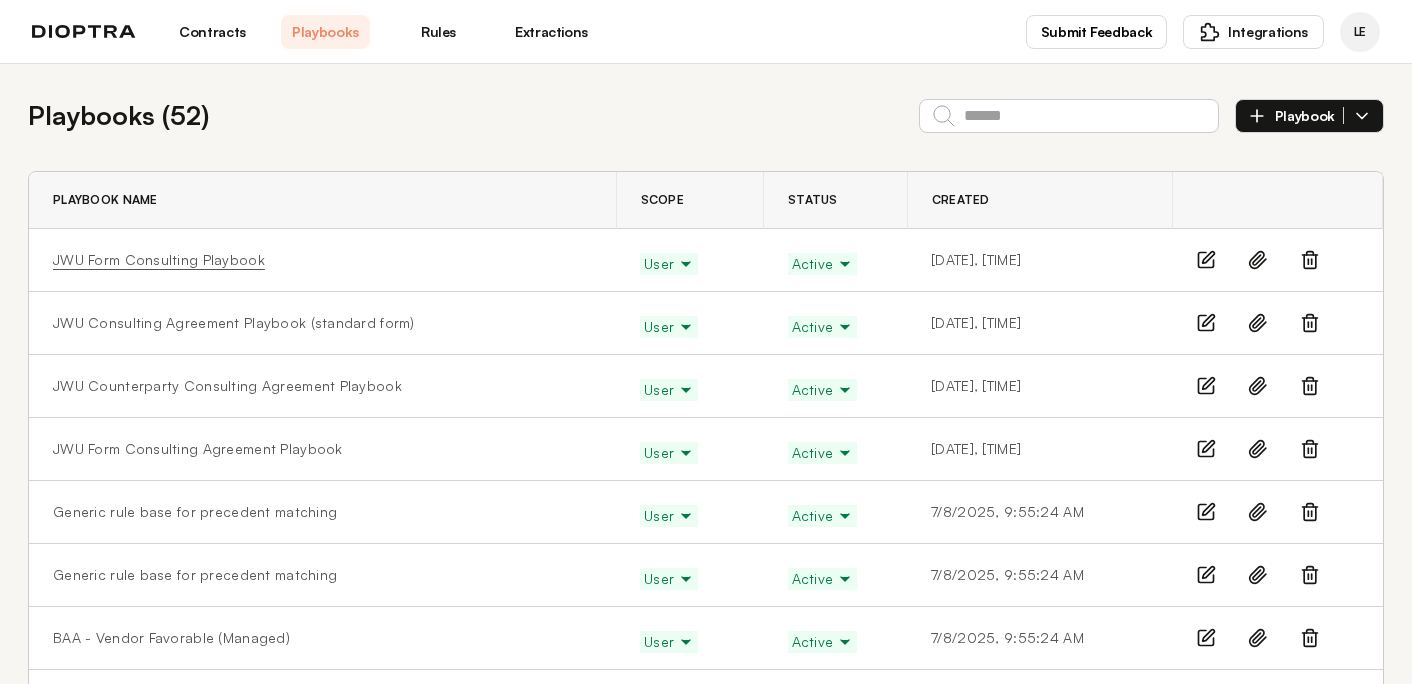 click on "JWU Form Consulting Playbook" at bounding box center (159, 260) 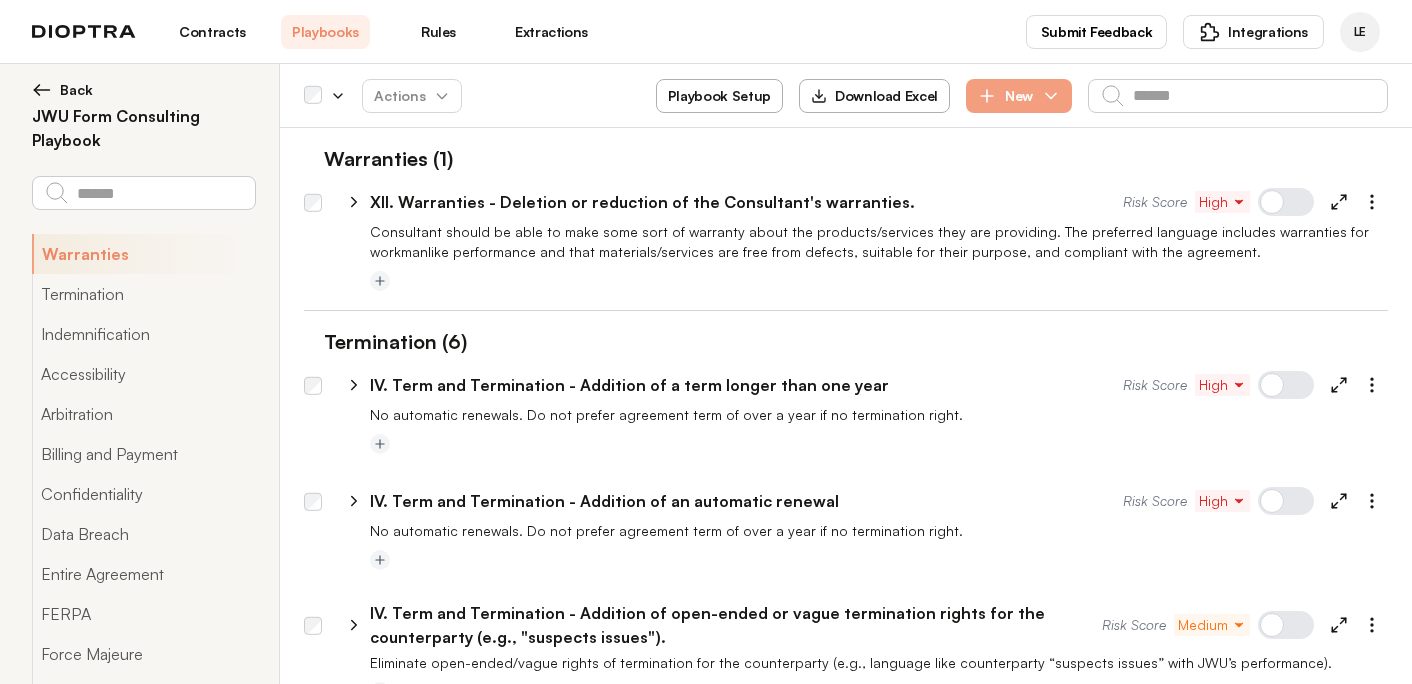 click on "Contracts" at bounding box center (212, 32) 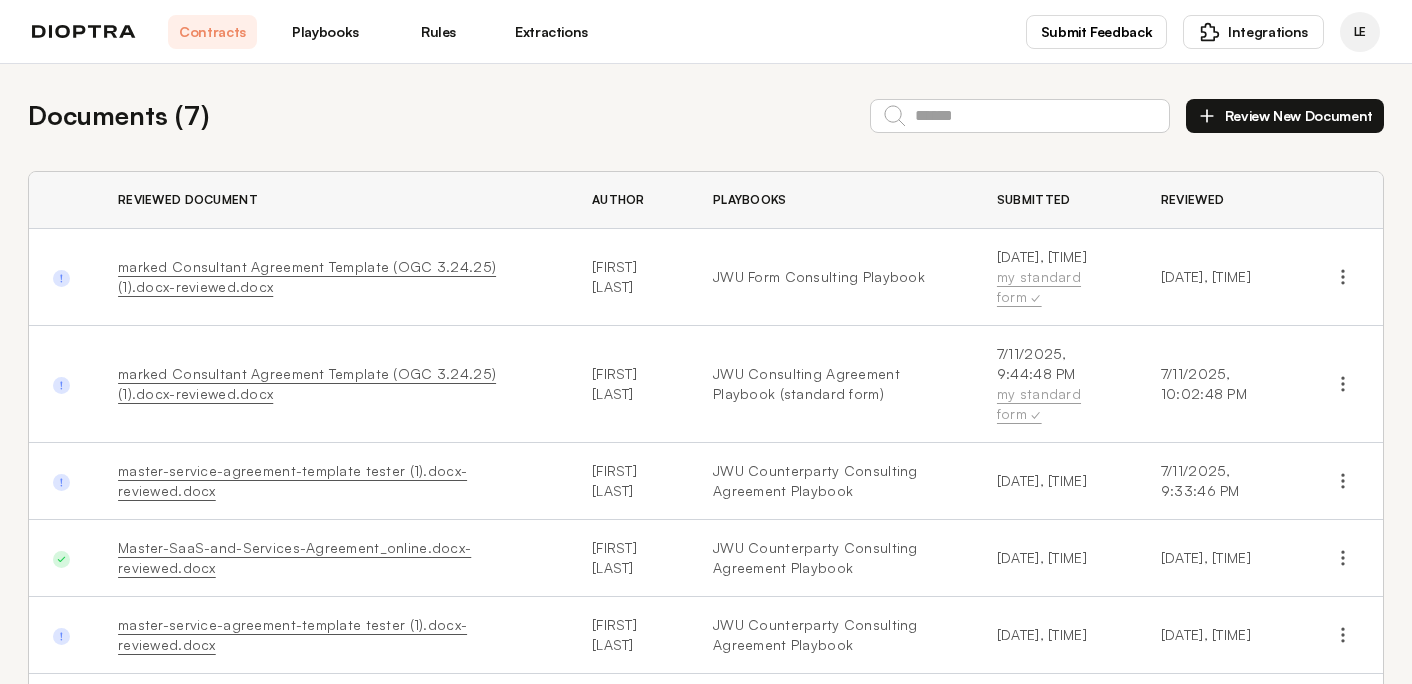 click on "Review New Document" at bounding box center (1285, 116) 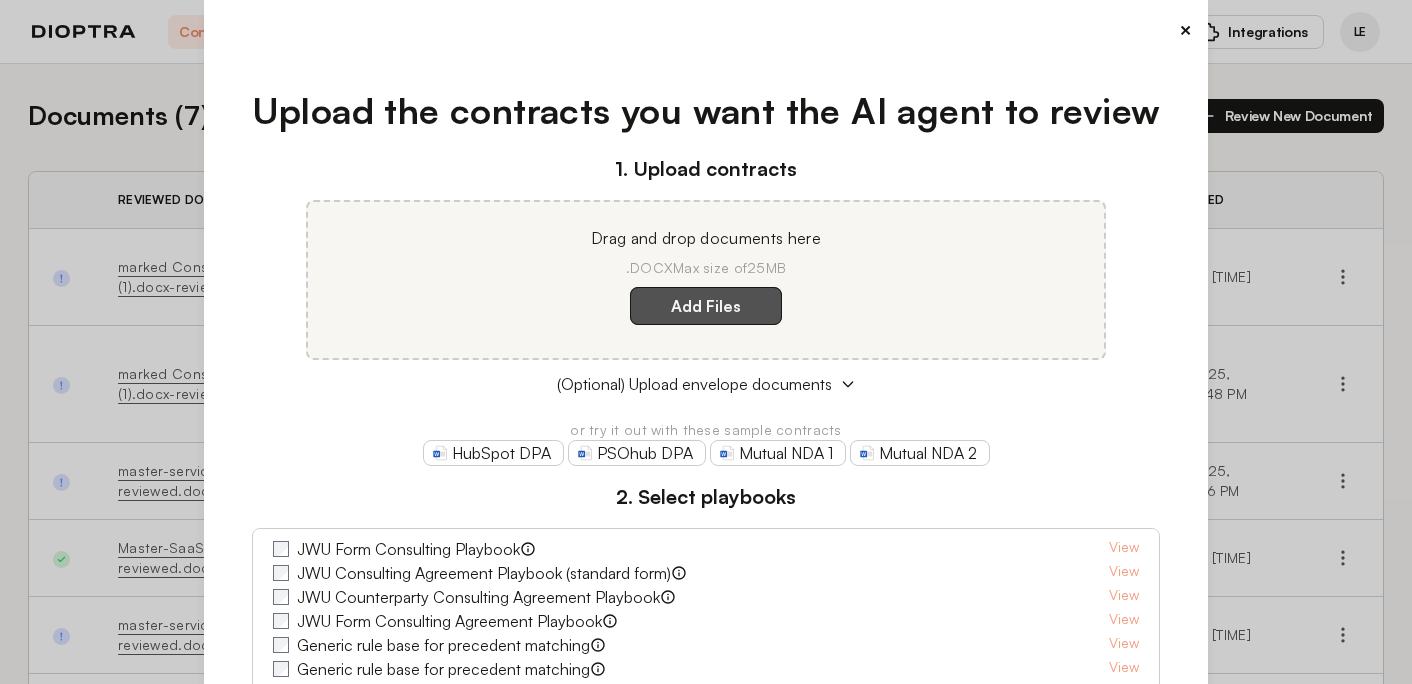 click on "Add Files" at bounding box center (706, 306) 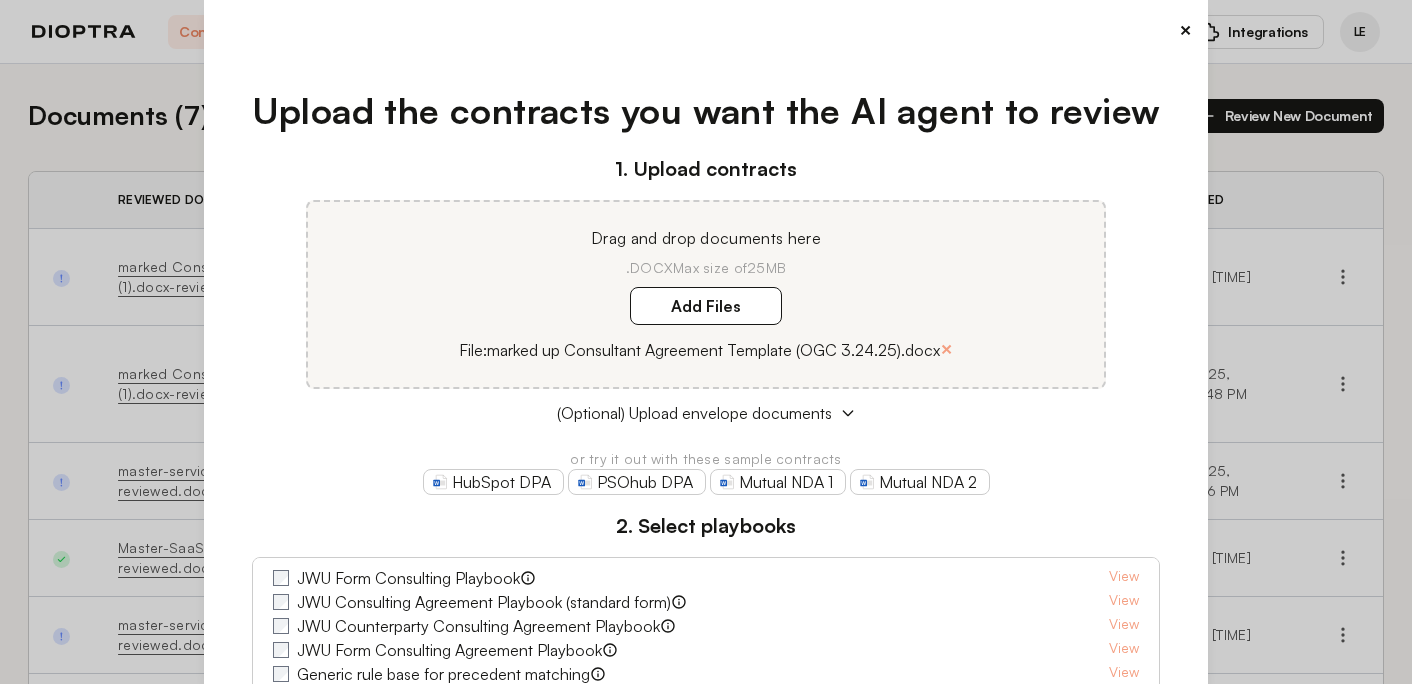 click on "JWU Form Consulting Playbook" at bounding box center (408, 578) 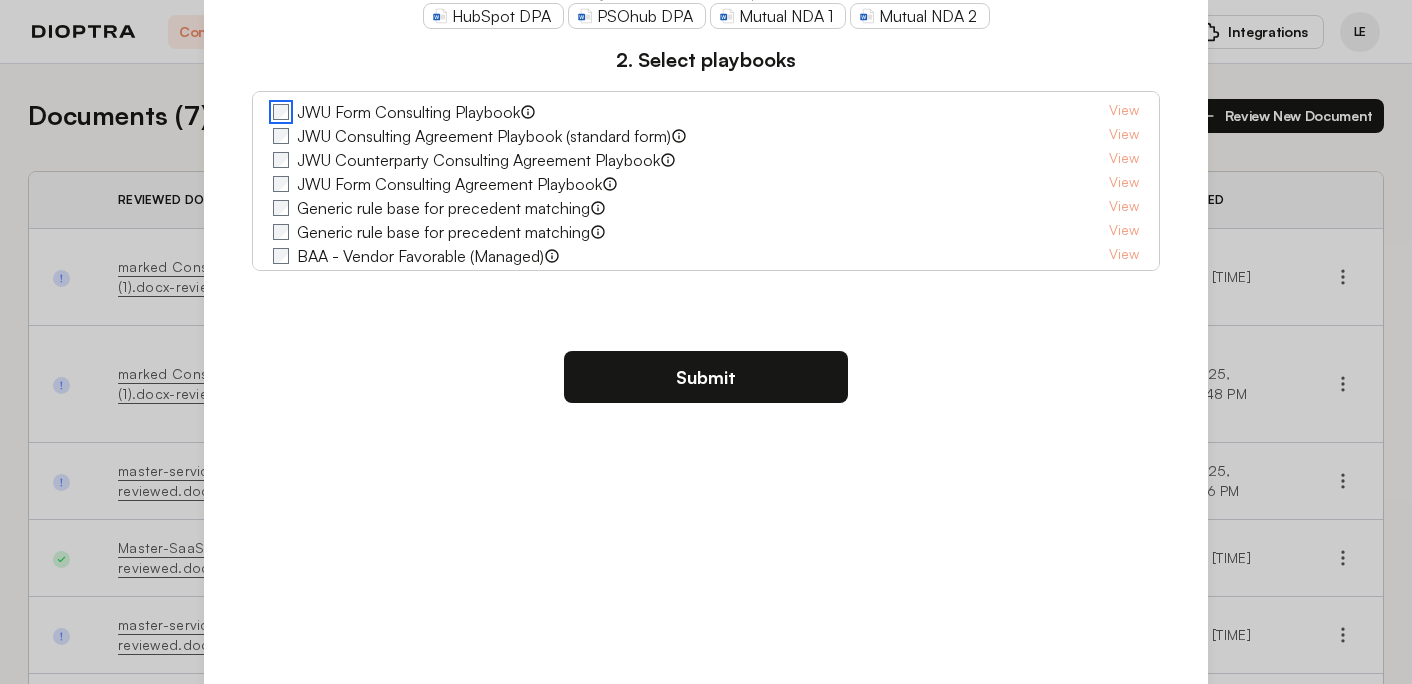 scroll, scrollTop: 514, scrollLeft: 0, axis: vertical 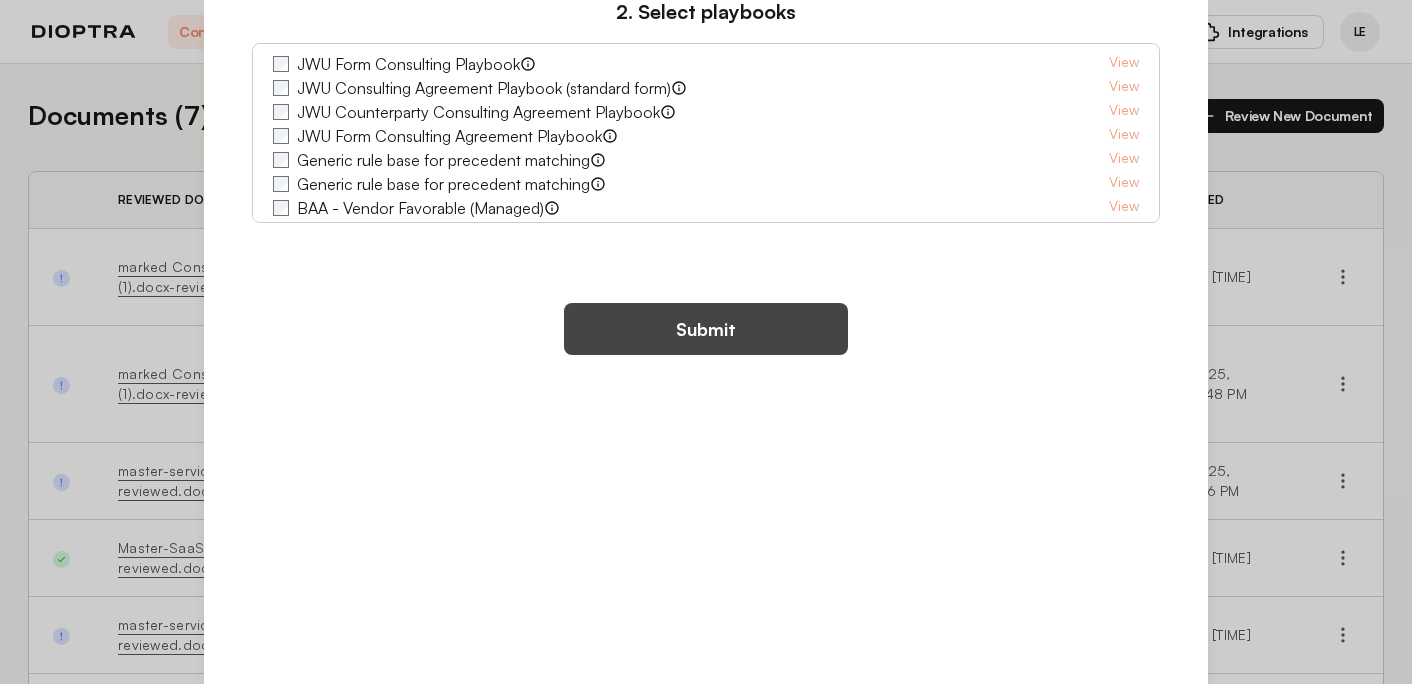 click on "Submit" at bounding box center (706, 329) 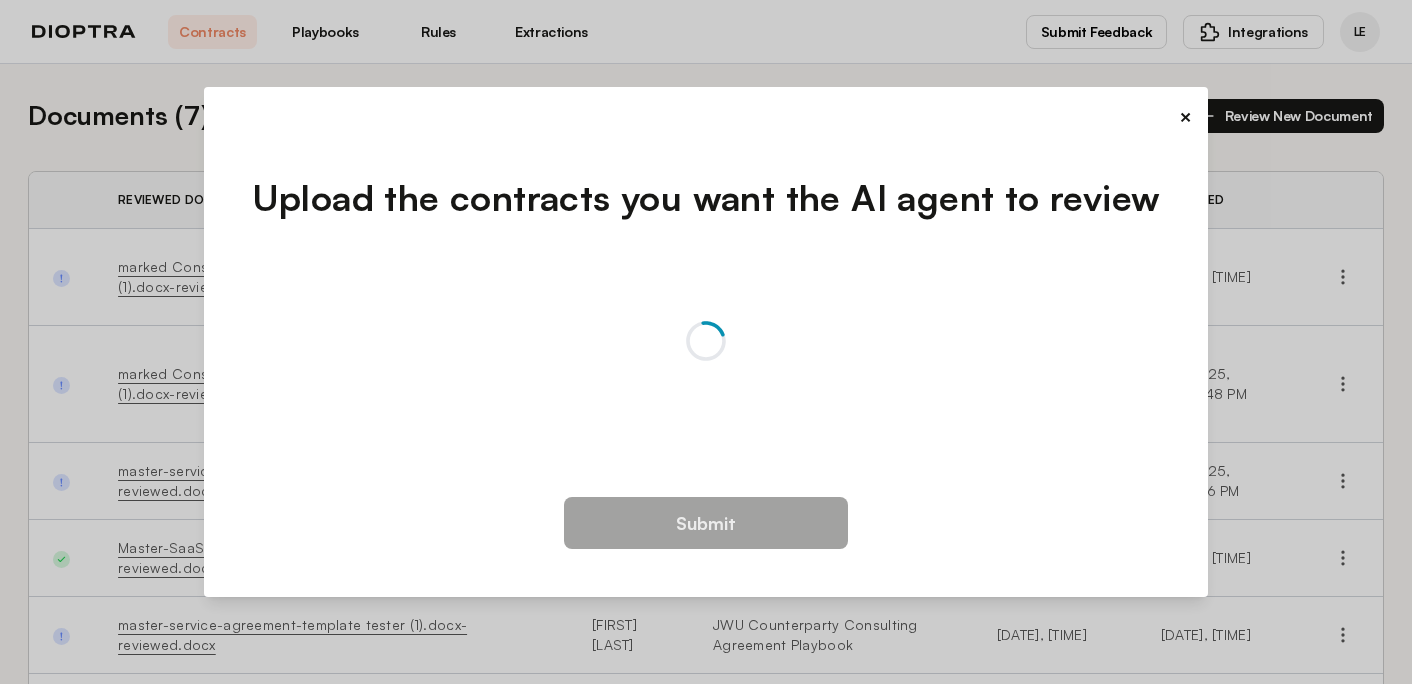 scroll, scrollTop: 0, scrollLeft: 0, axis: both 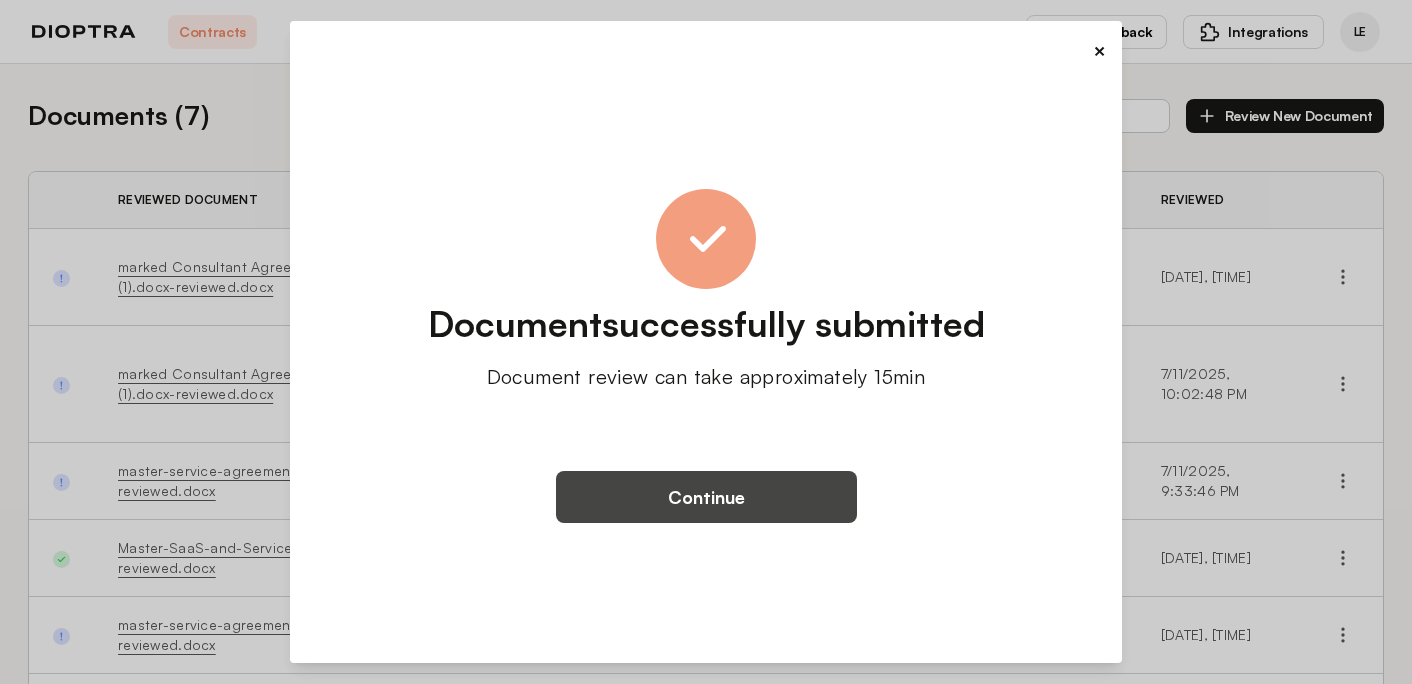click on "Continue" at bounding box center [706, 497] 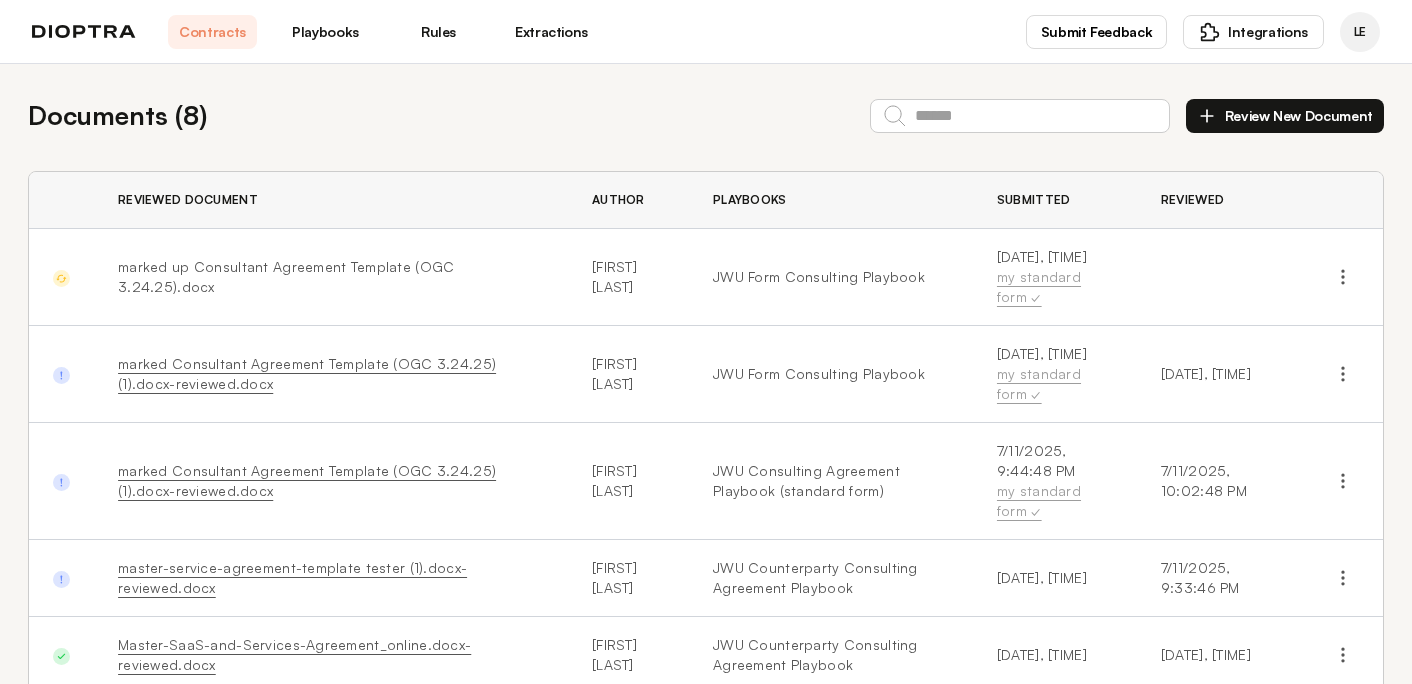 scroll, scrollTop: 0, scrollLeft: 0, axis: both 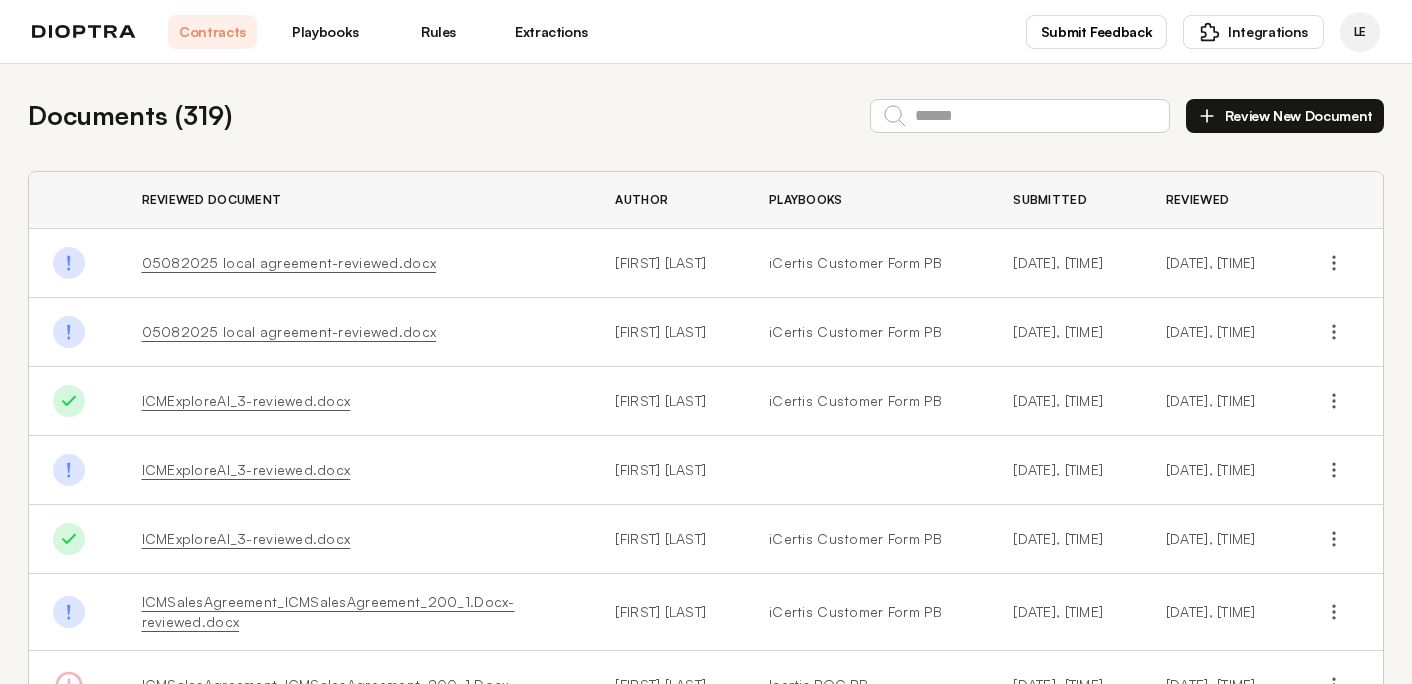 click on "Playbooks" at bounding box center (325, 32) 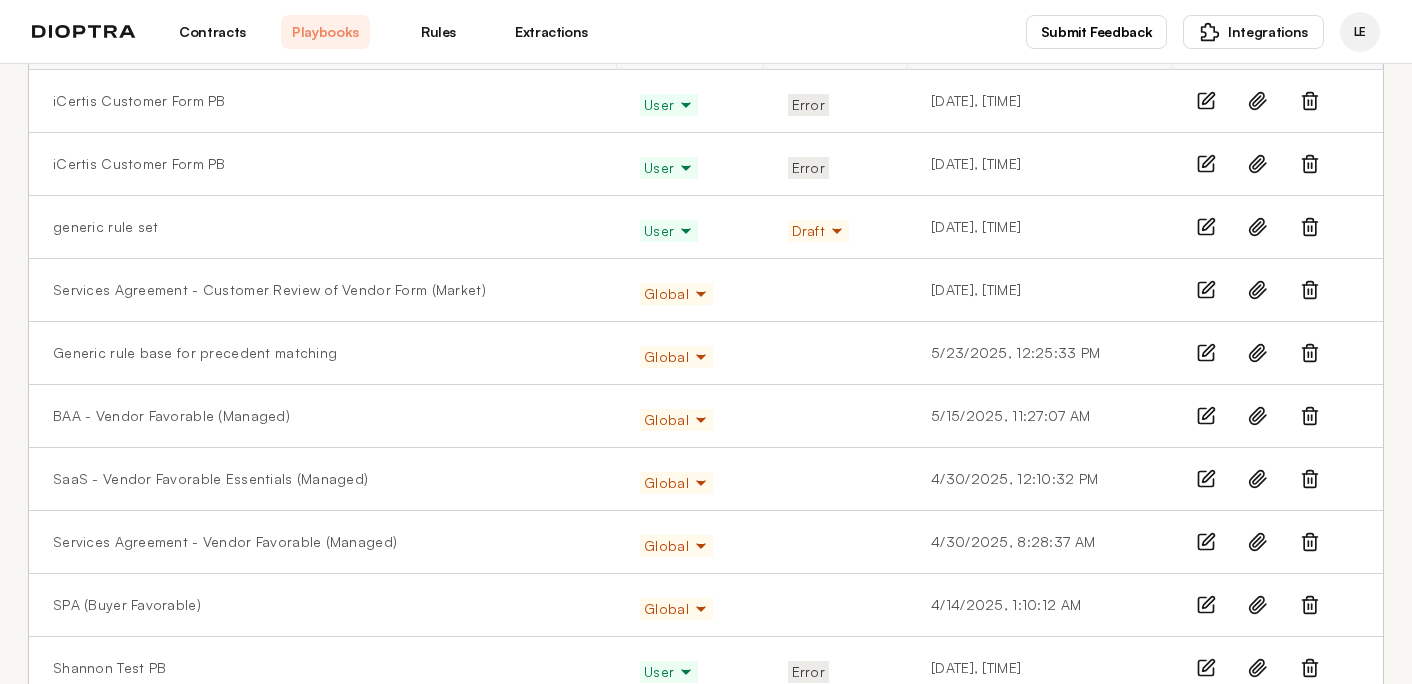 scroll, scrollTop: 0, scrollLeft: 0, axis: both 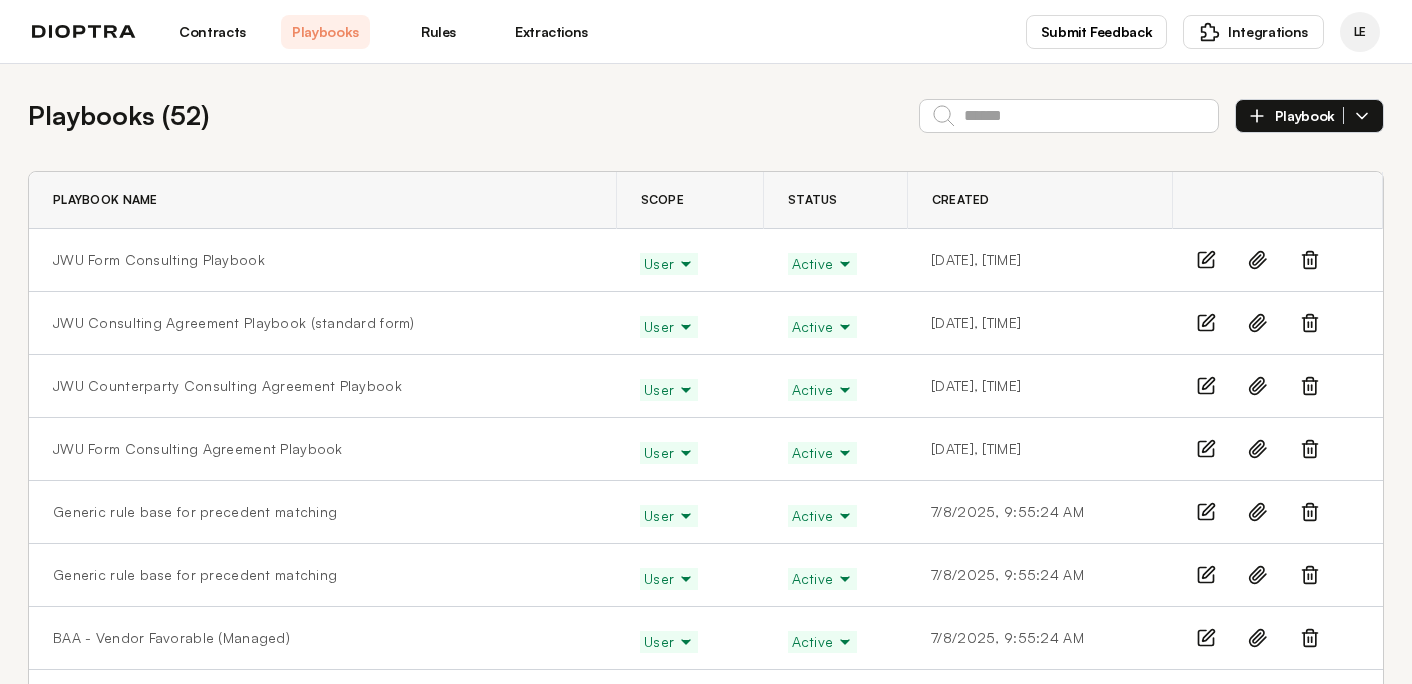 click on "Contracts" at bounding box center [212, 32] 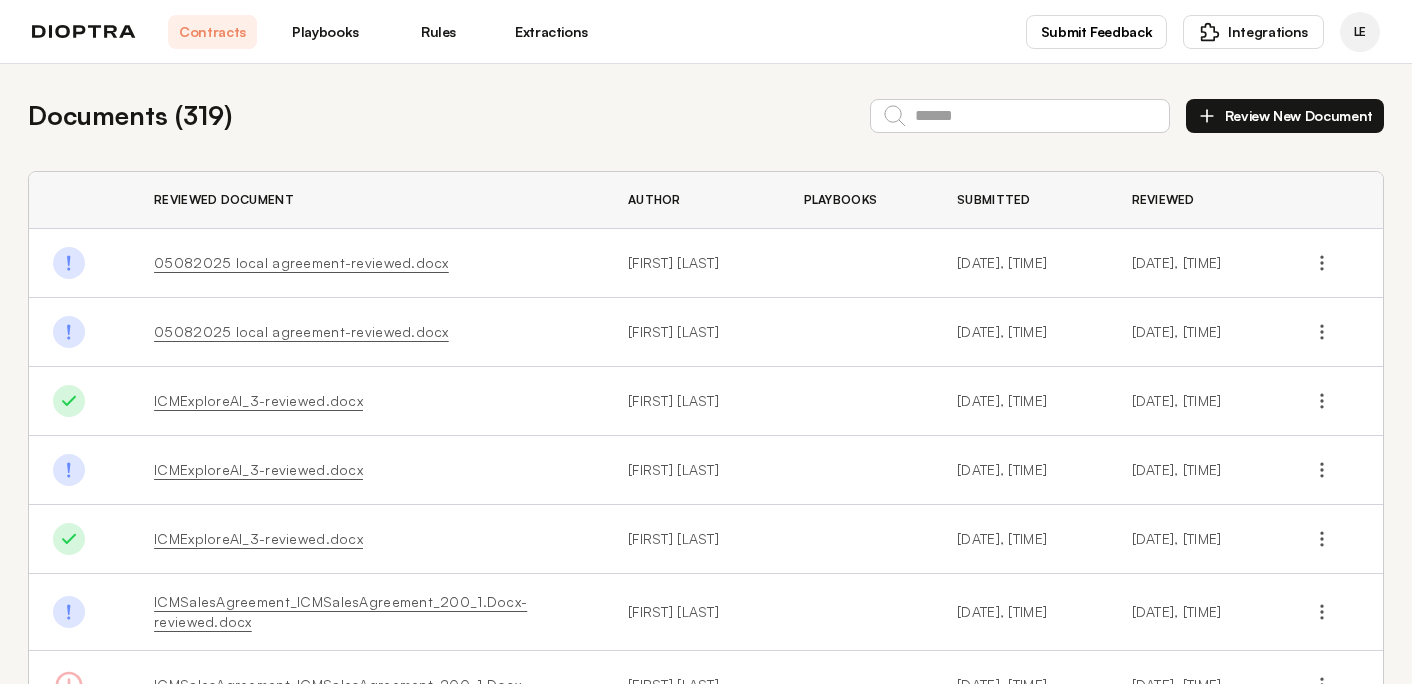 scroll, scrollTop: 0, scrollLeft: 0, axis: both 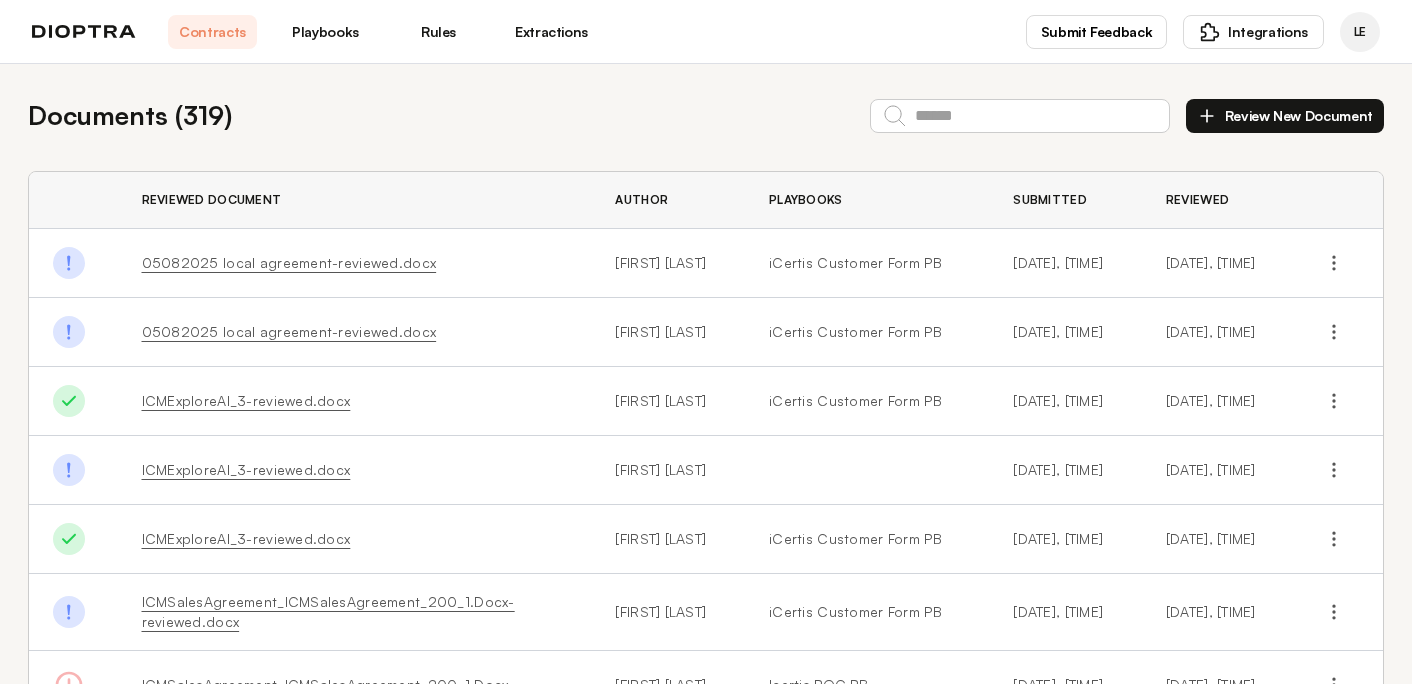 click on "Playbooks" at bounding box center (325, 32) 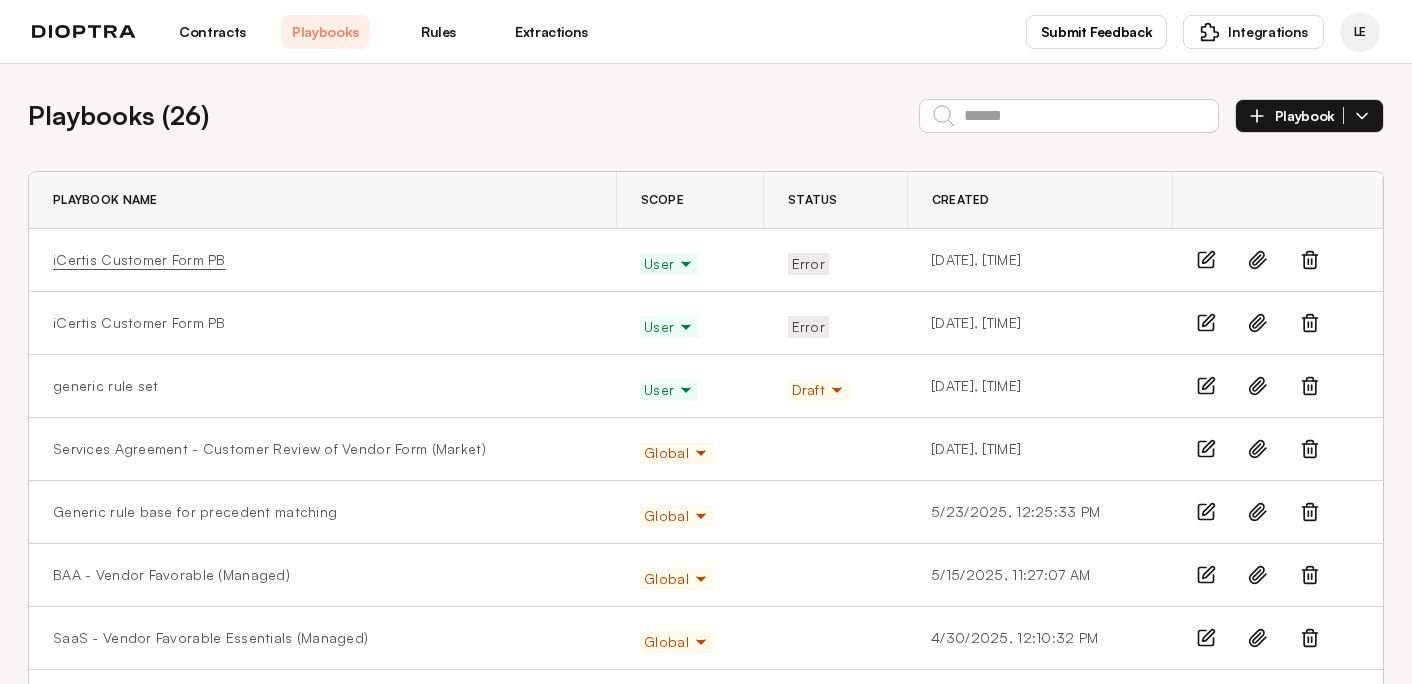 click on "iCertis Customer Form PB" at bounding box center (139, 260) 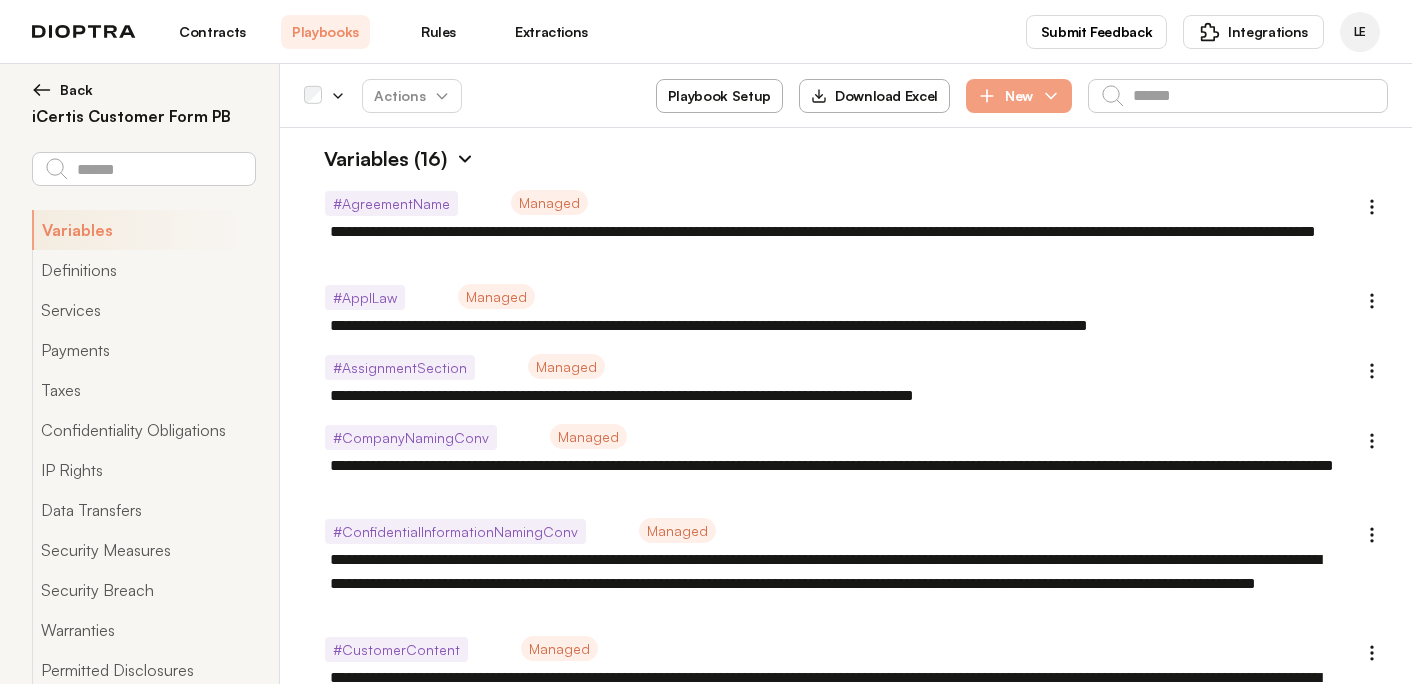 click at bounding box center [465, 159] 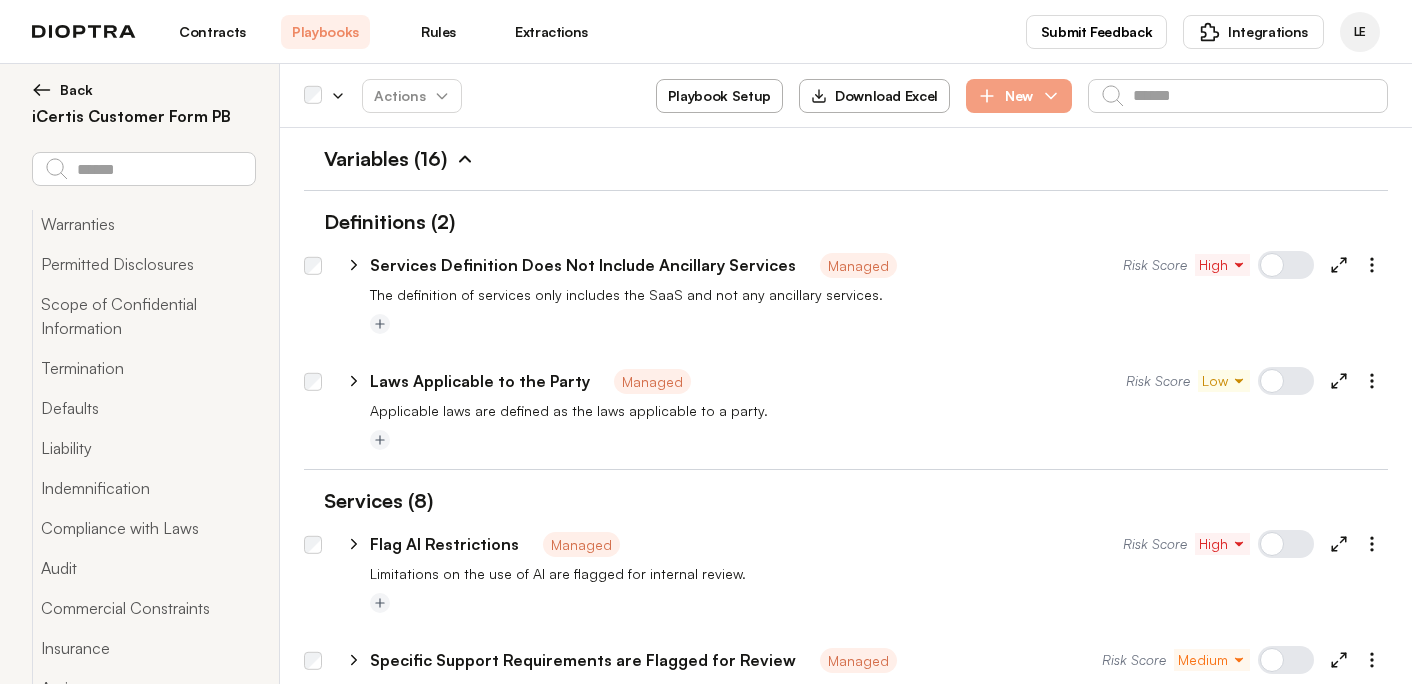 scroll, scrollTop: 510, scrollLeft: 0, axis: vertical 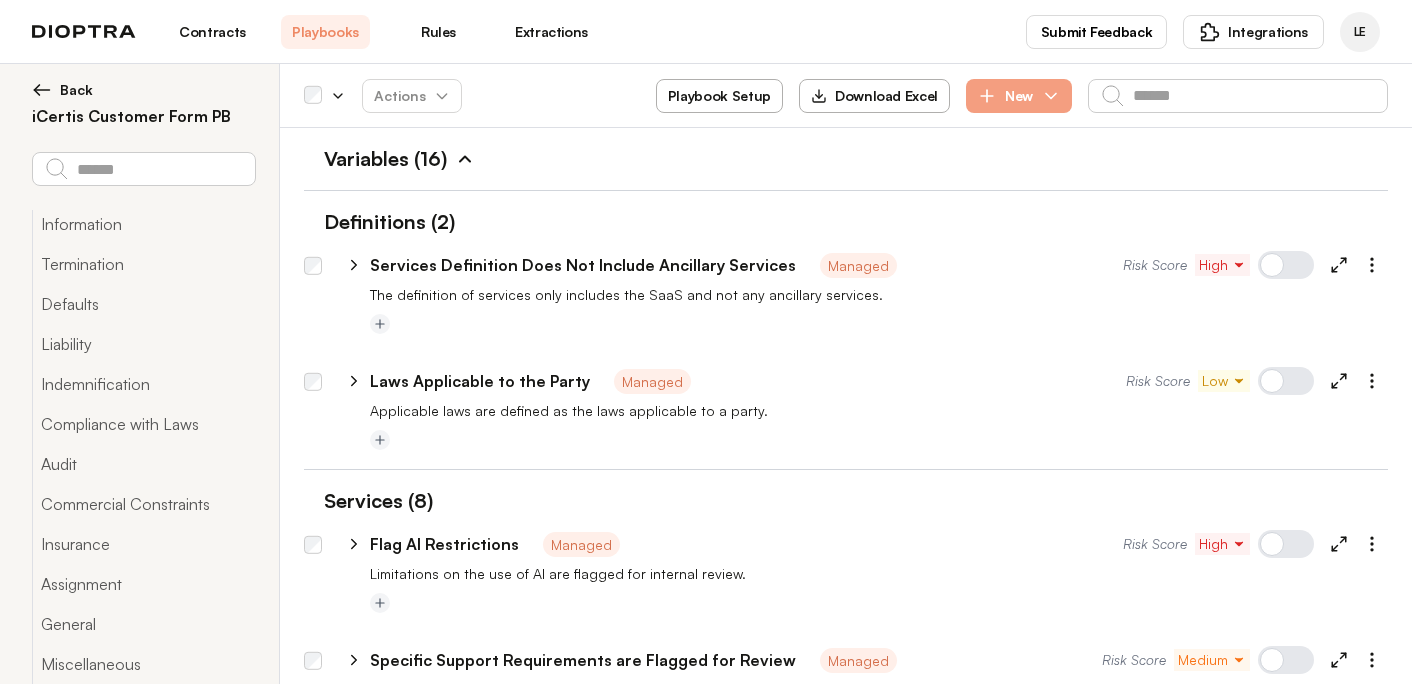 click on "Rules" at bounding box center [438, 32] 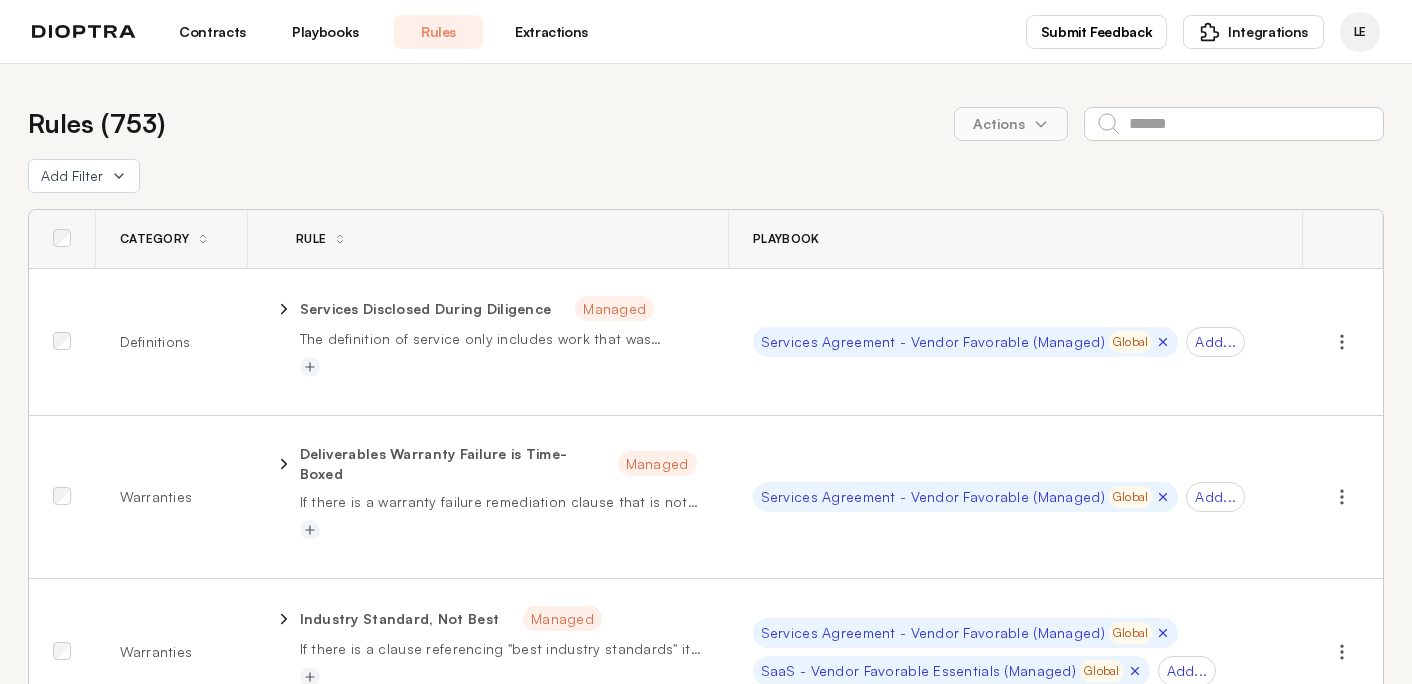 click on "Playbooks" at bounding box center (325, 32) 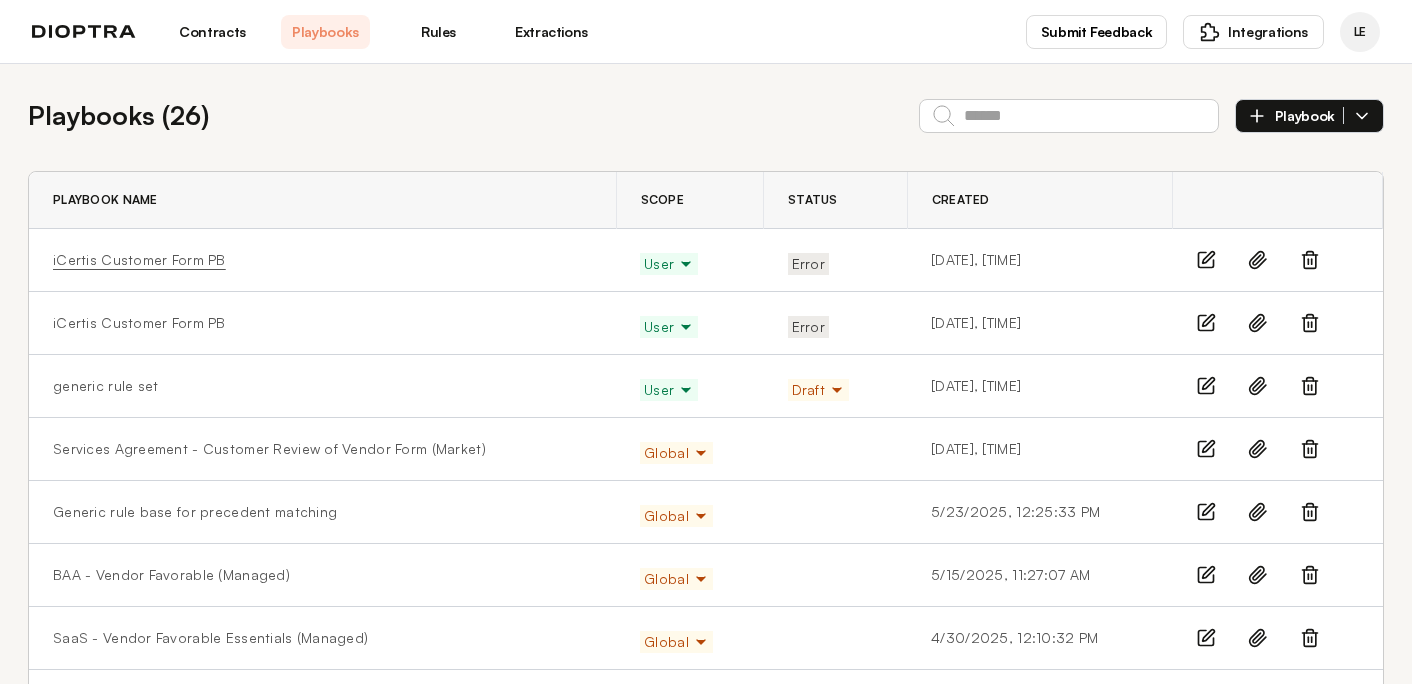 click on "iCertis Customer Form PB" at bounding box center (139, 260) 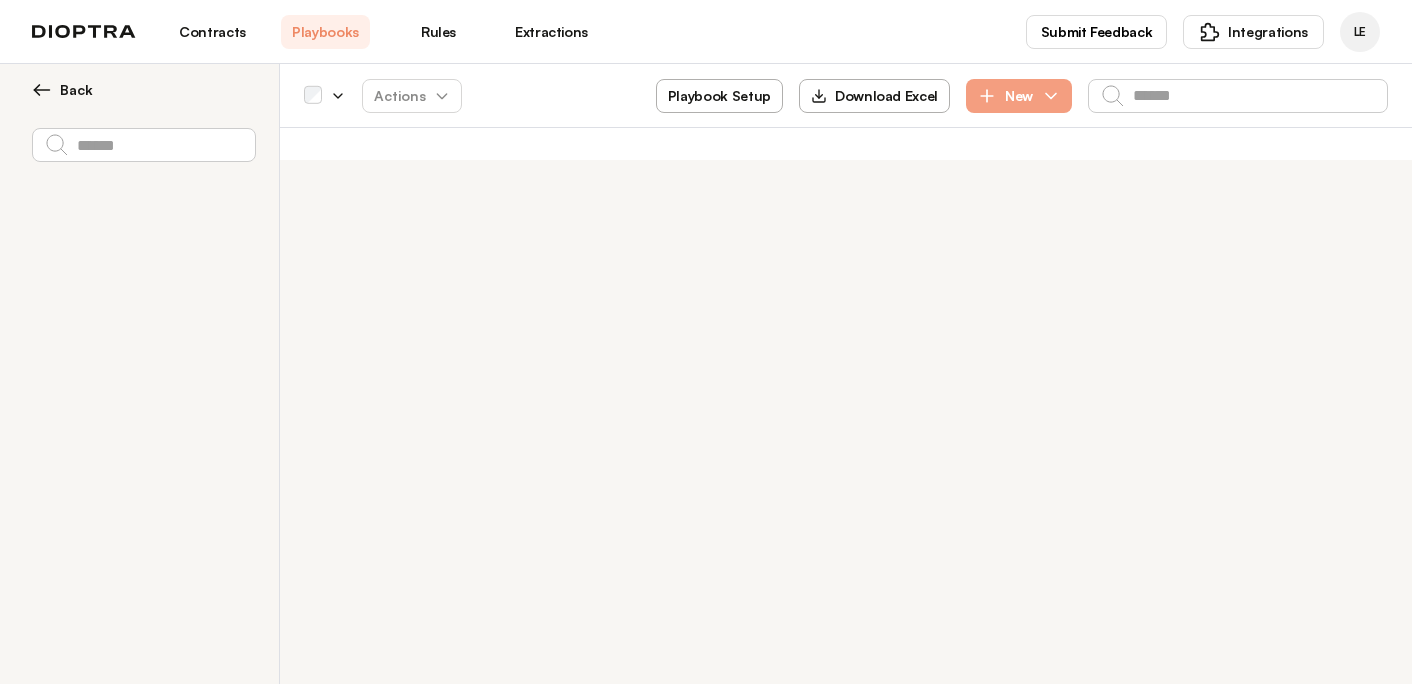 type on "*" 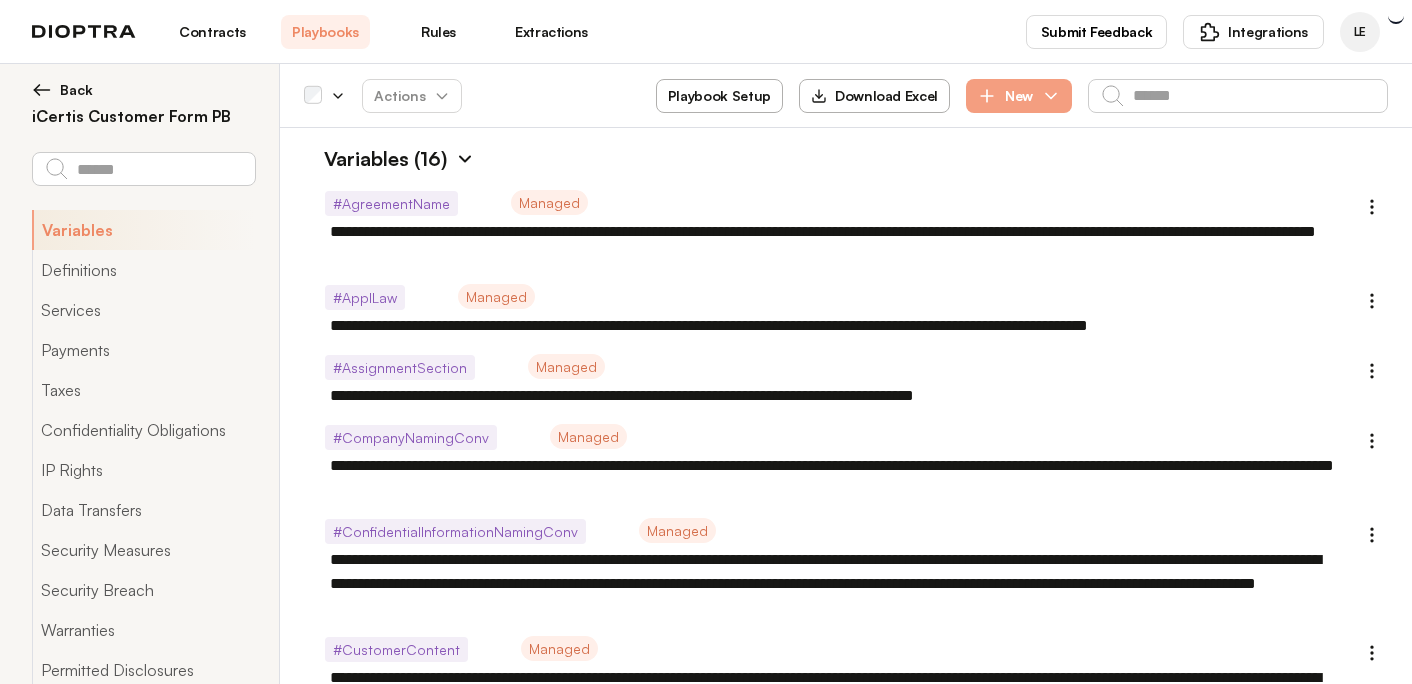 click on "Playbook Setup" at bounding box center (719, 96) 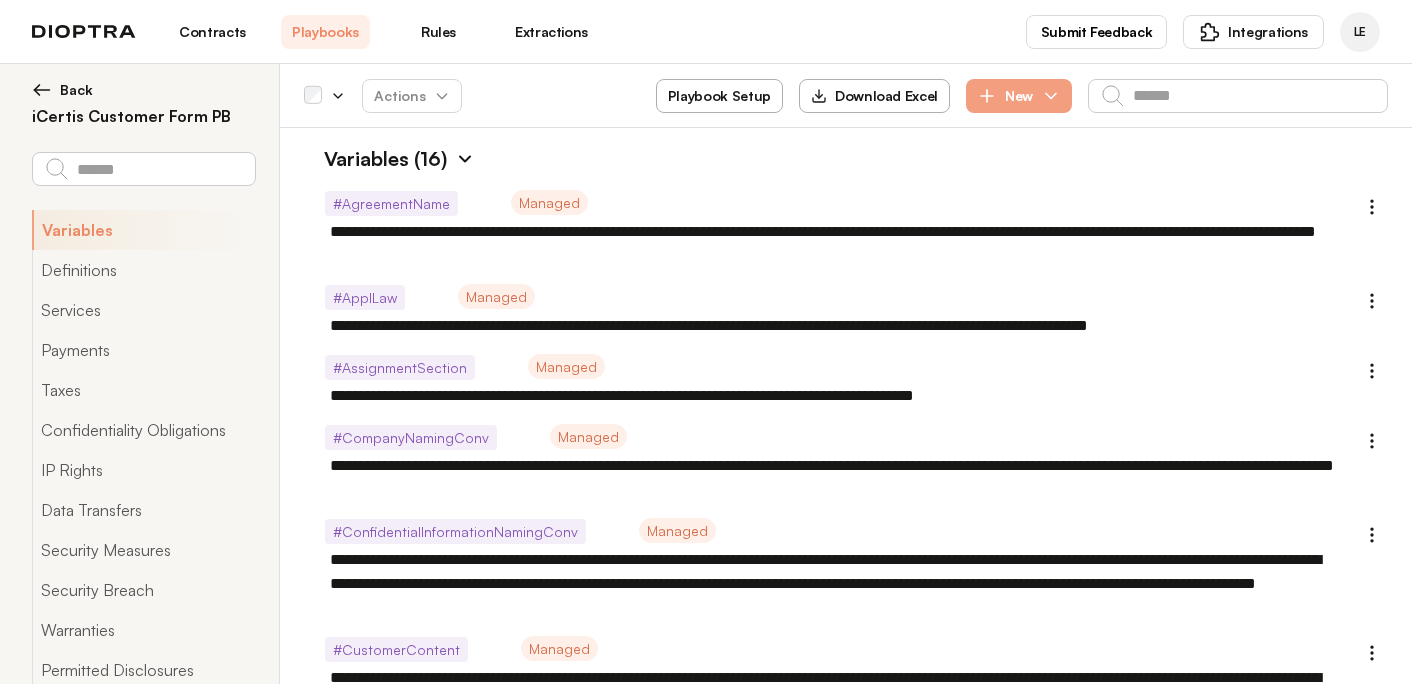 select on "******" 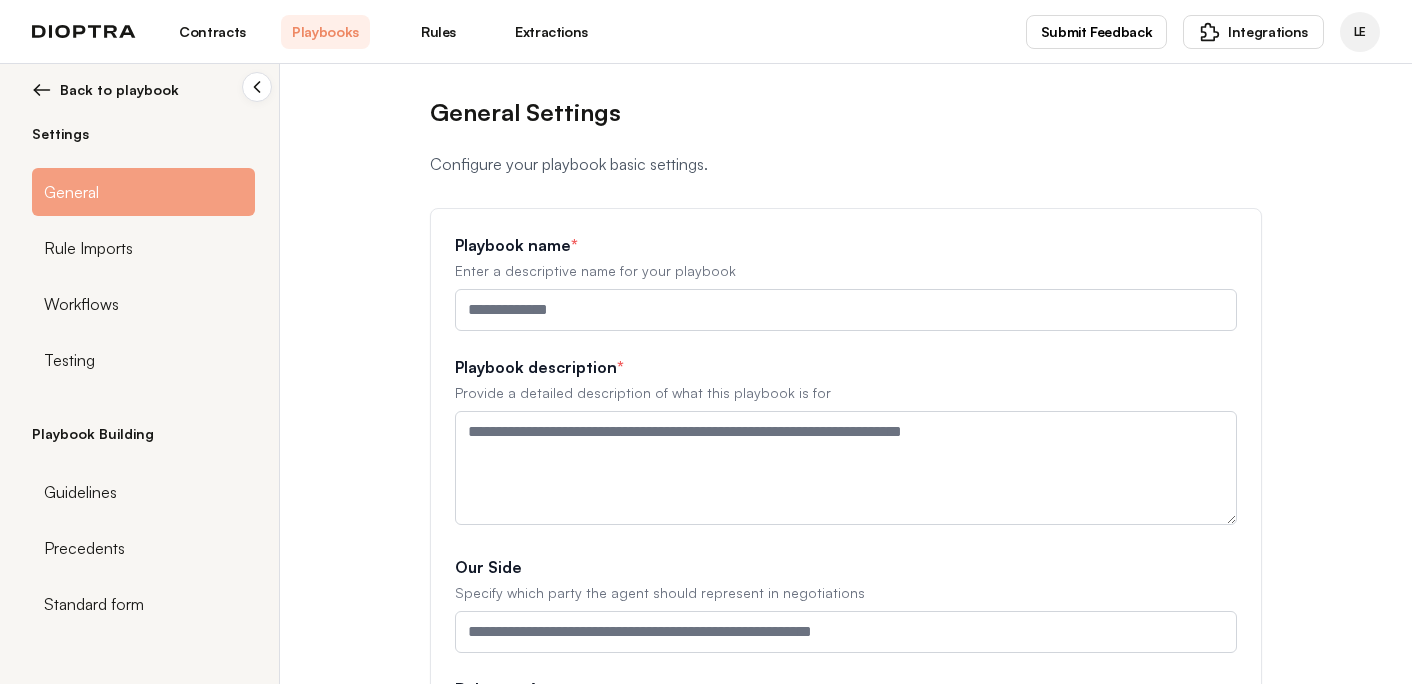 type on "**********" 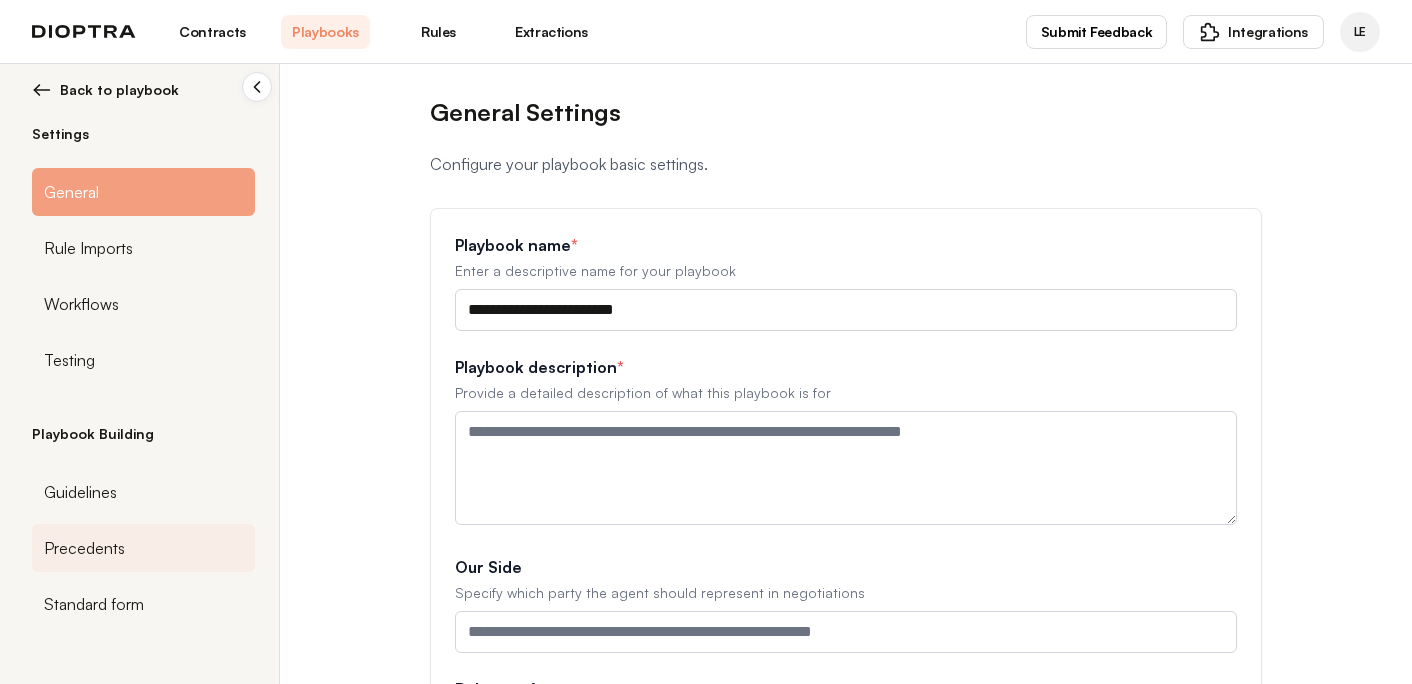 click on "Precedents" at bounding box center (84, 548) 